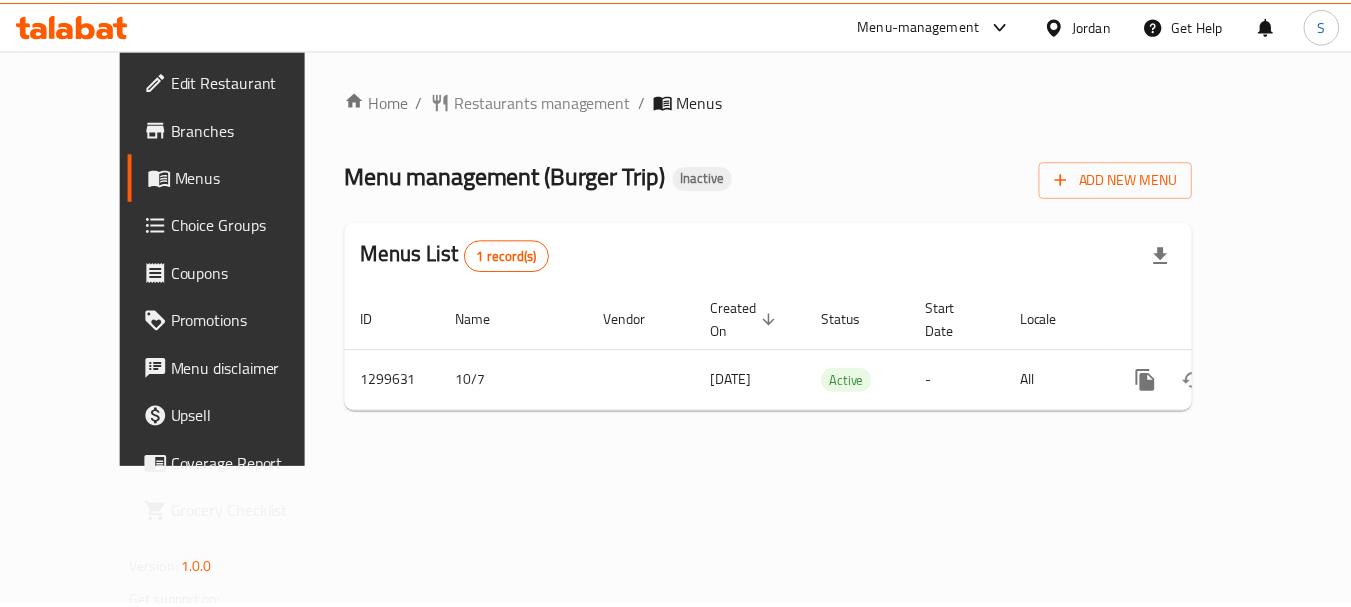 scroll, scrollTop: 0, scrollLeft: 0, axis: both 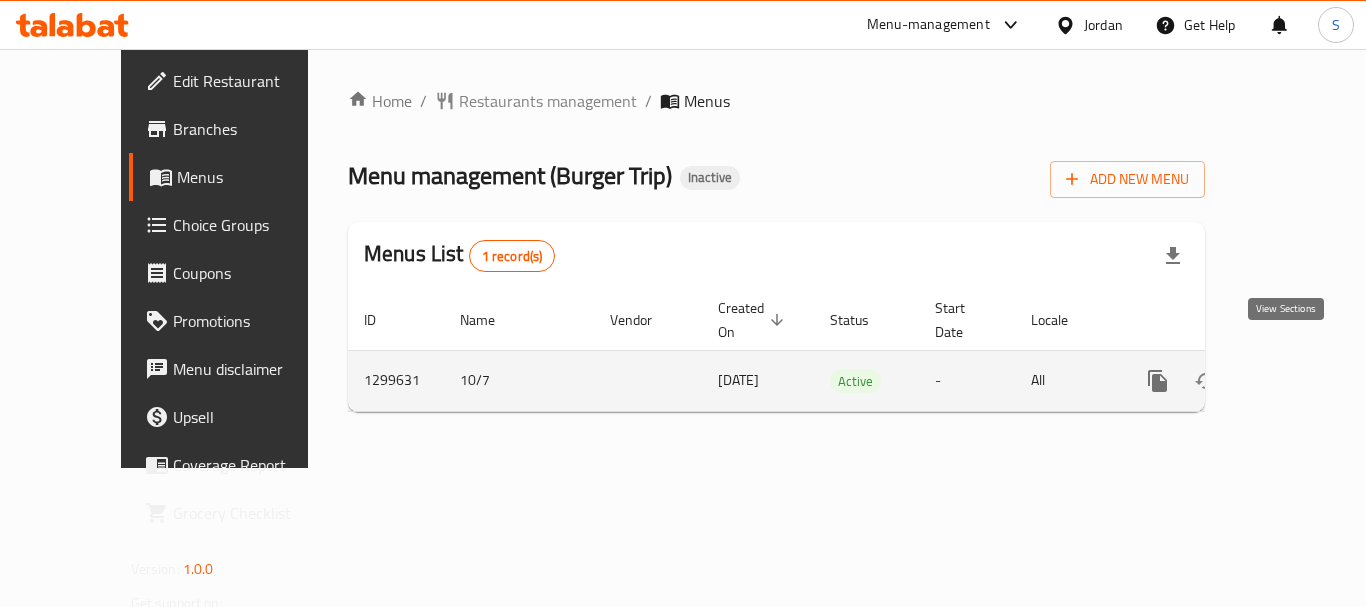 click at bounding box center (1302, 381) 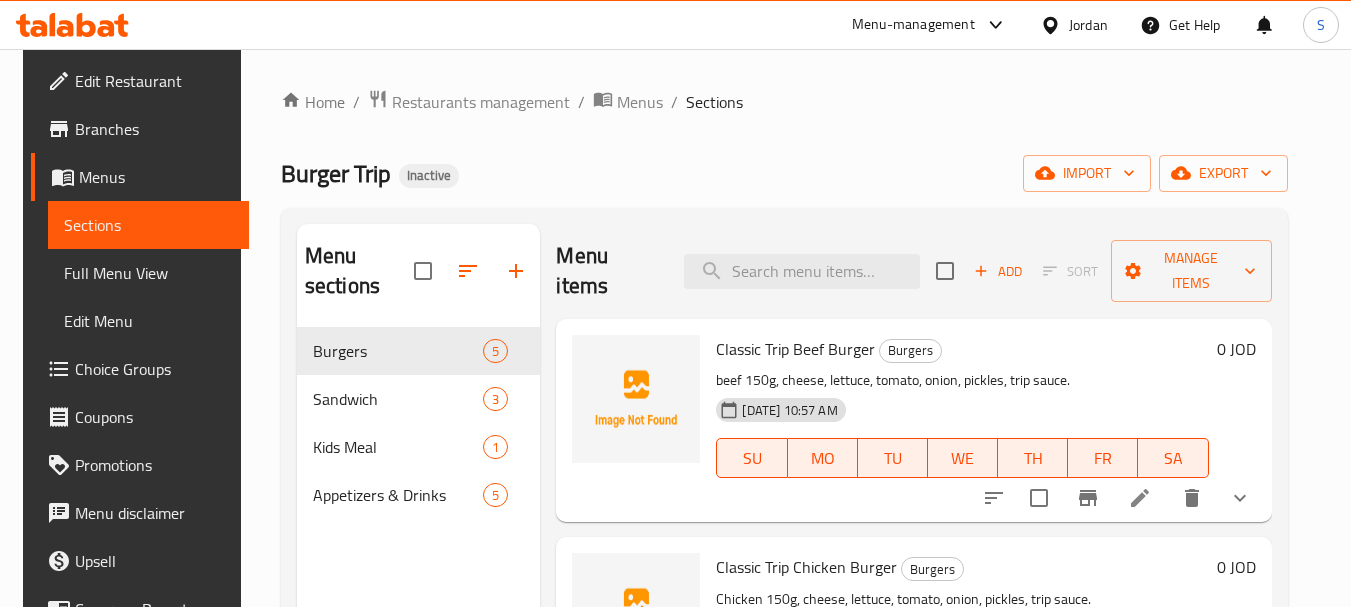 scroll, scrollTop: 100, scrollLeft: 0, axis: vertical 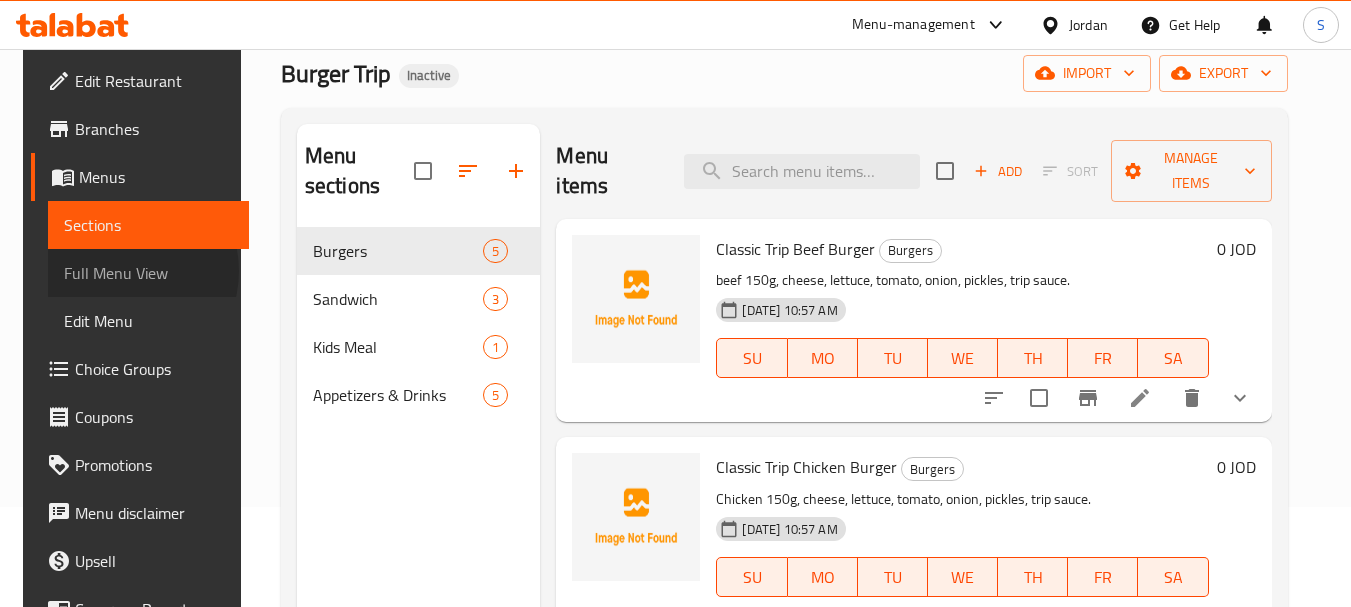 click on "Full Menu View" at bounding box center [148, 273] 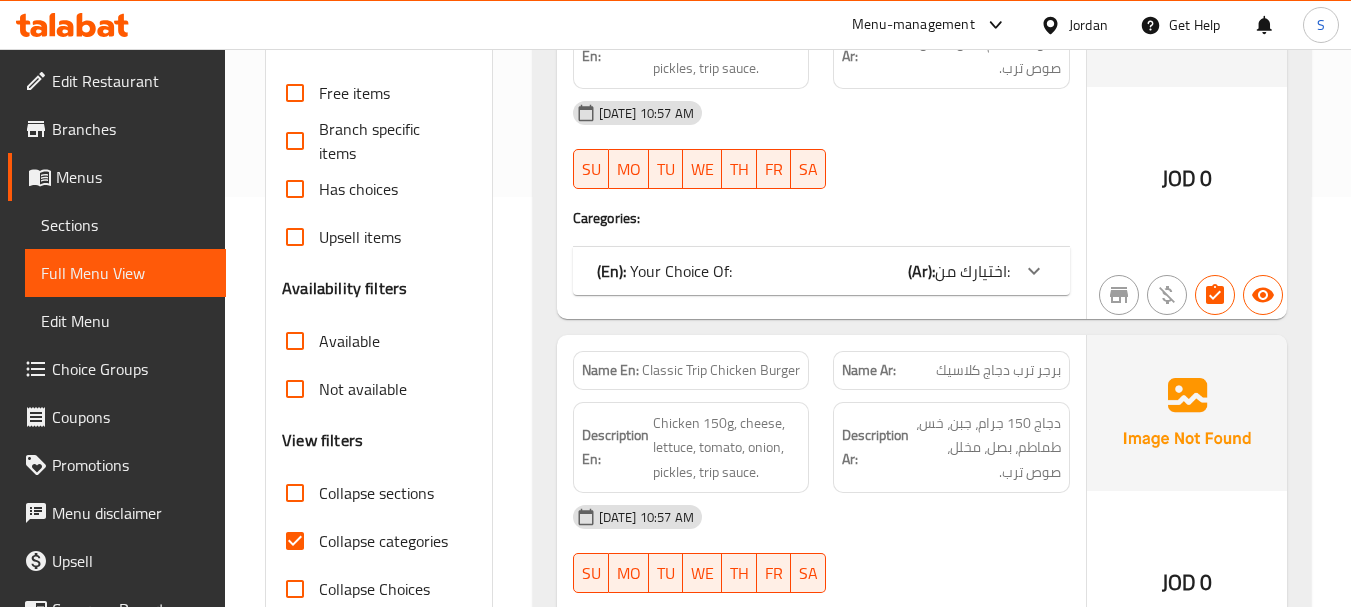 scroll, scrollTop: 500, scrollLeft: 0, axis: vertical 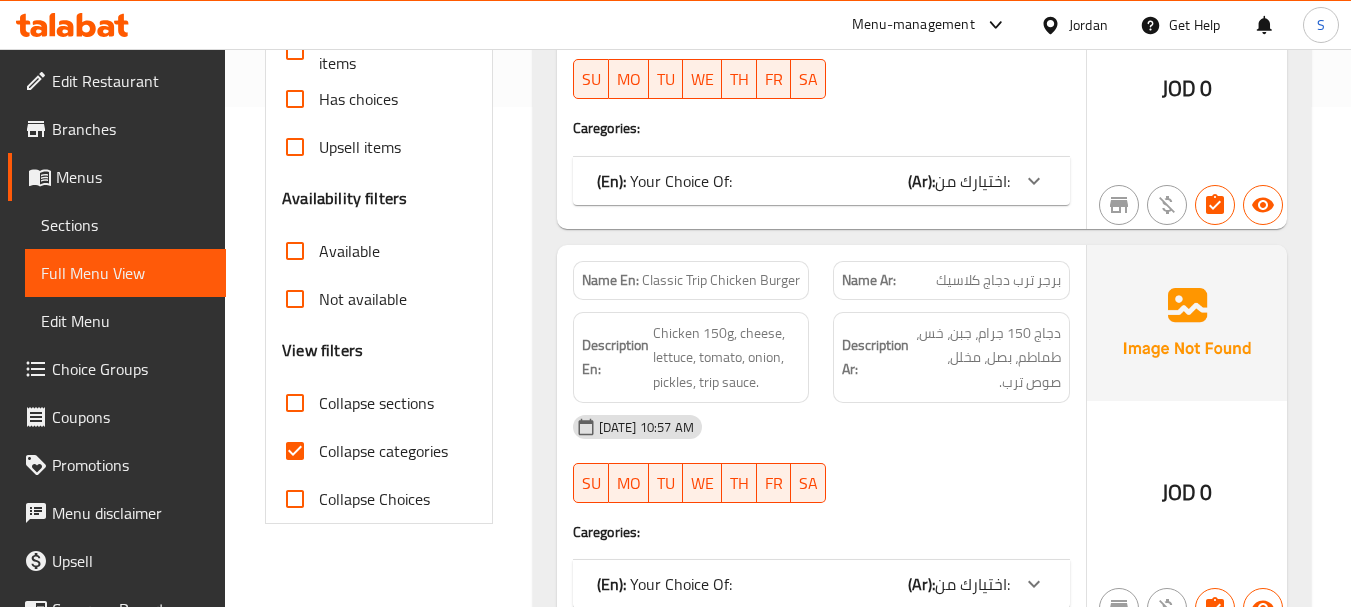click on "Collapse categories" at bounding box center (383, 451) 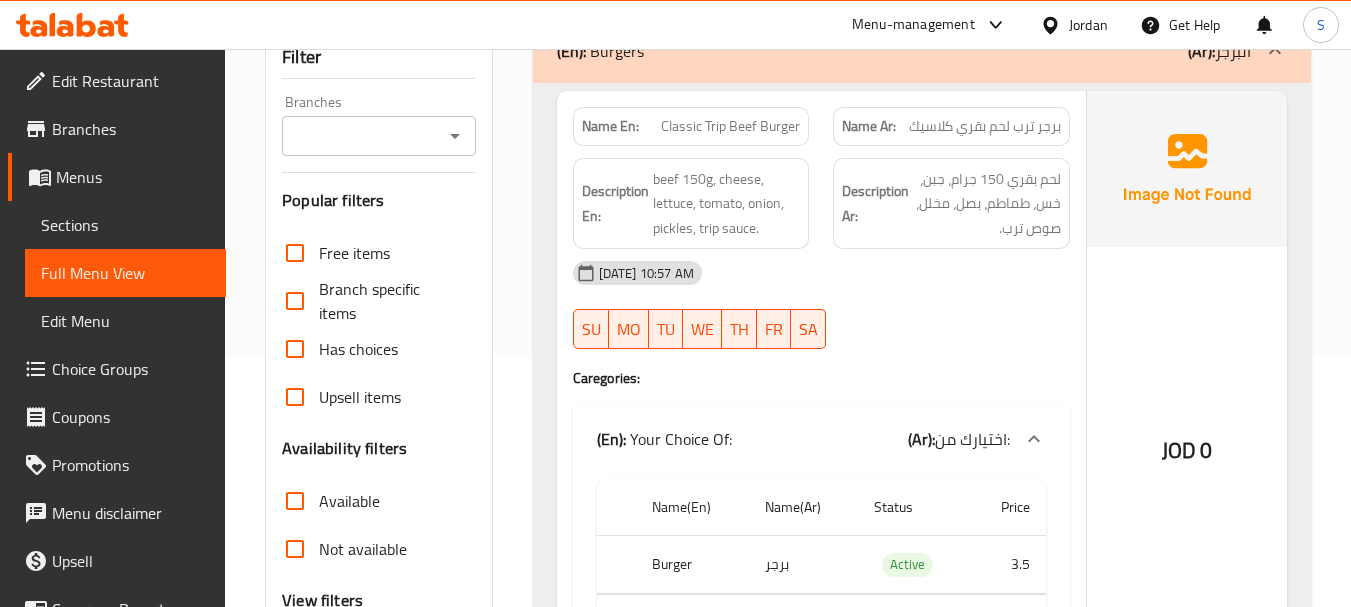 scroll, scrollTop: 200, scrollLeft: 0, axis: vertical 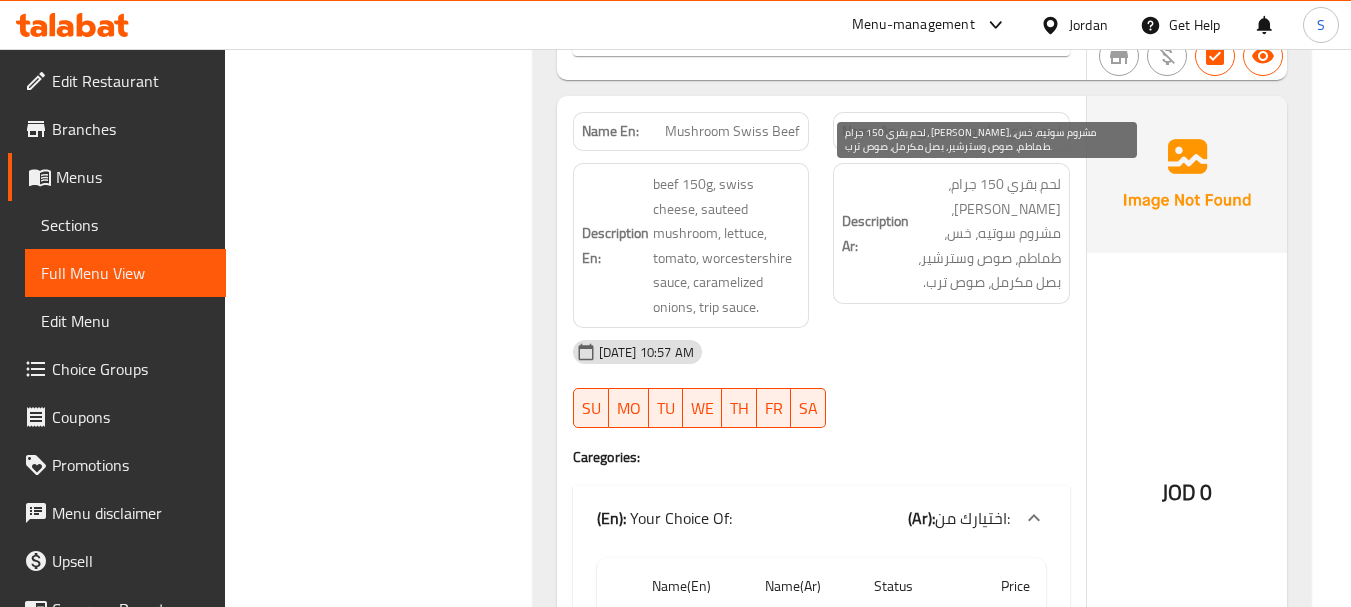 click on "لحم بقري 150 جرام، جبن سويسري، مشروم سوتيه، خس، طماطم، صوص وسترشير، بصل مكرمل، صوص ترب." at bounding box center (987, 233) 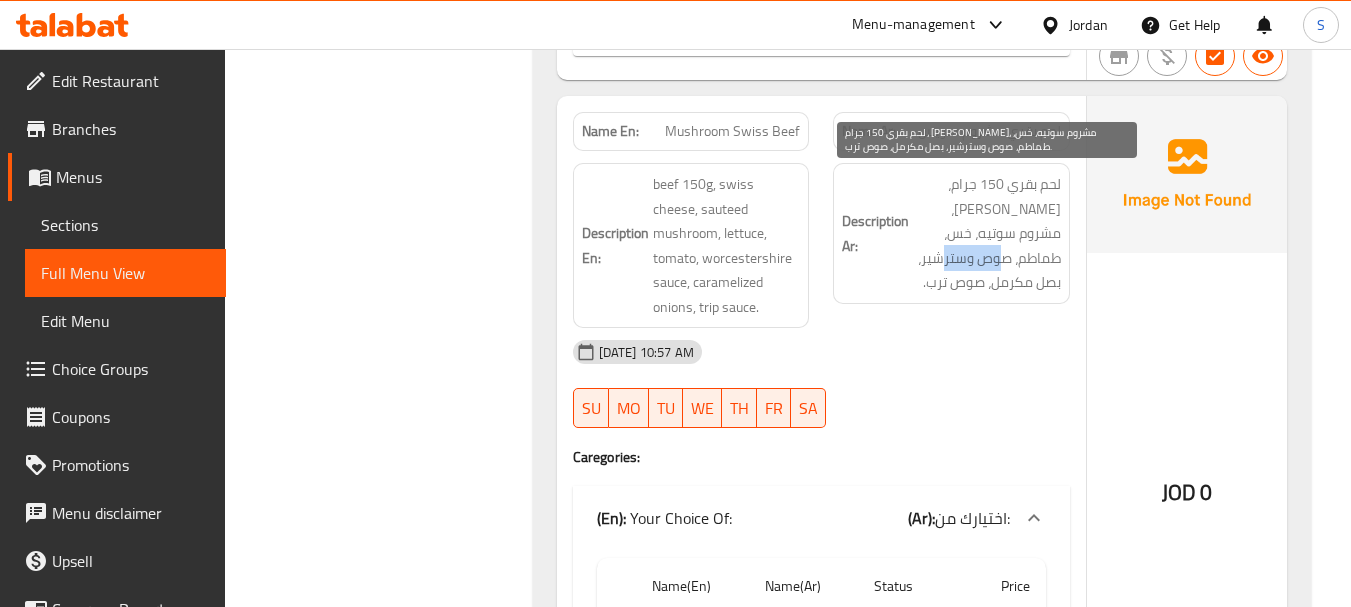 click on "لحم بقري 150 جرام، جبن سويسري، مشروم سوتيه، خس، طماطم، صوص وسترشير، بصل مكرمل، صوص ترب." at bounding box center [987, 233] 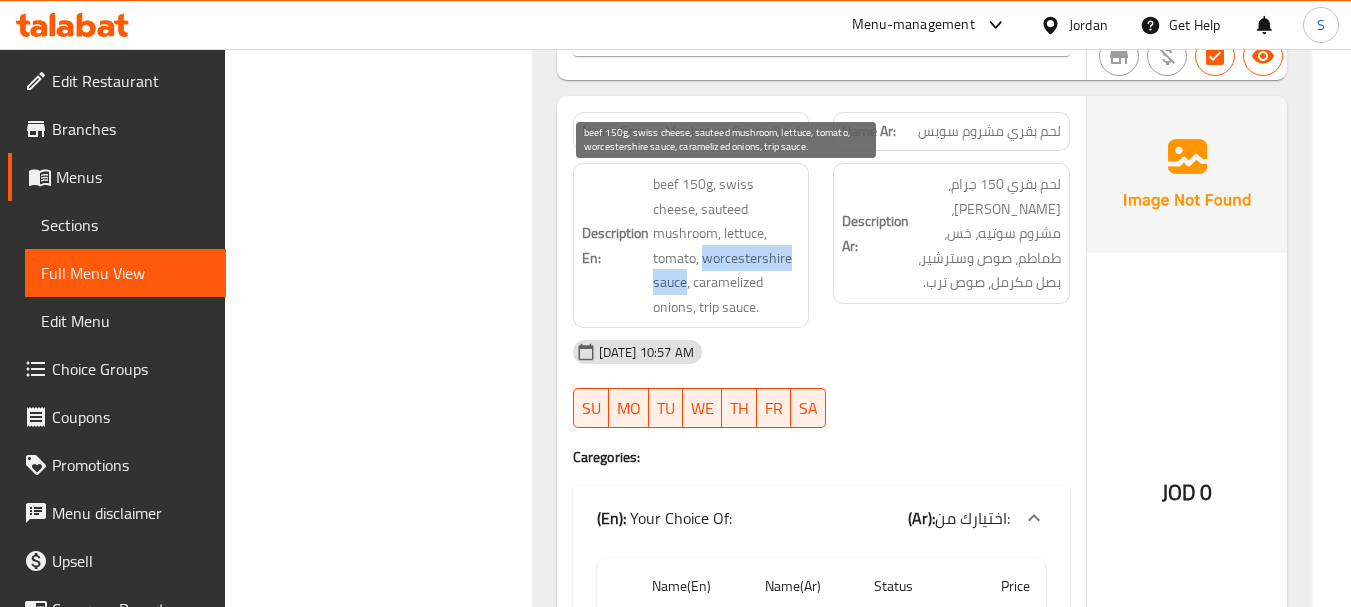 drag, startPoint x: 655, startPoint y: 259, endPoint x: 778, endPoint y: 259, distance: 123 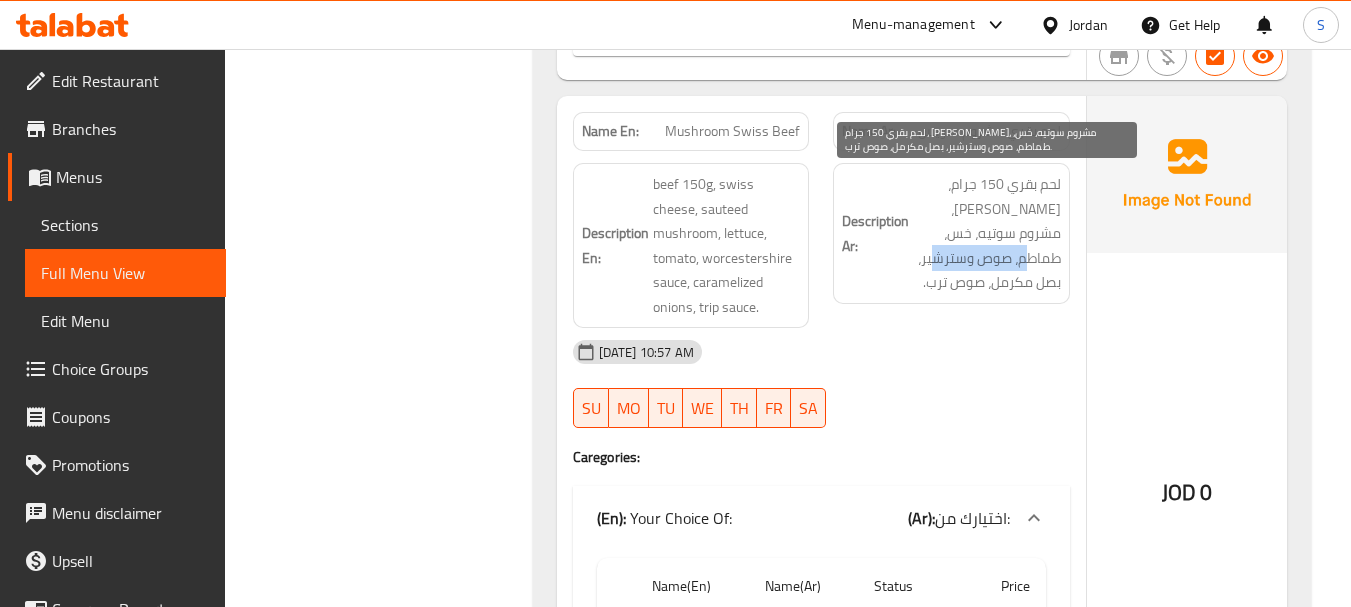 drag, startPoint x: 980, startPoint y: 238, endPoint x: 1007, endPoint y: 263, distance: 36.796738 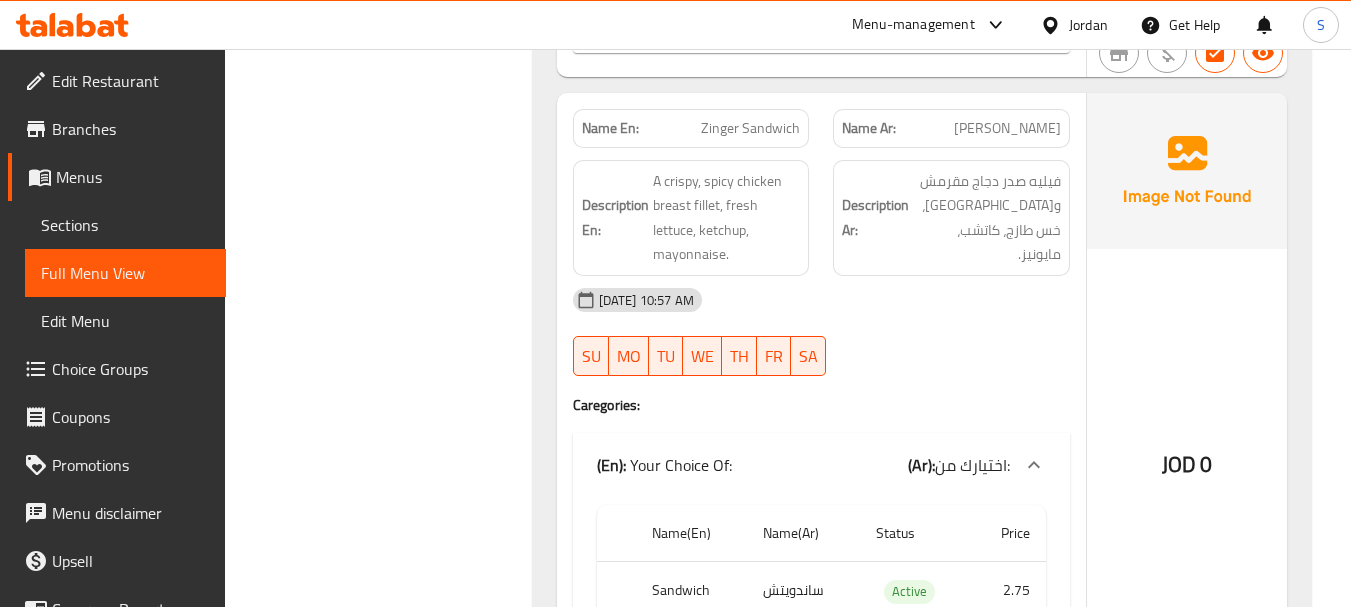 scroll, scrollTop: 5000, scrollLeft: 0, axis: vertical 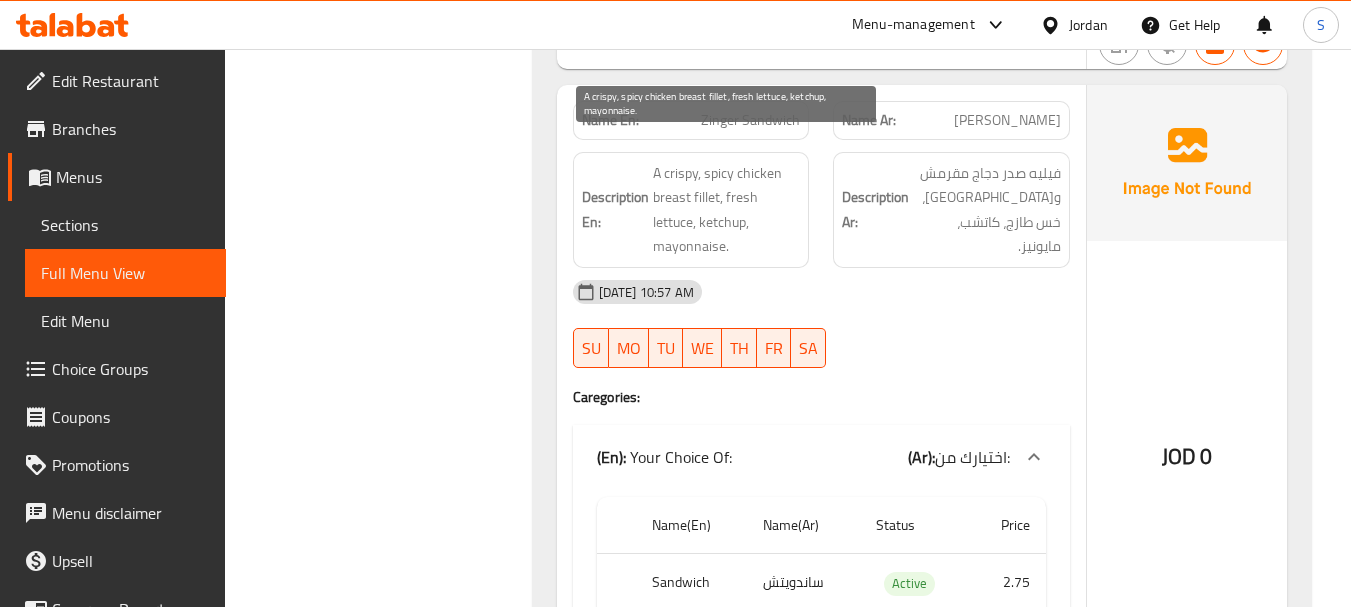 click on "A crispy, spicy chicken breast fillet, fresh lettuce, ketchup, mayonnaise." at bounding box center [727, 210] 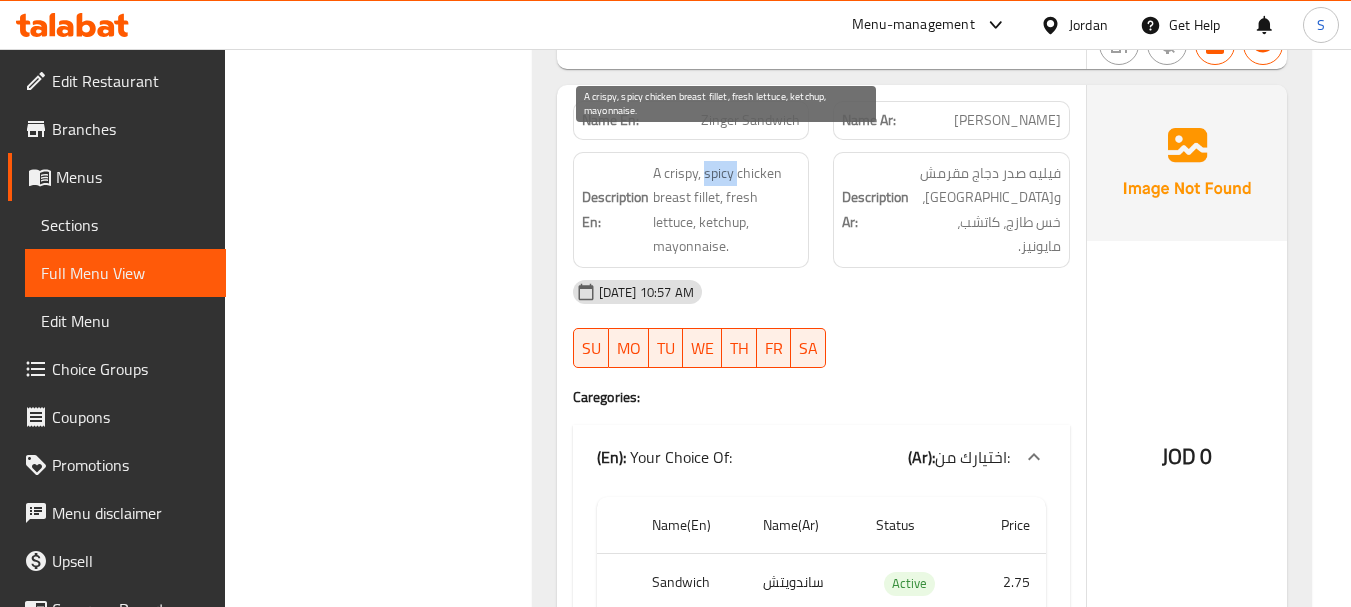 click on "A crispy, spicy chicken breast fillet, fresh lettuce, ketchup, mayonnaise." at bounding box center [727, 210] 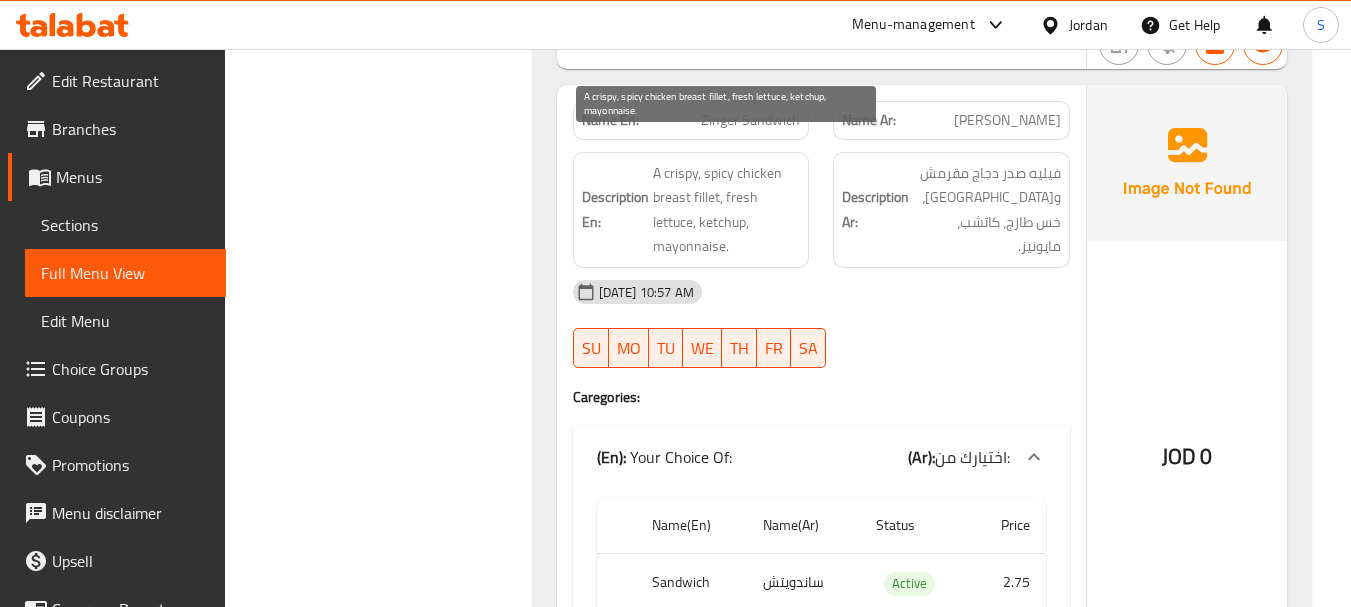 click on "A crispy, spicy chicken breast fillet, fresh lettuce, ketchup, mayonnaise." at bounding box center (727, 210) 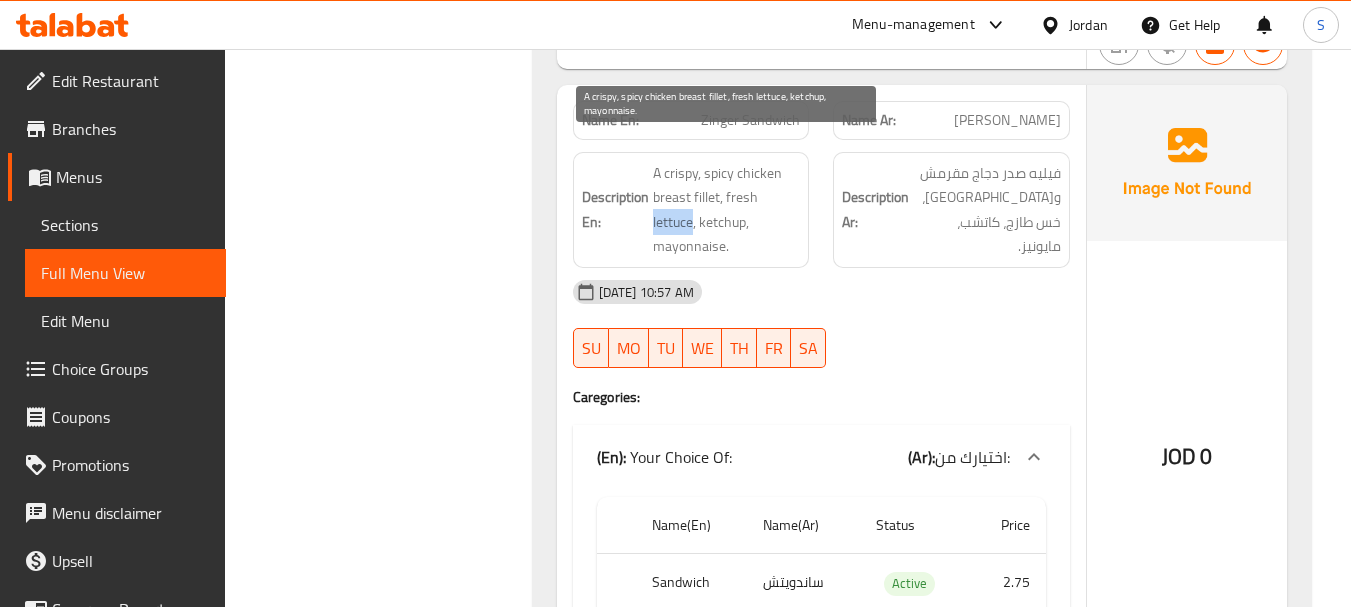 click on "A crispy, spicy chicken breast fillet, fresh lettuce, ketchup, mayonnaise." at bounding box center [727, 210] 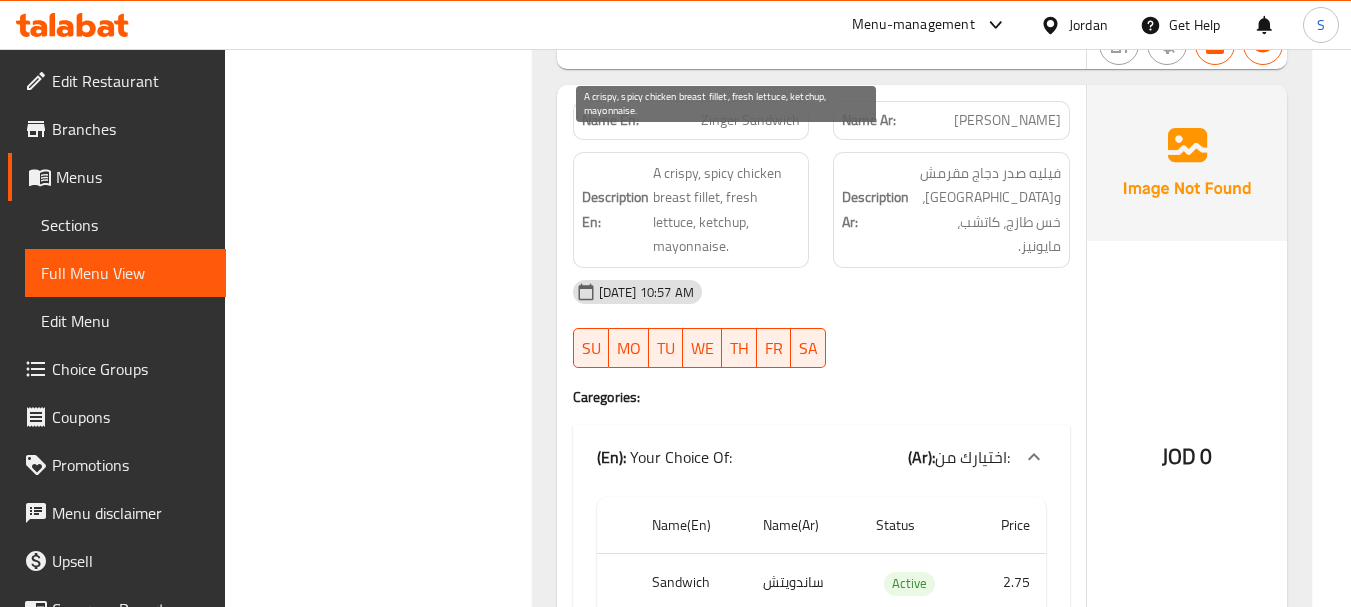 click on "A crispy, spicy chicken breast fillet, fresh lettuce, ketchup, mayonnaise." at bounding box center [727, 210] 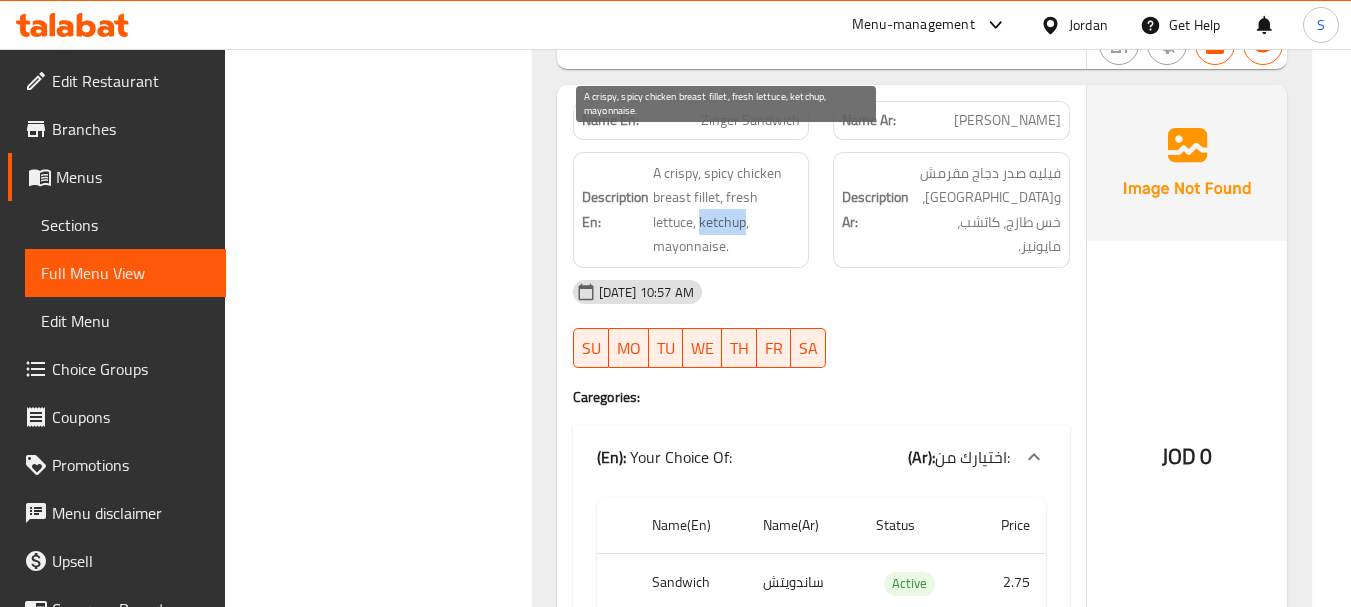 click on "A crispy, spicy chicken breast fillet, fresh lettuce, ketchup, mayonnaise." at bounding box center [727, 210] 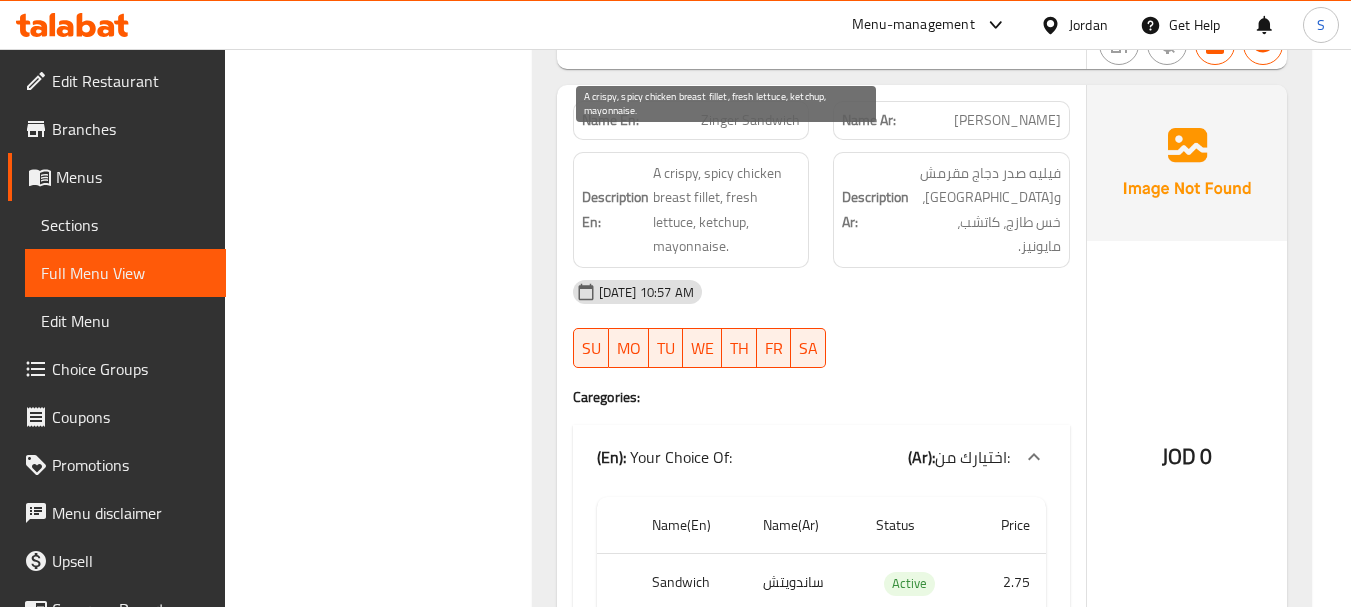 click on "Description En: A crispy, spicy chicken breast fillet, fresh lettuce, ketchup, mayonnaise." at bounding box center [691, -3255] 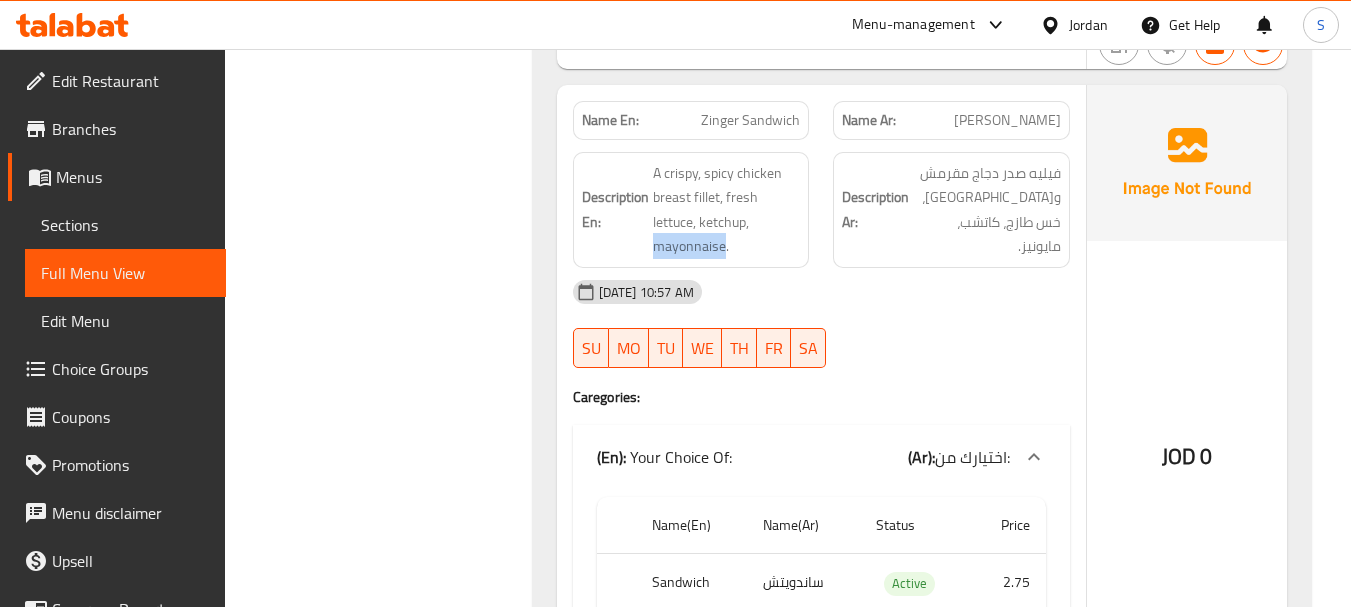 click on "Description En: A crispy, spicy chicken breast fillet, fresh lettuce, ketchup, mayonnaise." at bounding box center (691, -3255) 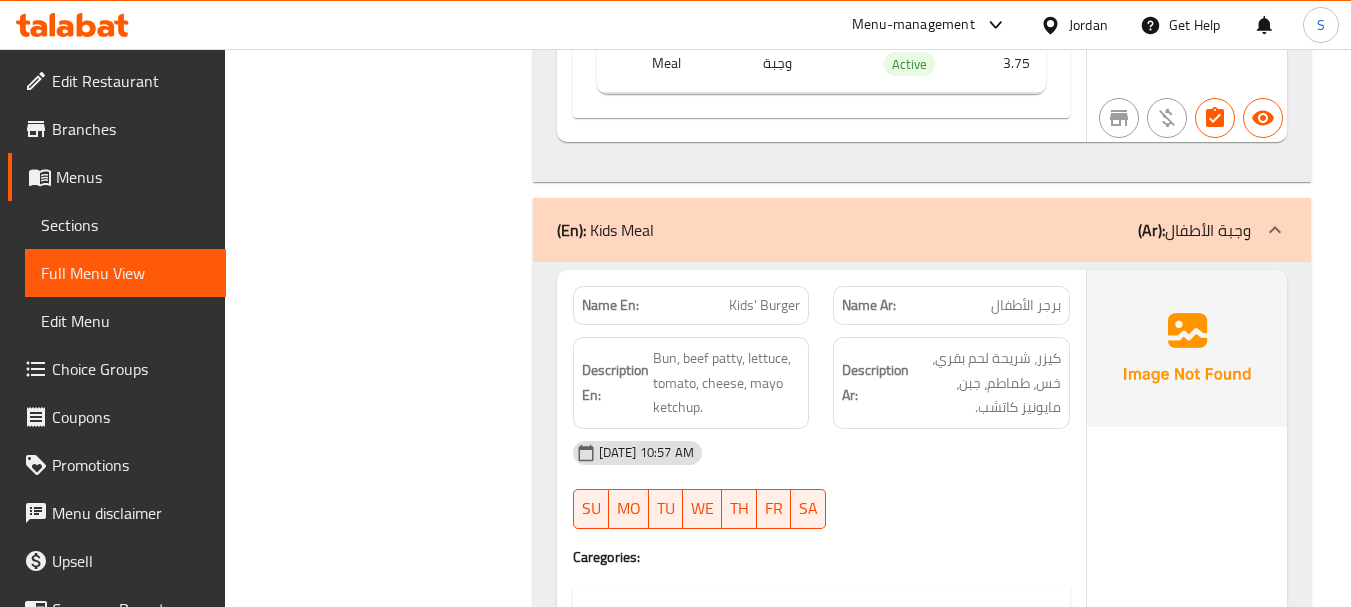 scroll, scrollTop: 5700, scrollLeft: 0, axis: vertical 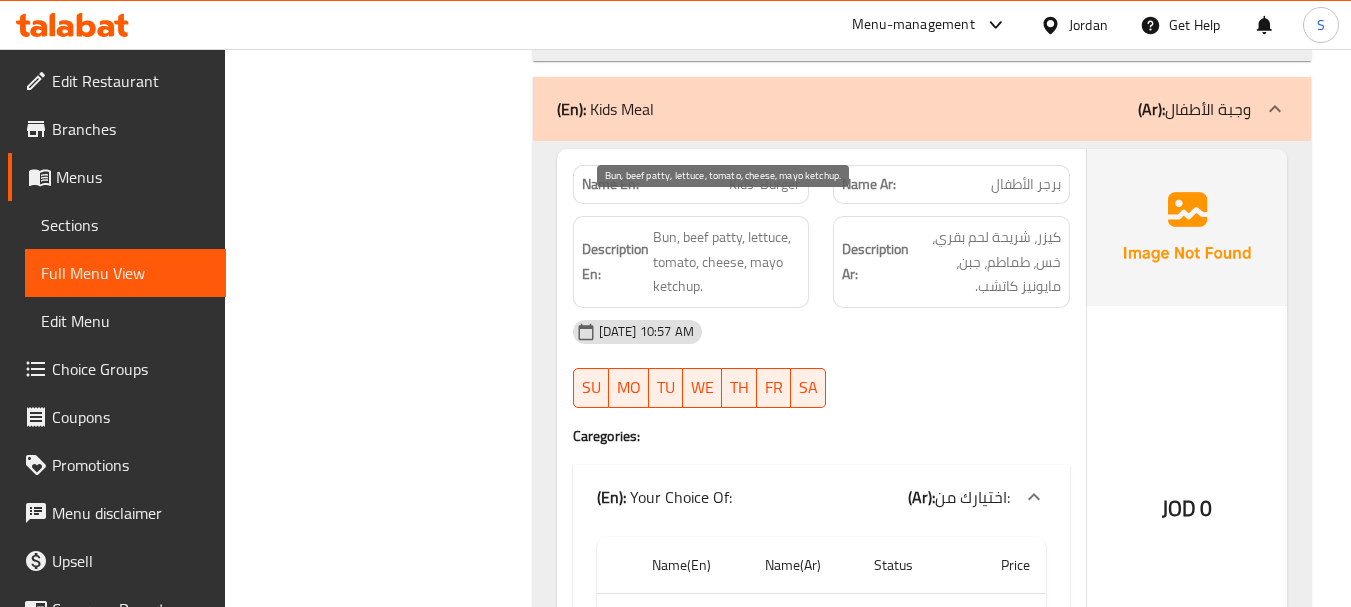 click on "Bun, beef patty, lettuce, tomato, cheese, mayo ketchup." at bounding box center (727, 262) 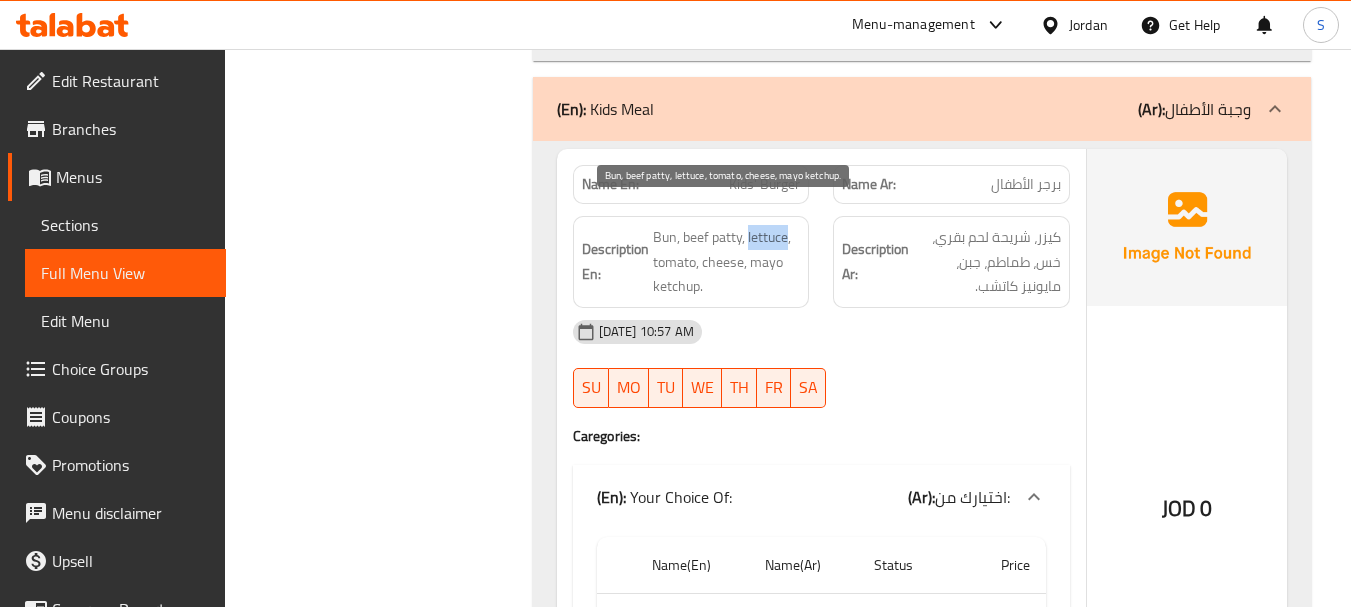 click on "Bun, beef patty, lettuce, tomato, cheese, mayo ketchup." at bounding box center [727, 262] 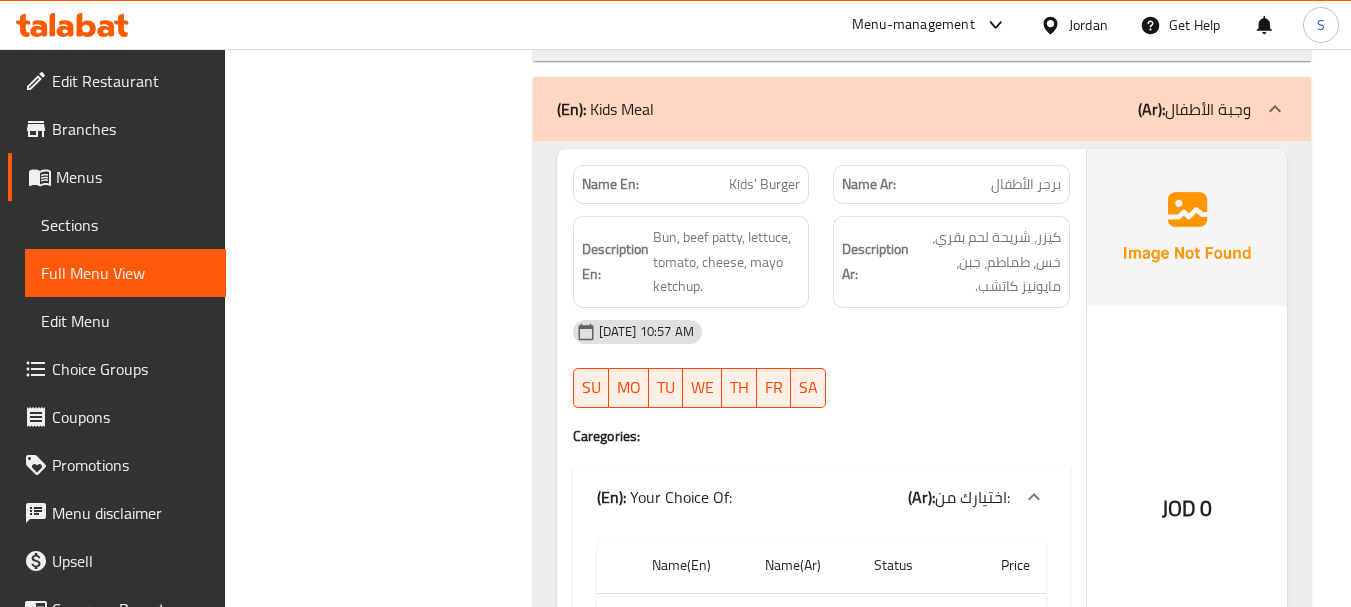 click on "Description Ar: كيزر، شريحة لحم بقري، خس، طماطم، جبن، مايونيز كاتشب." at bounding box center [951, -5246] 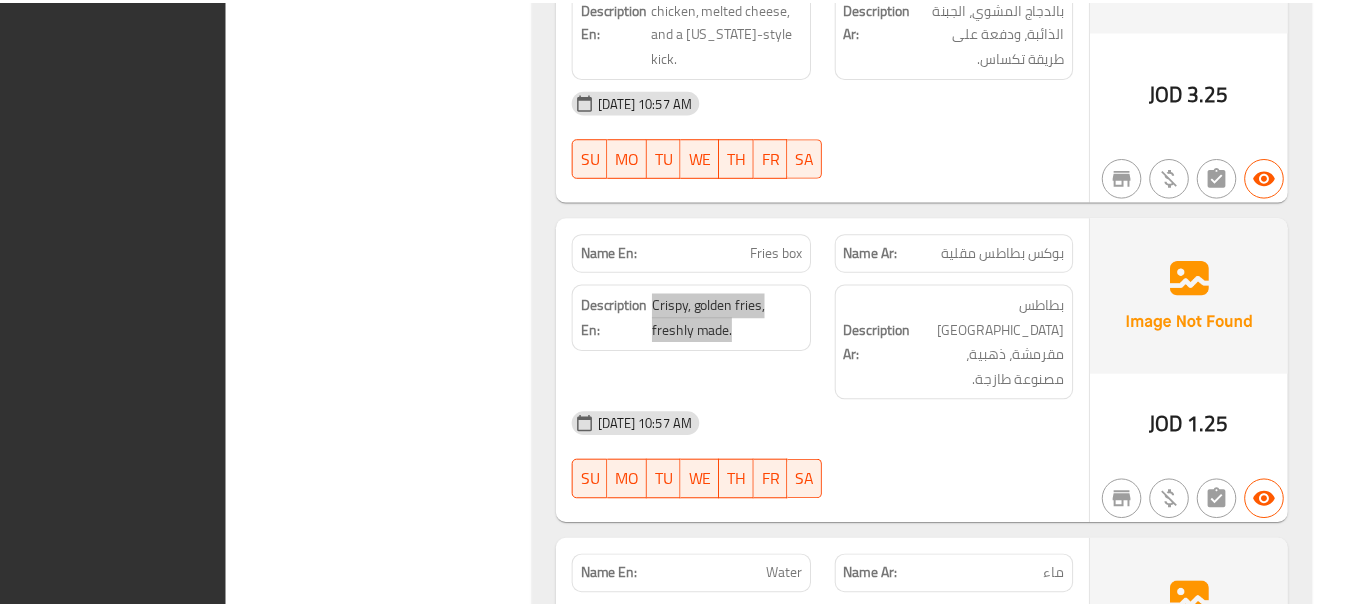 scroll, scrollTop: 7483, scrollLeft: 0, axis: vertical 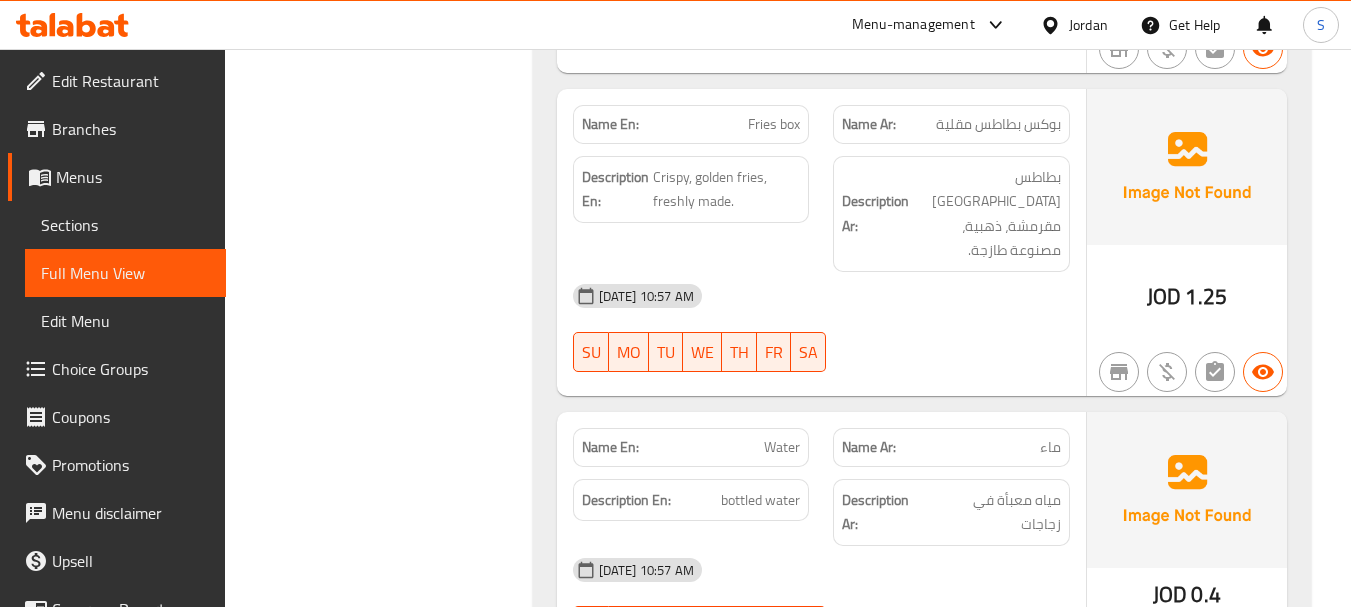 click on "Jordan" at bounding box center (1088, 25) 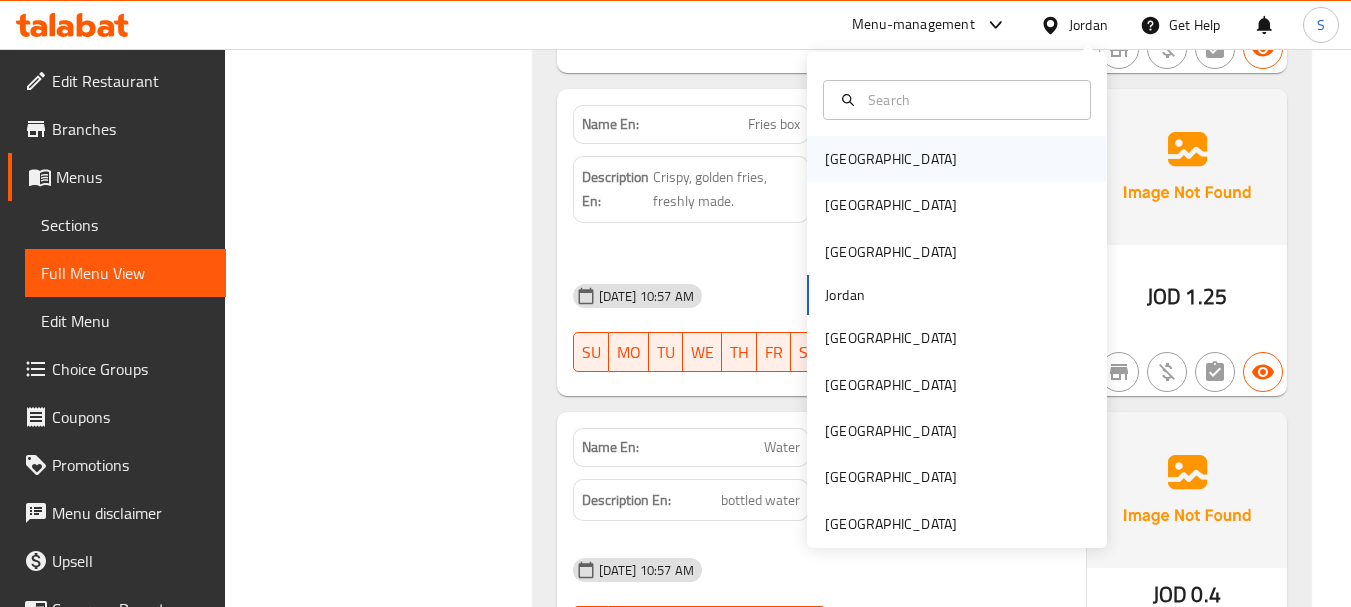 click on "Bahrain" at bounding box center [891, 159] 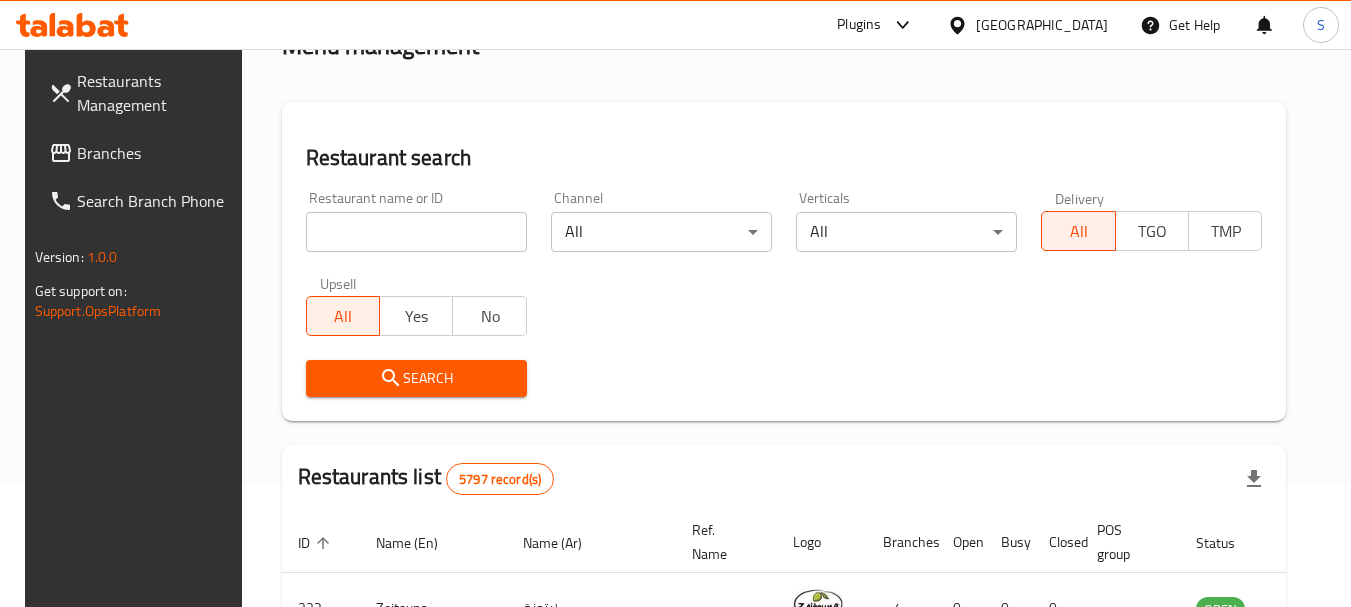 scroll, scrollTop: 7, scrollLeft: 0, axis: vertical 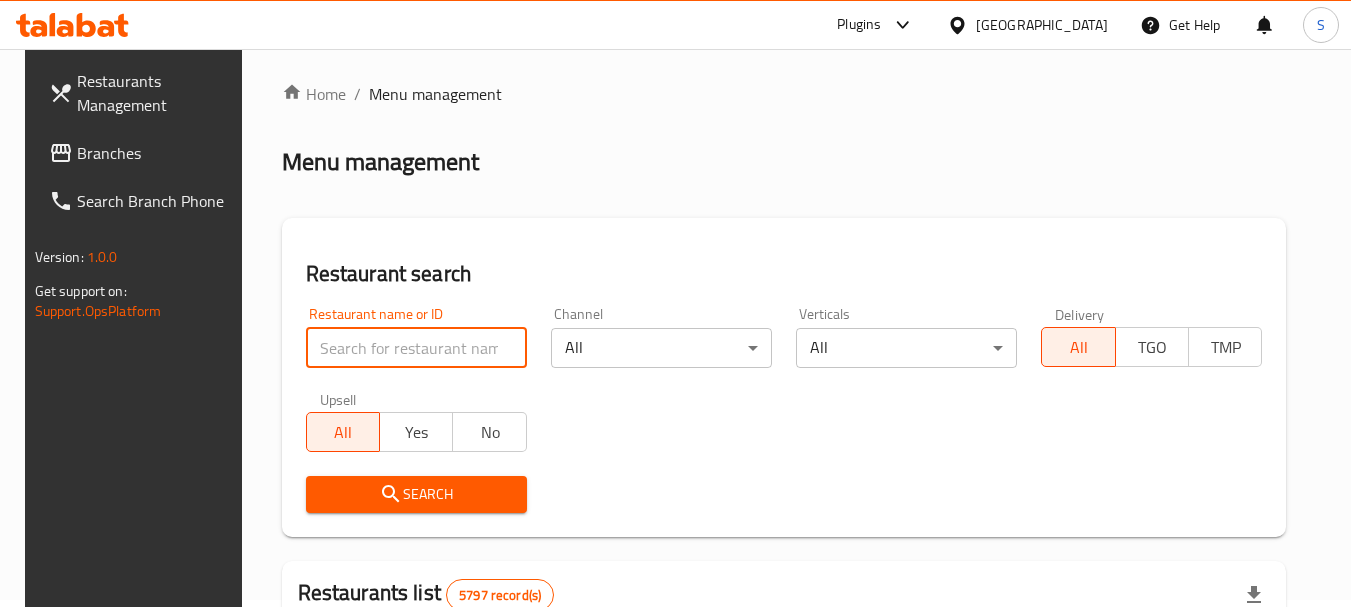 click at bounding box center [416, 348] 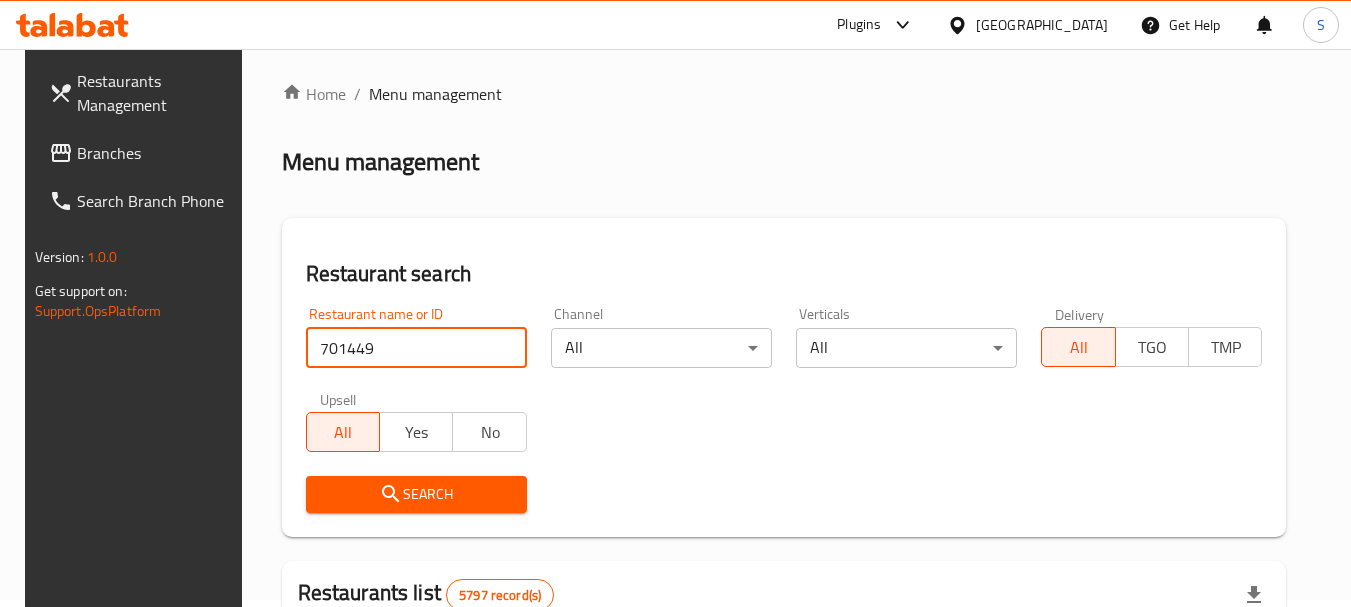 type on "701449" 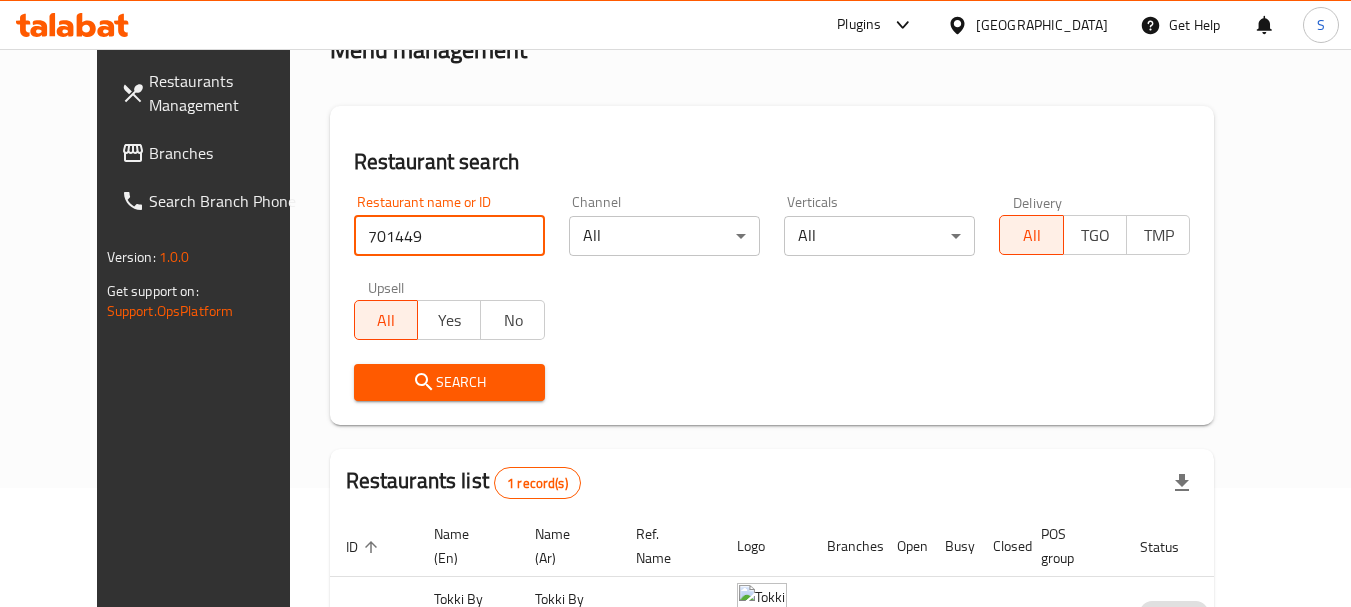 scroll, scrollTop: 260, scrollLeft: 0, axis: vertical 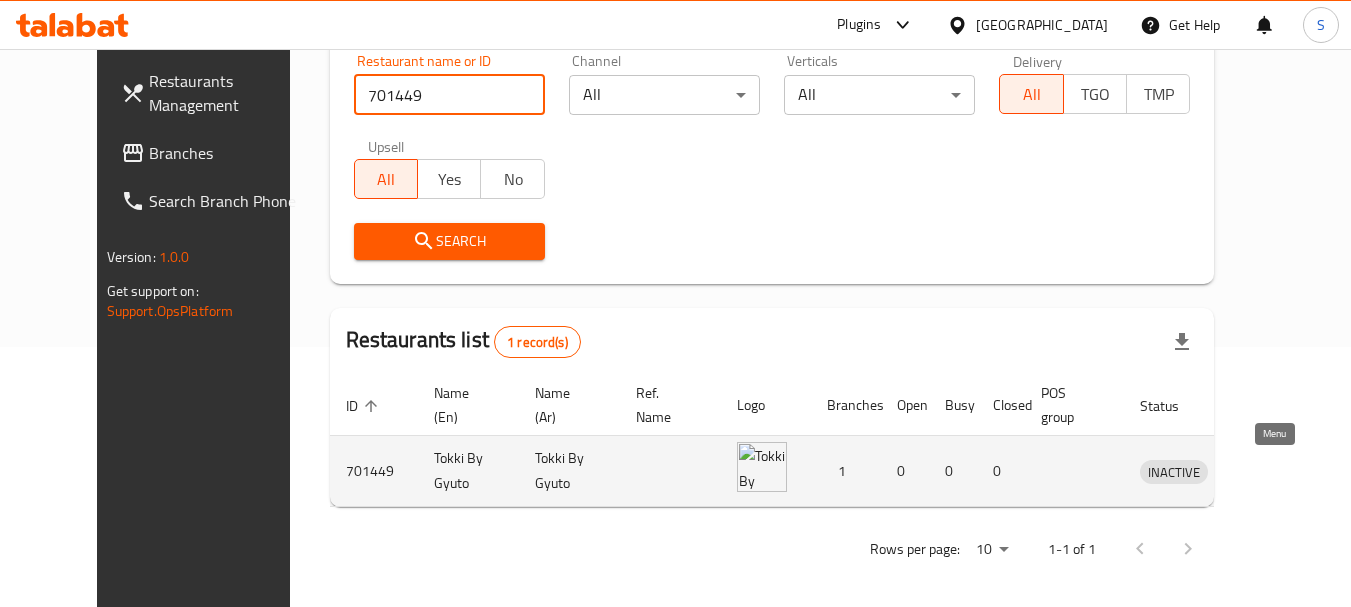 click 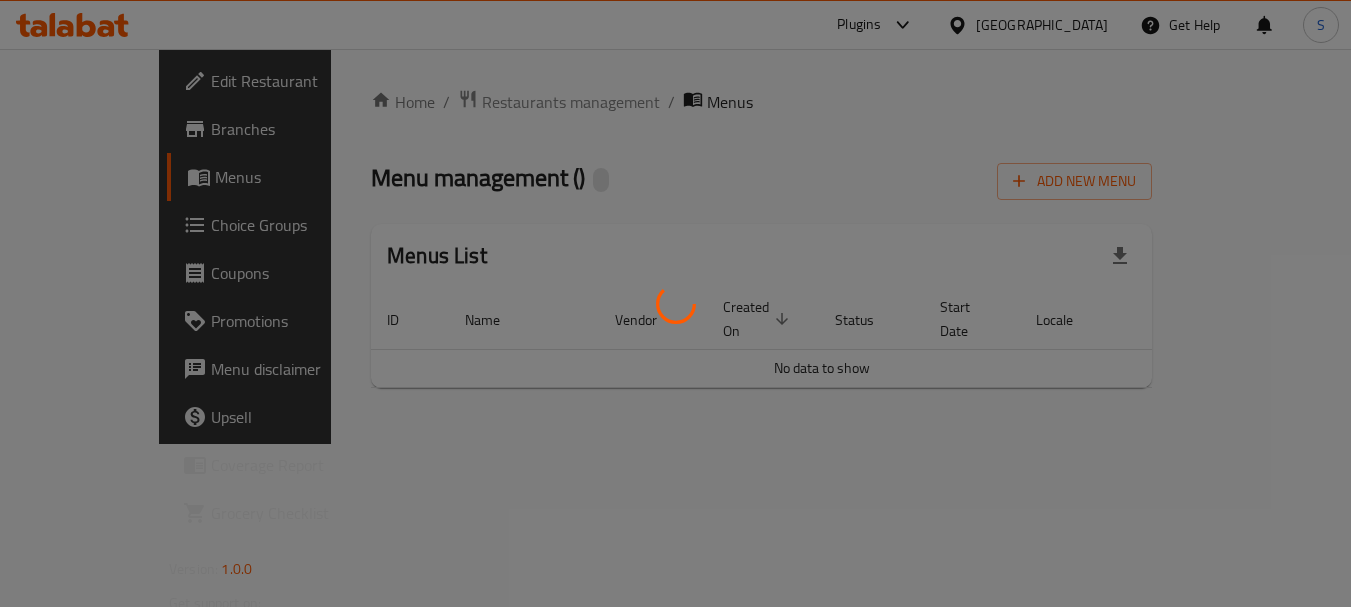 scroll, scrollTop: 0, scrollLeft: 0, axis: both 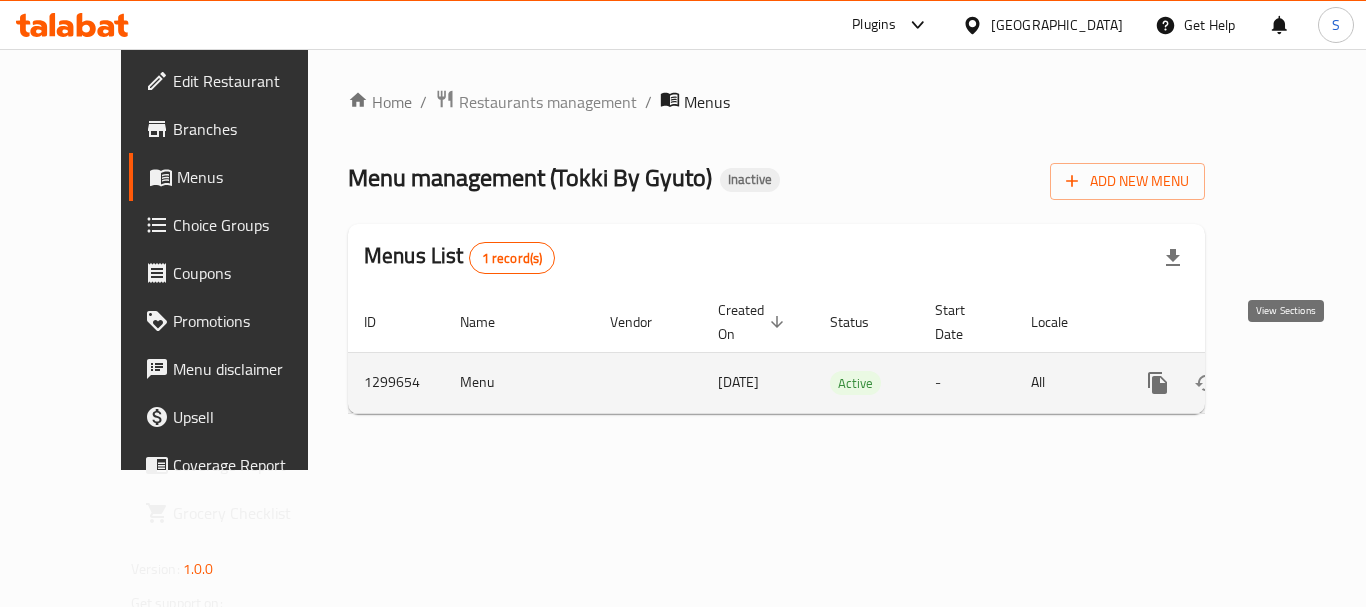 click at bounding box center (1302, 383) 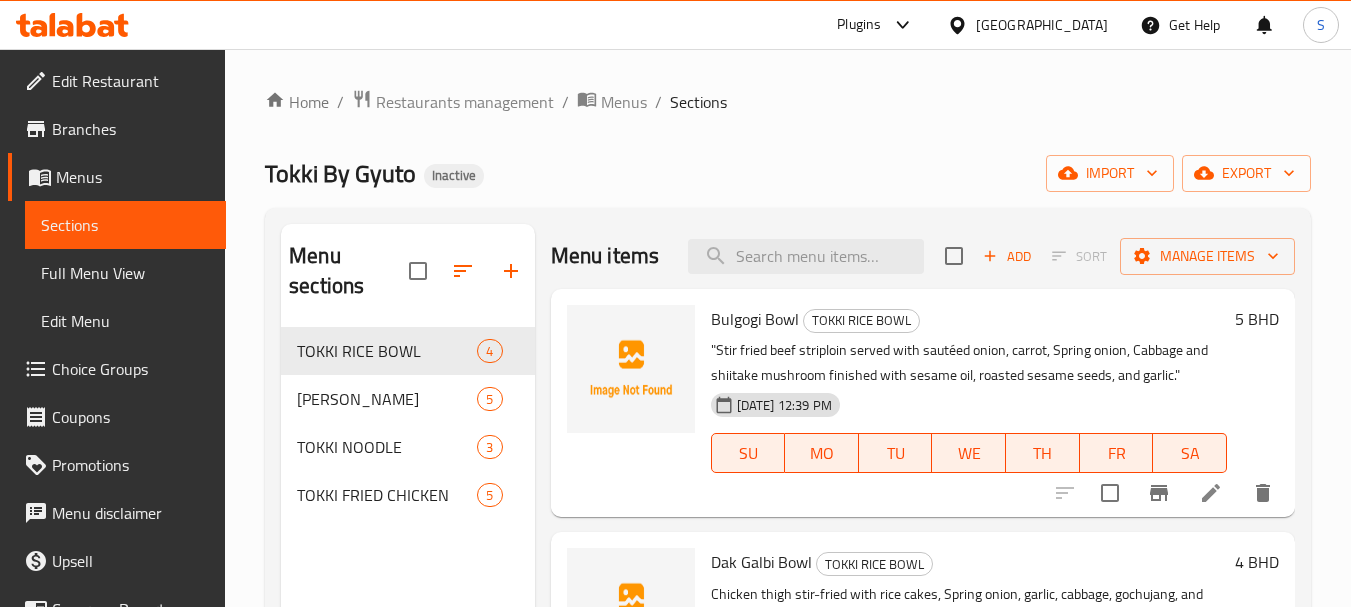 scroll, scrollTop: 100, scrollLeft: 0, axis: vertical 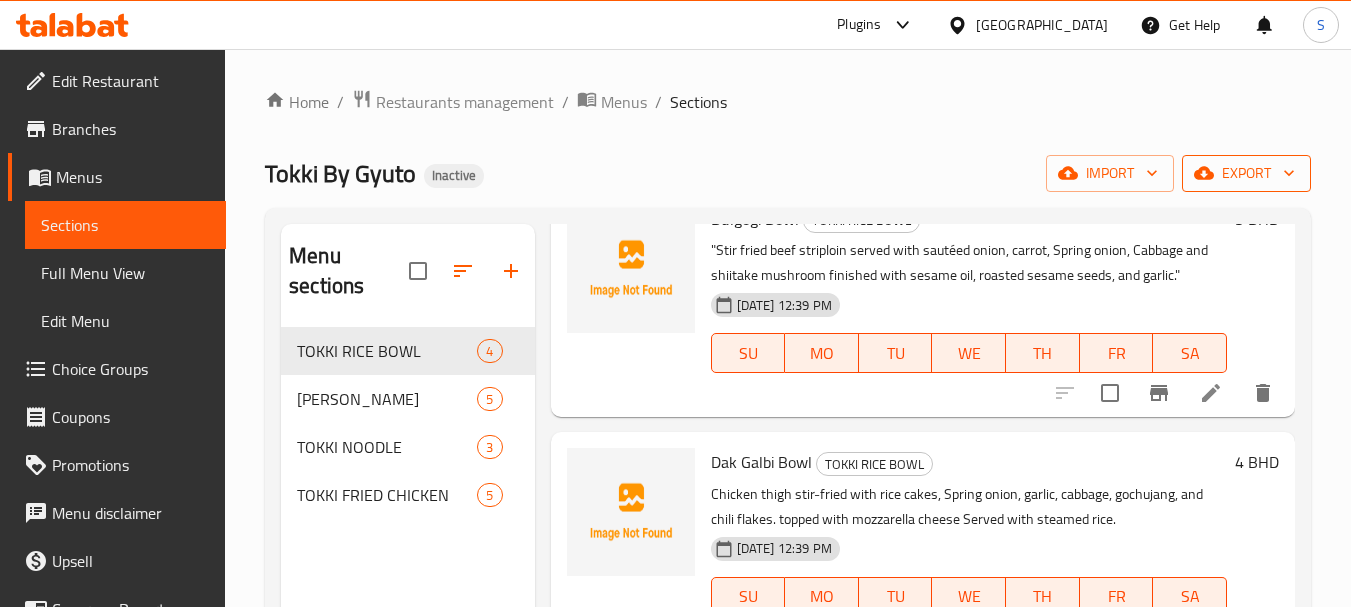 click on "export" at bounding box center (1246, 173) 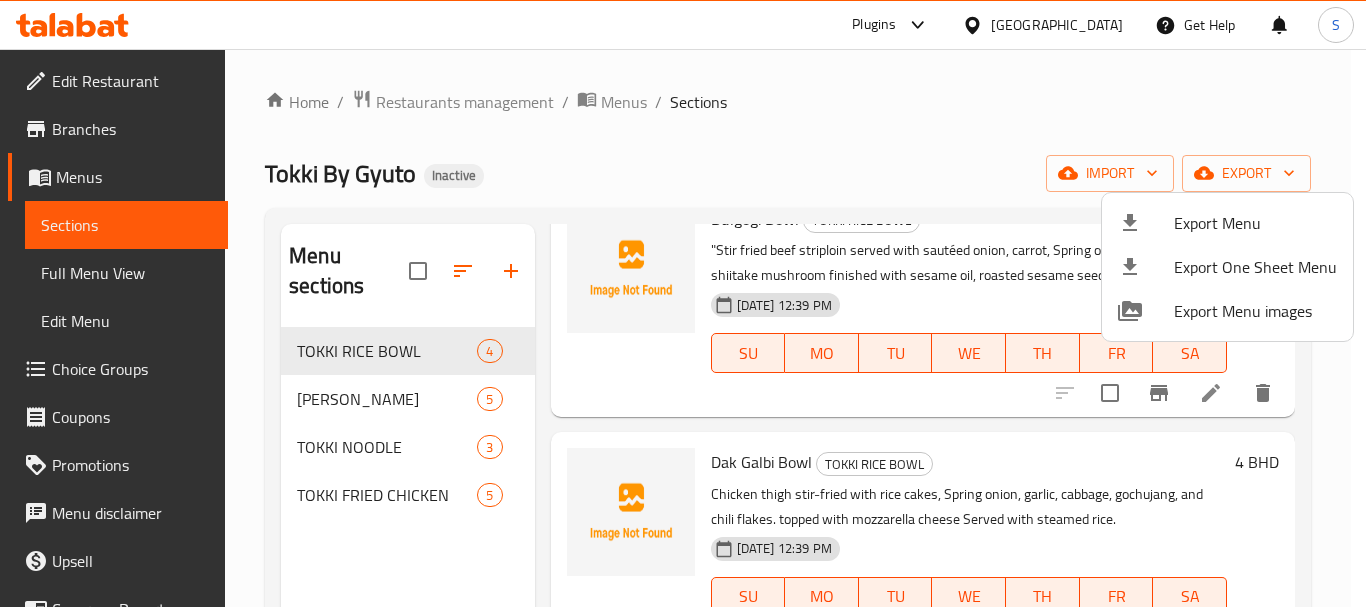 click on "Export Menu" at bounding box center [1255, 223] 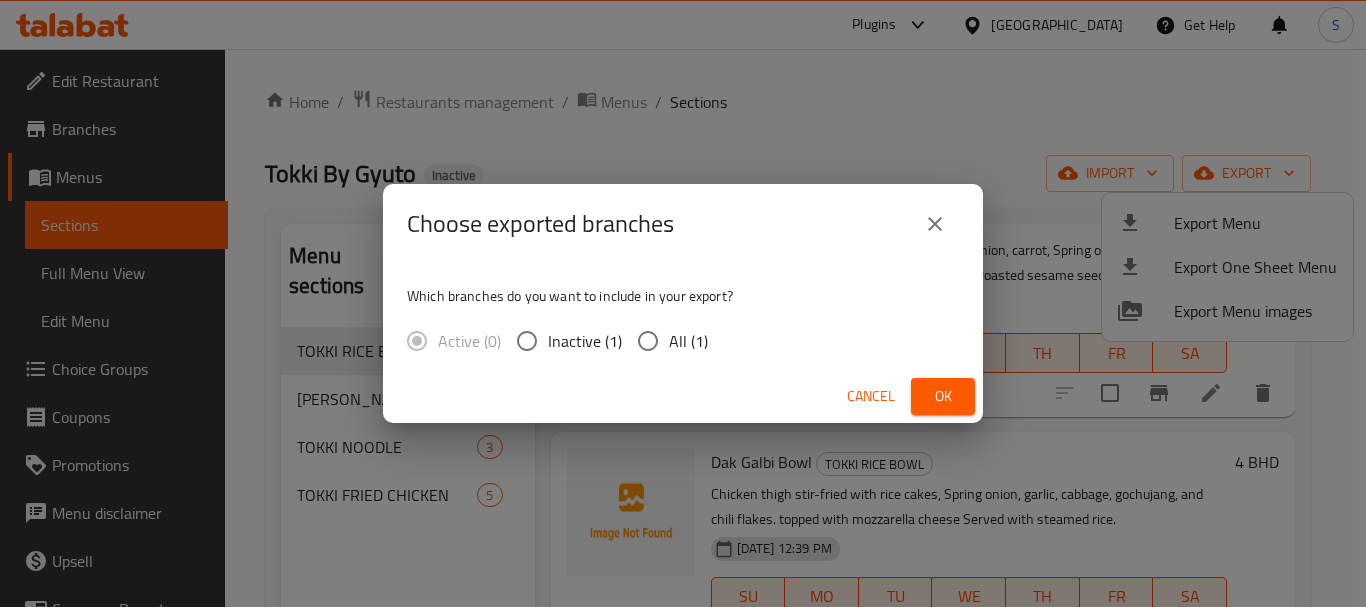 click on "All (1)" at bounding box center (688, 341) 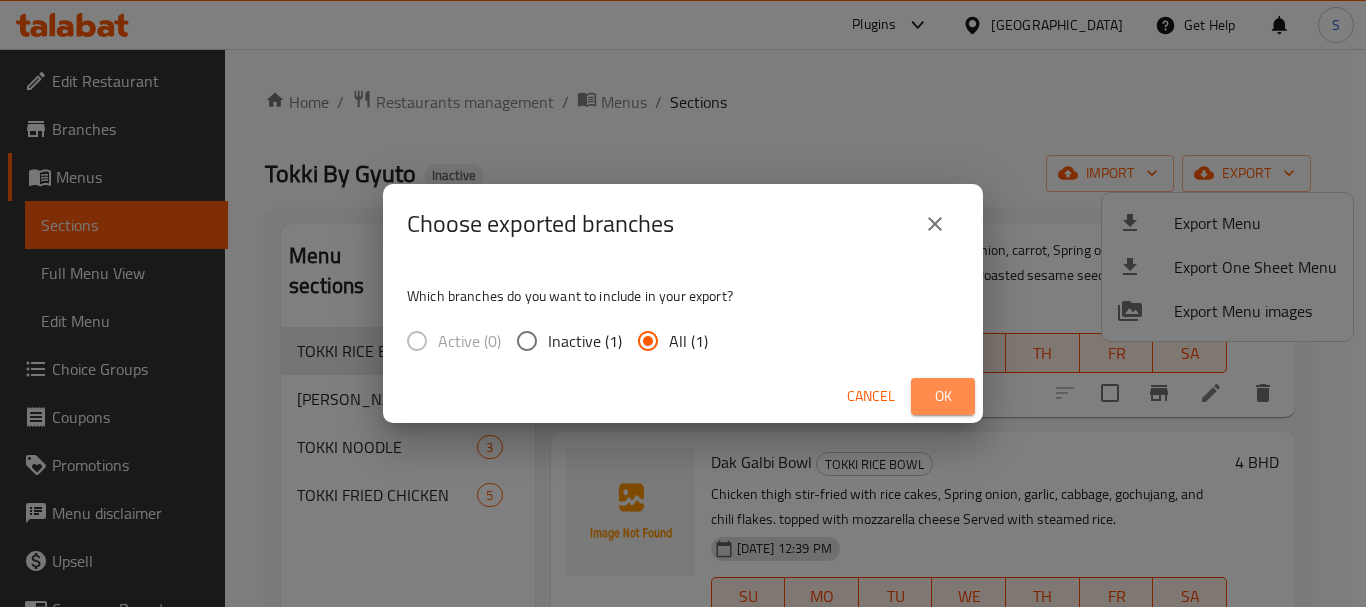 click on "Ok" at bounding box center [943, 396] 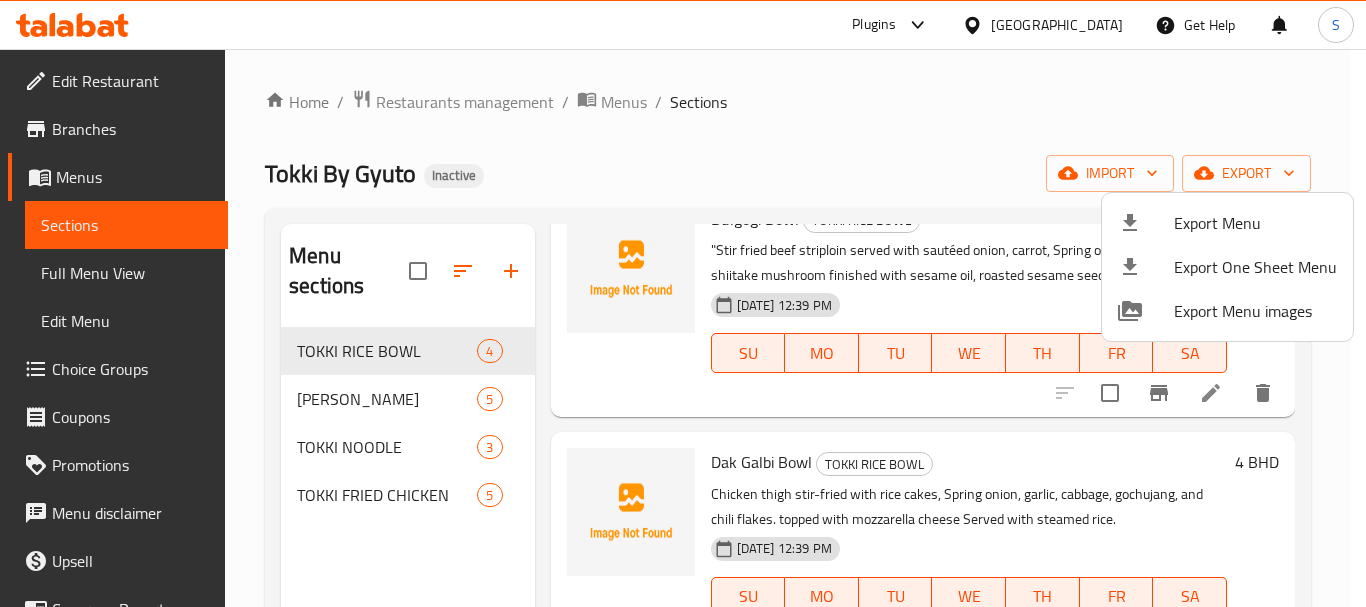 click at bounding box center (683, 303) 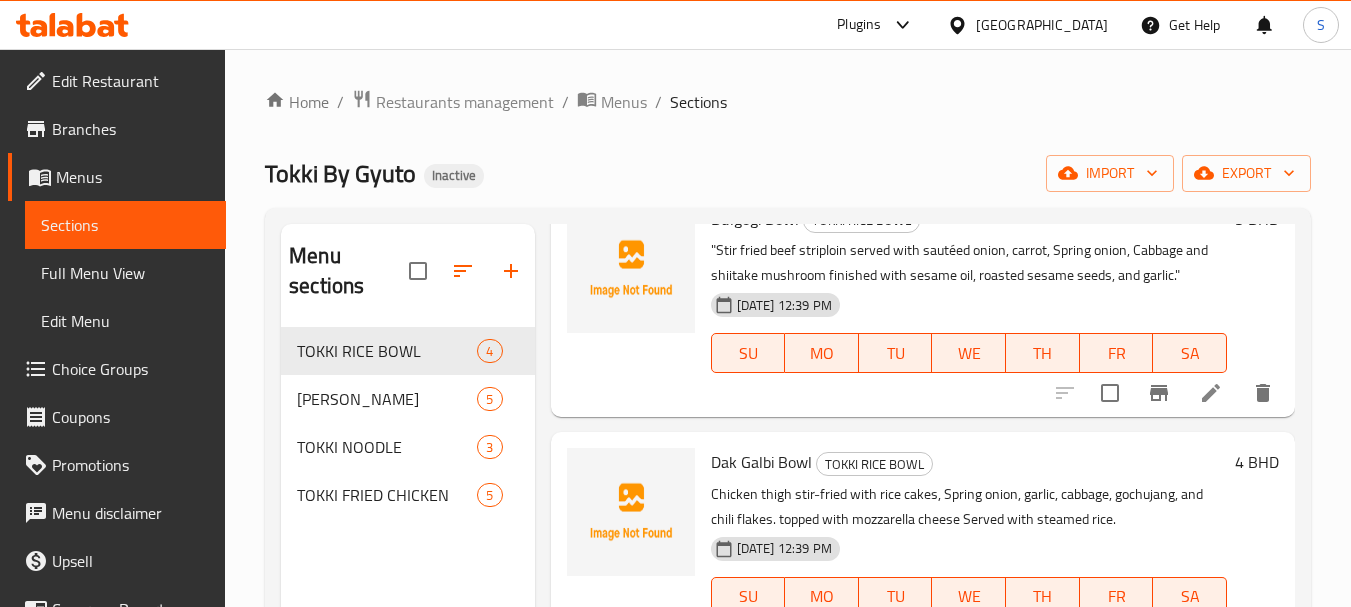 drag, startPoint x: 125, startPoint y: 132, endPoint x: 148, endPoint y: 123, distance: 24.698177 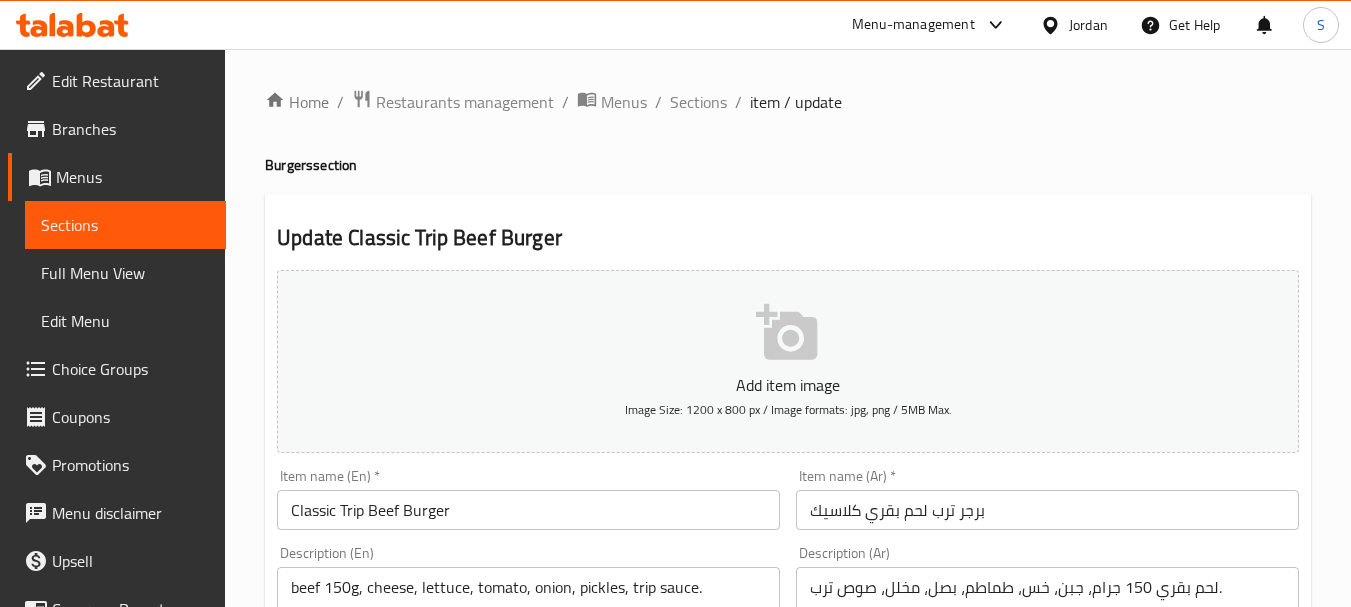 scroll, scrollTop: 0, scrollLeft: 0, axis: both 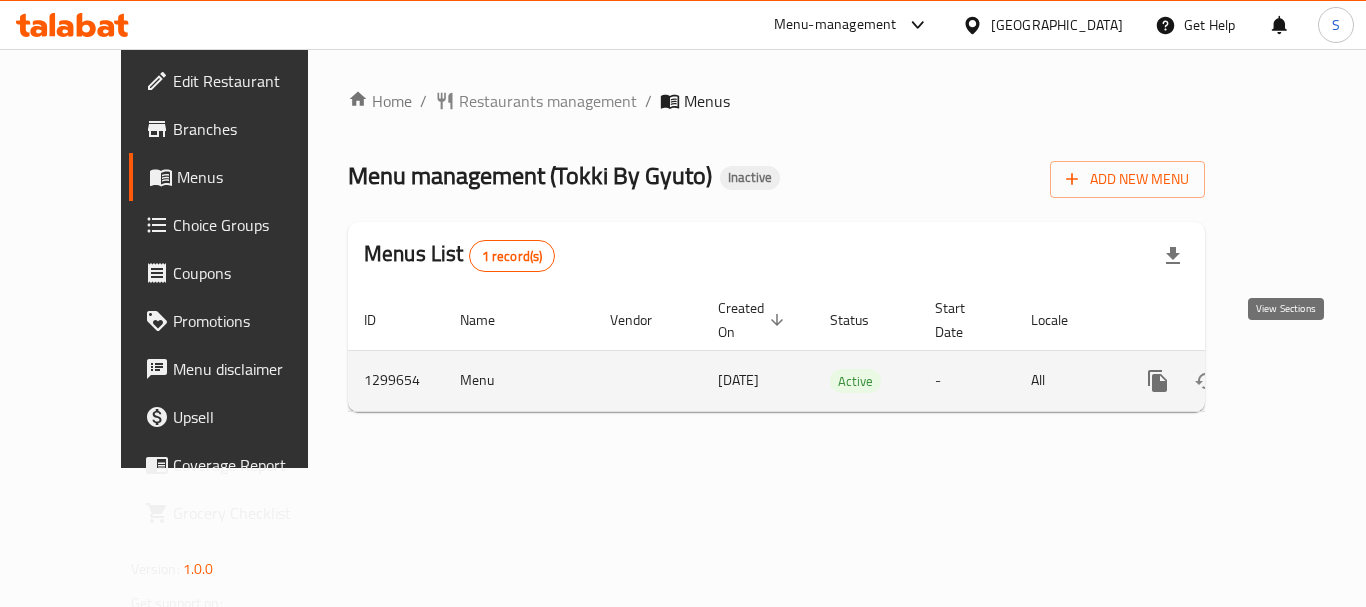 click at bounding box center (1302, 381) 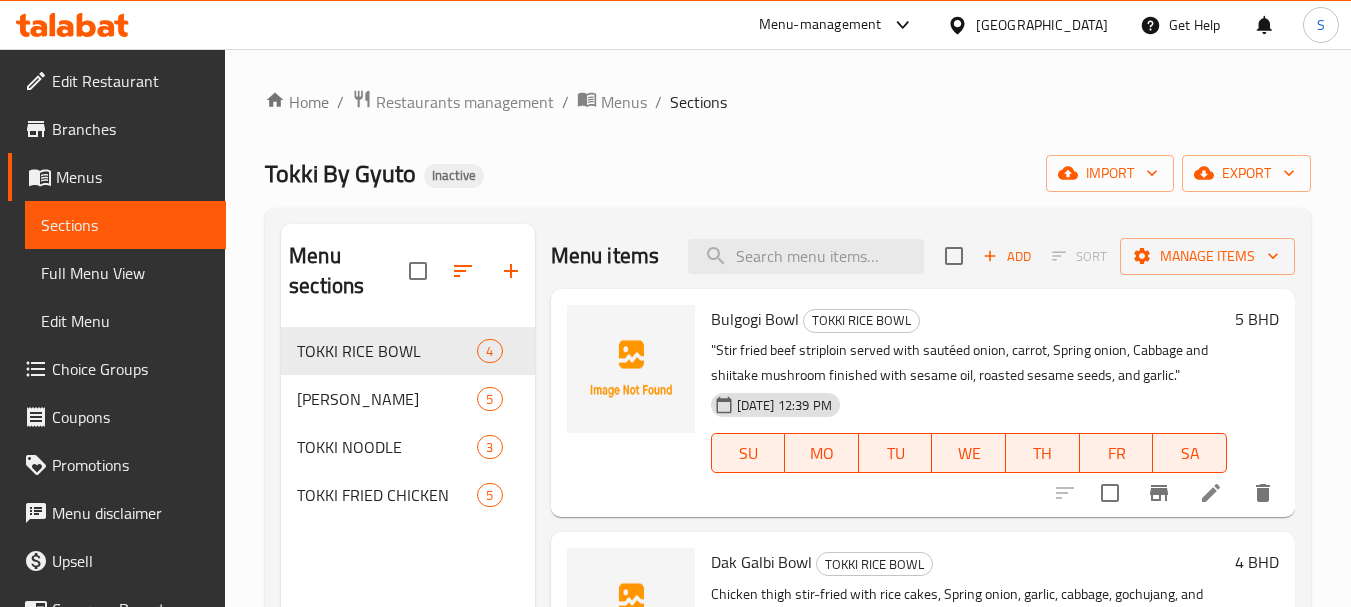 click on "Home / Restaurants management / Menus / Sections Tokki By Gyuto Inactive import export Menu sections TOKKI RICE BOWL 4 TOKKI BUNSIK 5 TOKKI NOODLE 3 TOKKI FRIED CHICKEN 5 Menu items Add Sort Manage items Bulgogi Bowl   TOKKI RICE BOWL "Stir fried beef striploin served with sautéed onion, carrot, Spring onion, Cabbage and shiitake mushroom finished with sesame oil, roasted sesame seeds, and garlic." 10-07-2025 12:39 PM SU MO TU WE TH FR SA 5   BHD Dak Galbi Bowl   TOKKI RICE BOWL Chicken thigh stir-fried with rice cakes, Spring onion, garlic, cabbage, gochujang, and chili flakes. topped with mozzarella cheese Served with steamed rice. 10-07-2025 12:39 PM SU MO TU WE TH FR SA 4   BHD Beef Bibimbap Bowl   TOKKI RICE BOWL A mixed rice bowl topped with shiitake mushroom, spinach, onion, carrot, zucchini, striploin beef, sunny-side-up egg, gochujang, and sesame oil. 10-07-2025 12:39 PM SU MO TU WE TH FR SA 4.5   BHD Vegetable Bibimbap Bowl   TOKKI RICE BOWL 10-07-2025 12:39 PM SU MO TU WE TH FR SA 4   BHD" at bounding box center [788, 468] 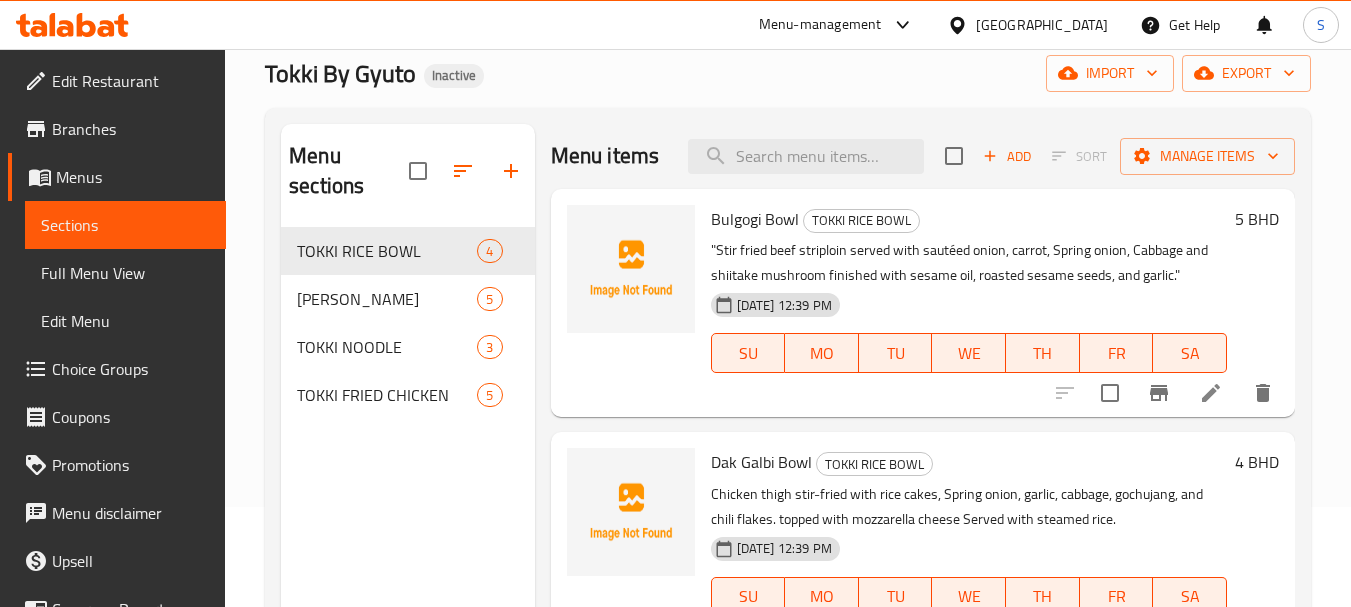 click on "Full Menu View" at bounding box center [125, 273] 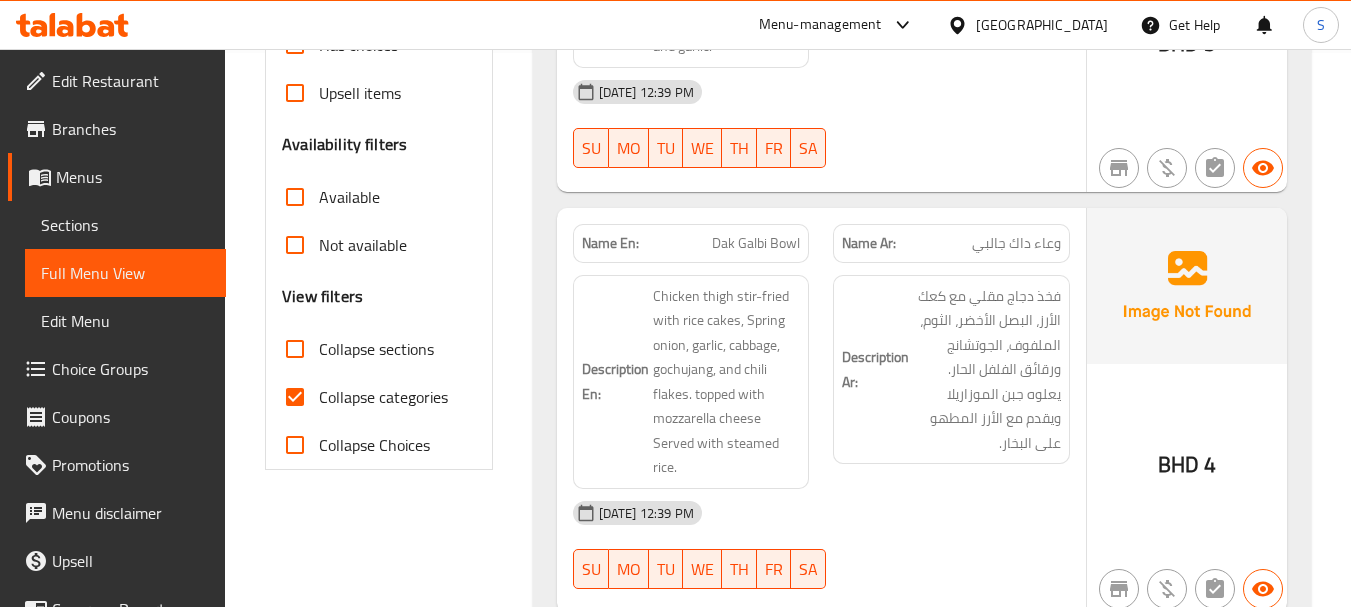 scroll, scrollTop: 600, scrollLeft: 0, axis: vertical 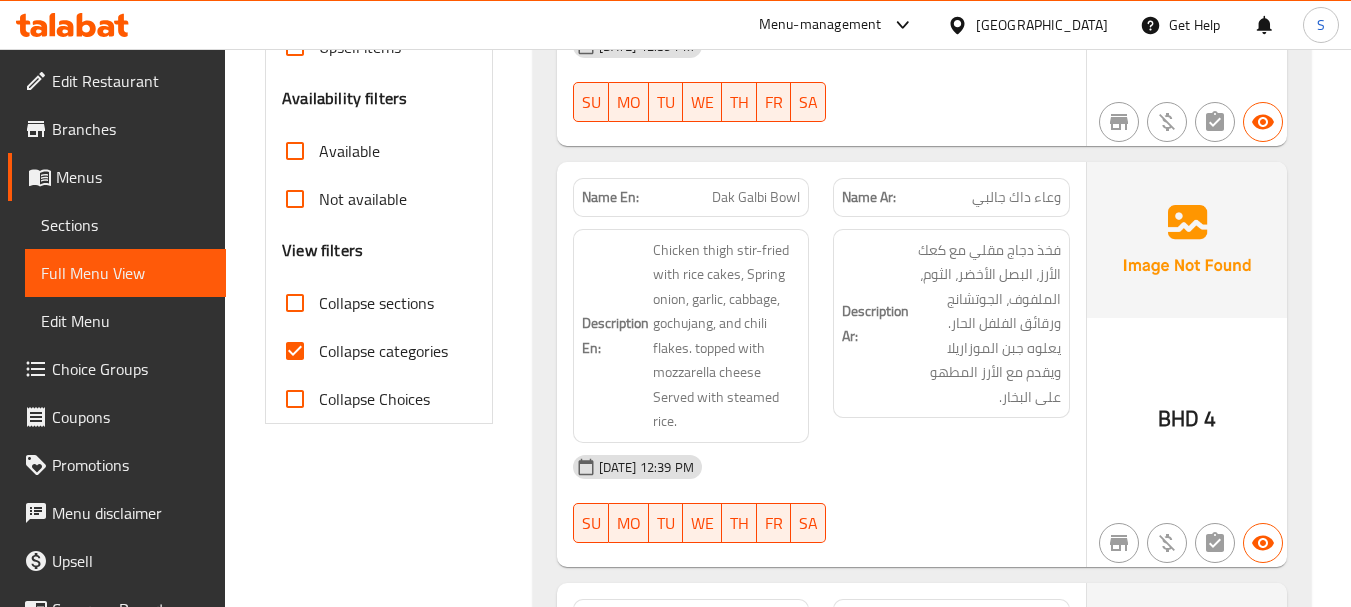 click on "Collapse categories" at bounding box center (383, 351) 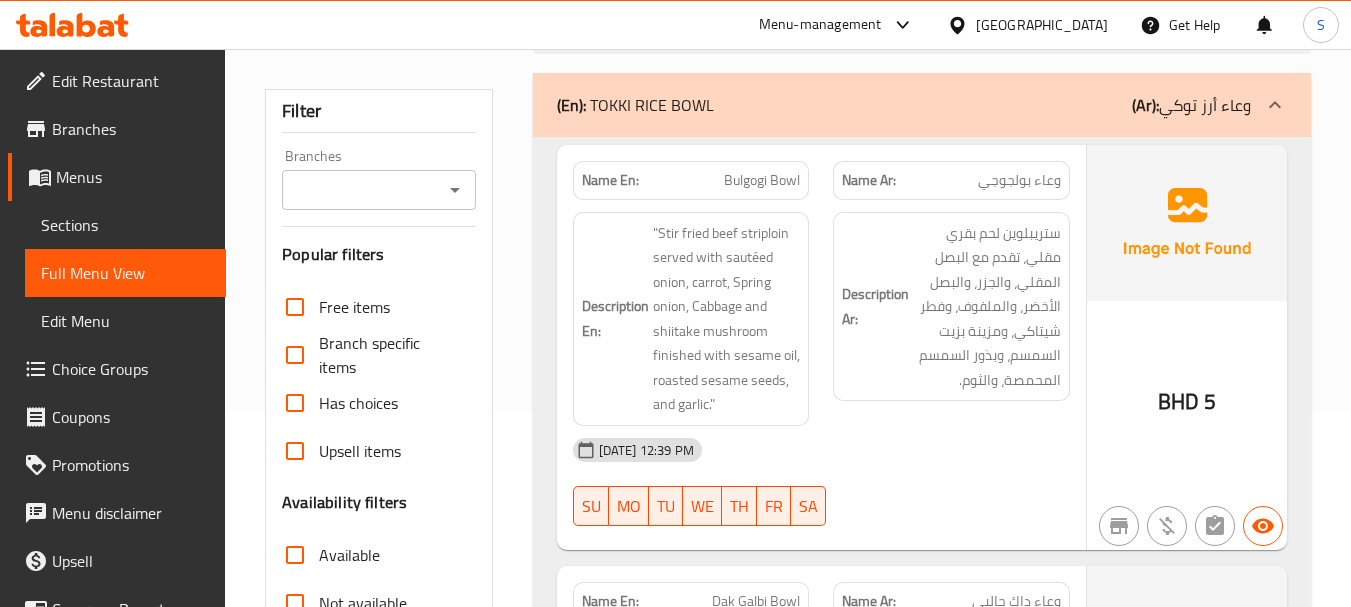 scroll, scrollTop: 100, scrollLeft: 0, axis: vertical 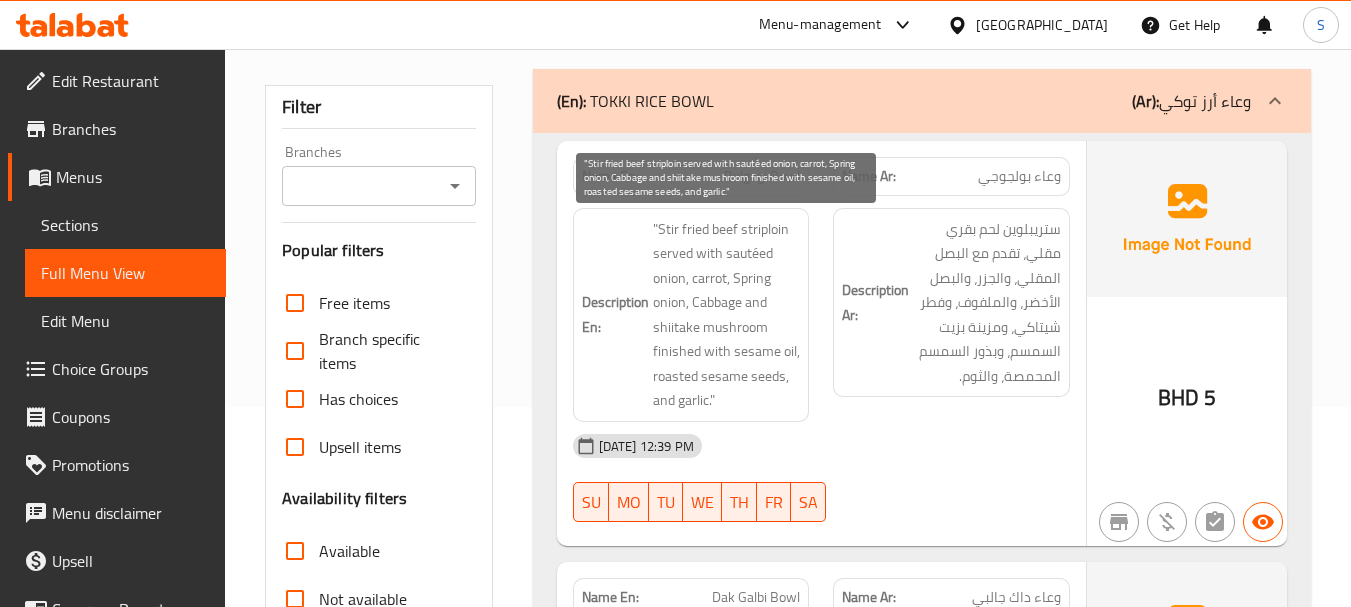 click on ""Stir fried beef striploin served with sautéed onion, carrot, Spring onion, Cabbage and shiitake mushroom finished with sesame oil, roasted sesame seeds, and garlic."" at bounding box center (727, 315) 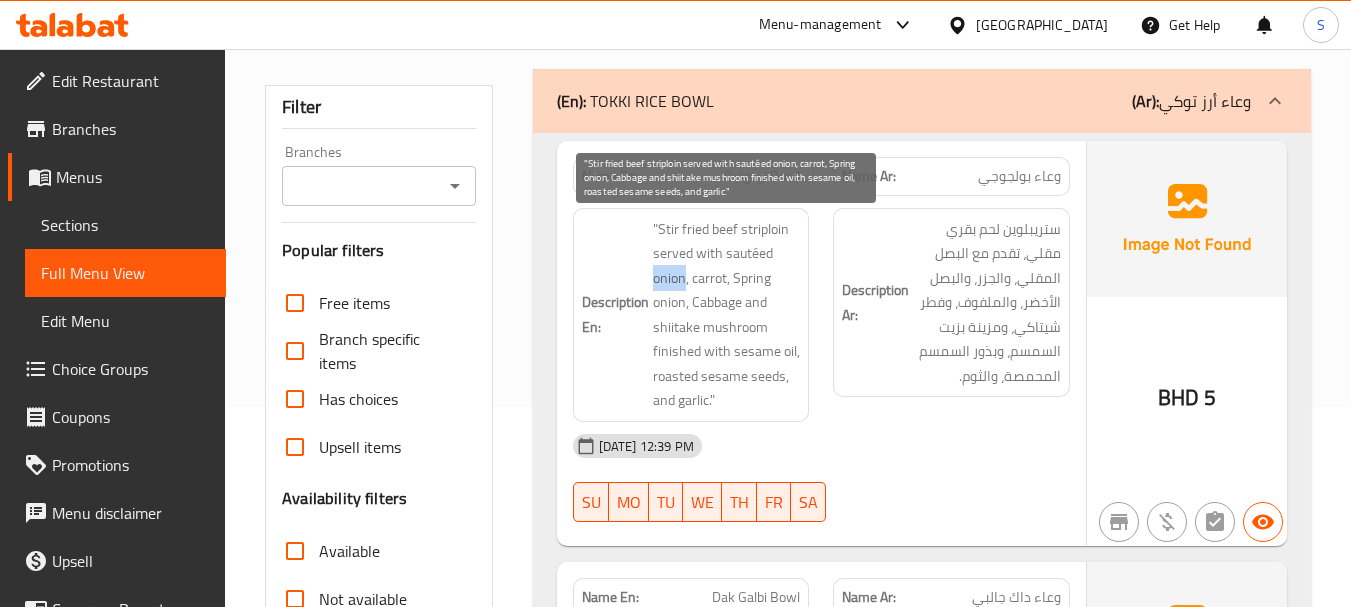 click on ""Stir fried beef striploin served with sautéed onion, carrot, Spring onion, Cabbage and shiitake mushroom finished with sesame oil, roasted sesame seeds, and garlic."" at bounding box center (727, 315) 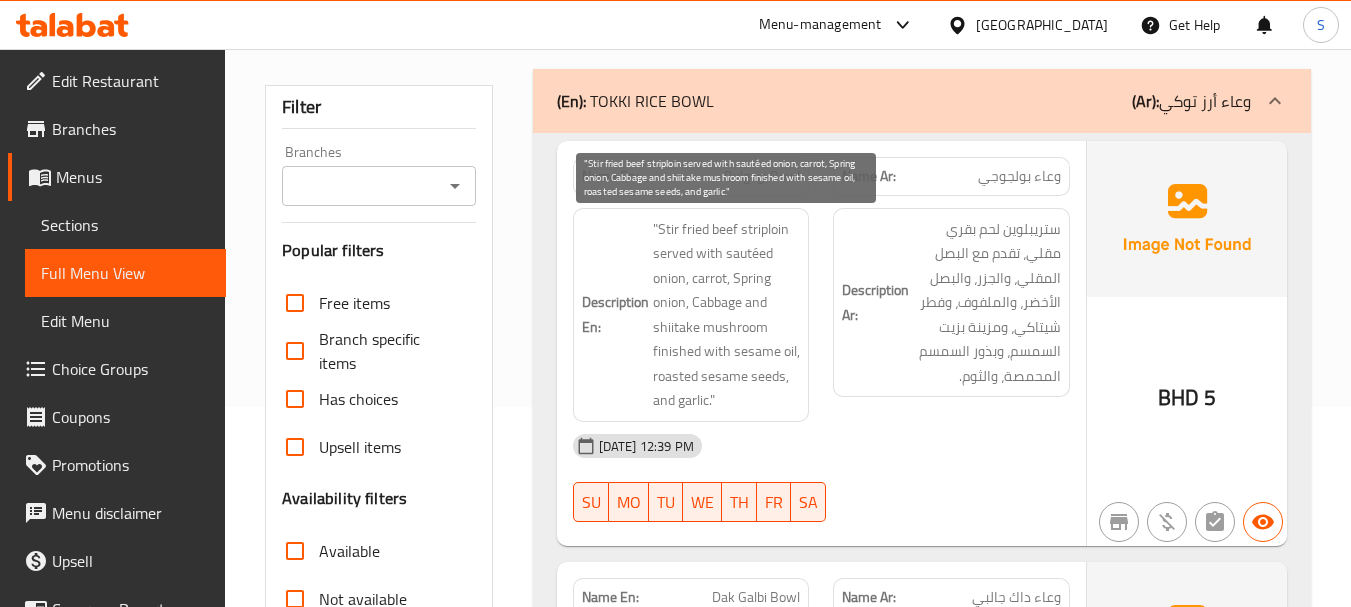 click on ""Stir fried beef striploin served with sautéed onion, carrot, Spring onion, Cabbage and shiitake mushroom finished with sesame oil, roasted sesame seeds, and garlic."" at bounding box center [727, 315] 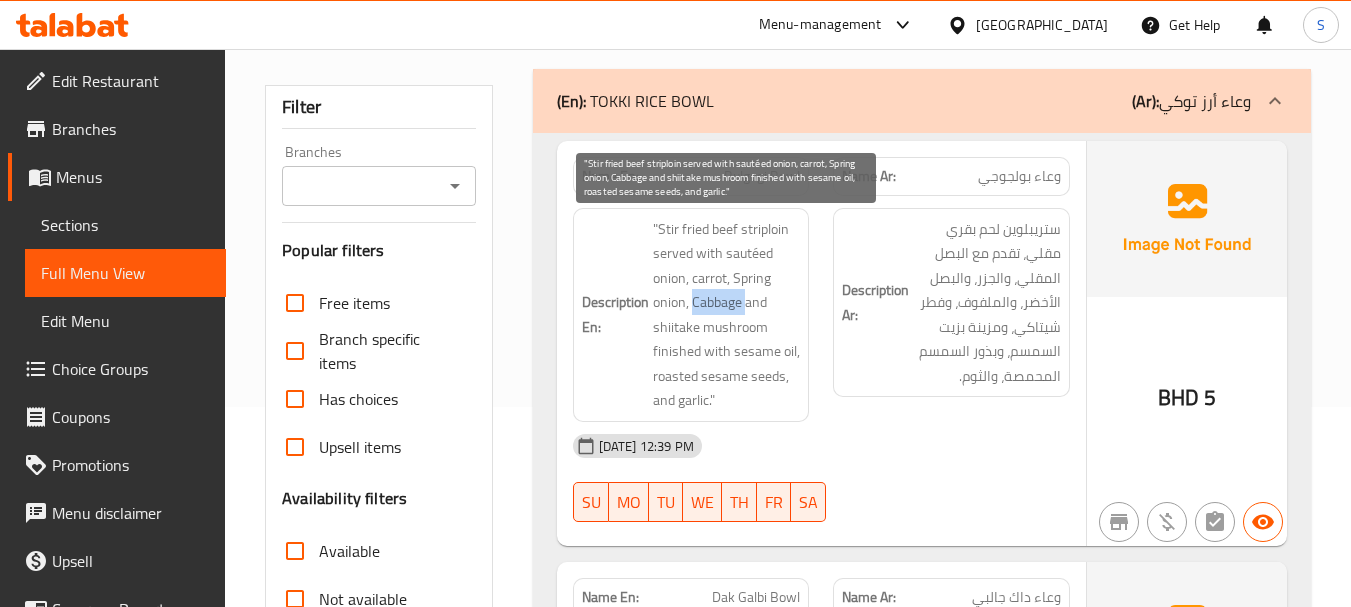 click on ""Stir fried beef striploin served with sautéed onion, carrot, Spring onion, Cabbage and shiitake mushroom finished with sesame oil, roasted sesame seeds, and garlic."" at bounding box center (727, 315) 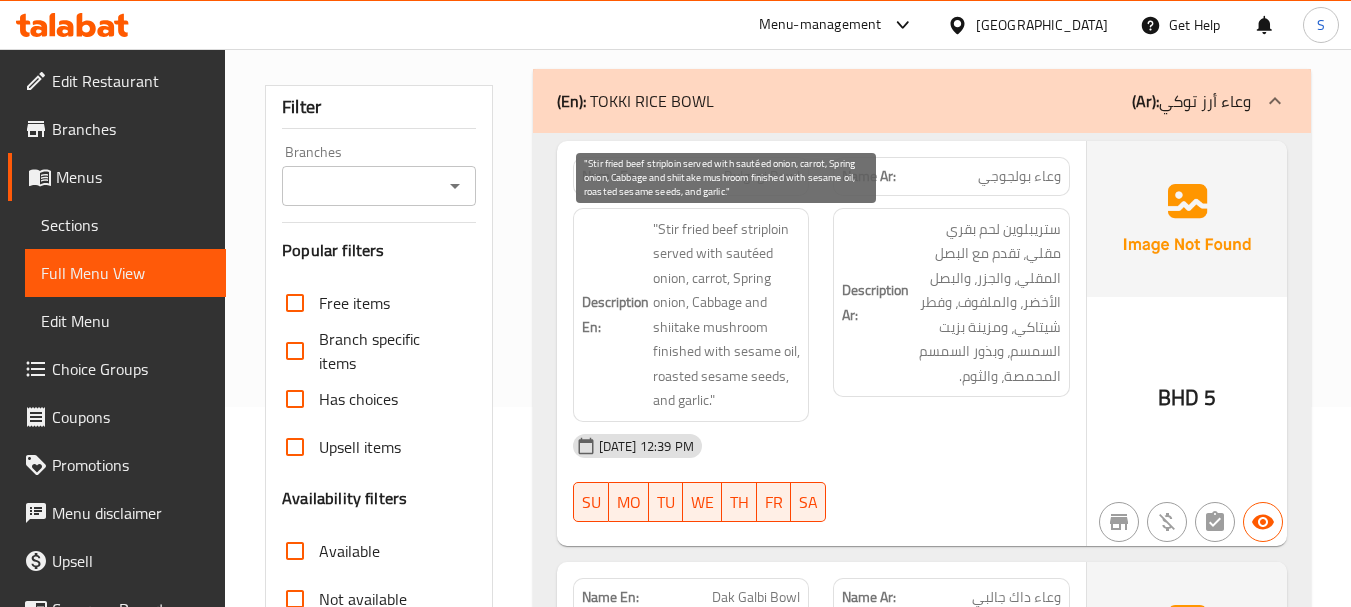 click on ""Stir fried beef striploin served with sautéed onion, carrot, Spring onion, Cabbage and shiitake mushroom finished with sesame oil, roasted sesame seeds, and garlic."" at bounding box center (727, 315) 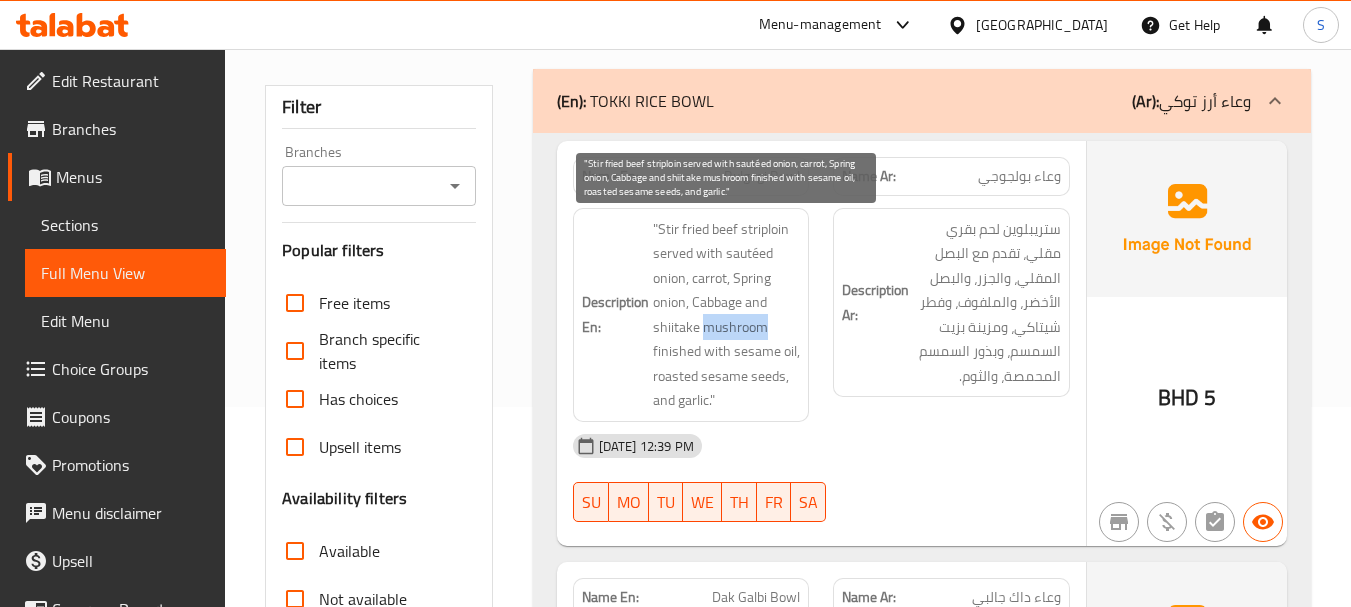 click on ""Stir fried beef striploin served with sautéed onion, carrot, Spring onion, Cabbage and shiitake mushroom finished with sesame oil, roasted sesame seeds, and garlic."" at bounding box center [727, 315] 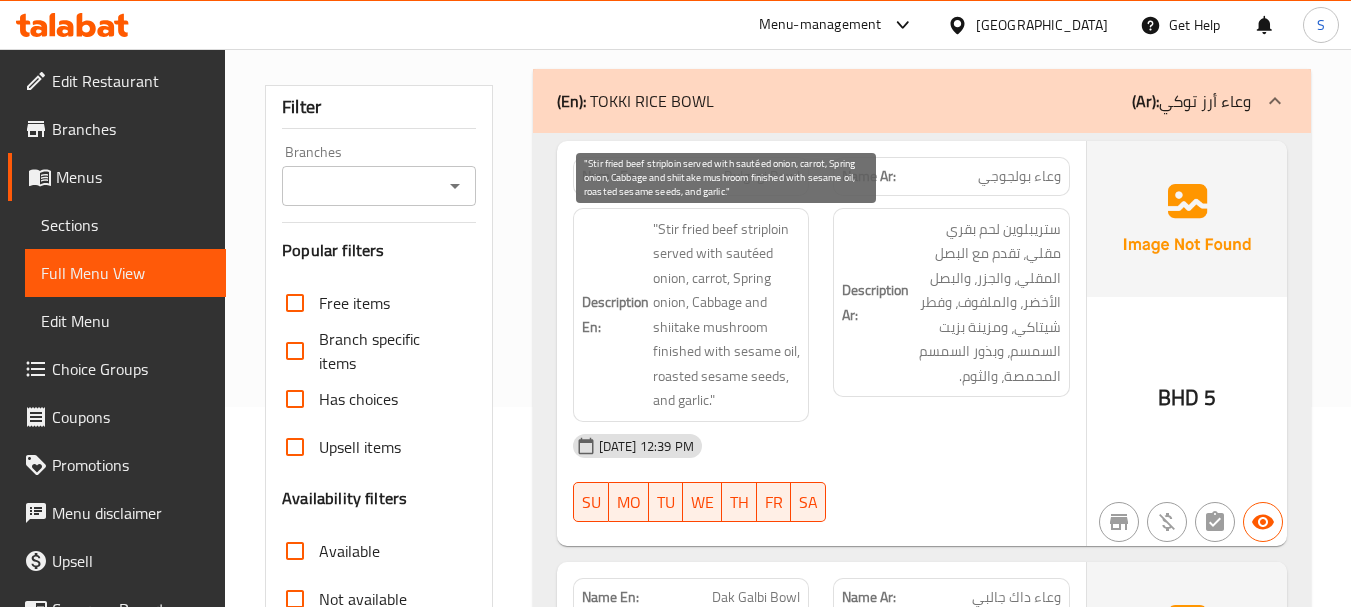 click on ""Stir fried beef striploin served with sautéed onion, carrot, Spring onion, Cabbage and shiitake mushroom finished with sesame oil, roasted sesame seeds, and garlic."" at bounding box center (727, 315) 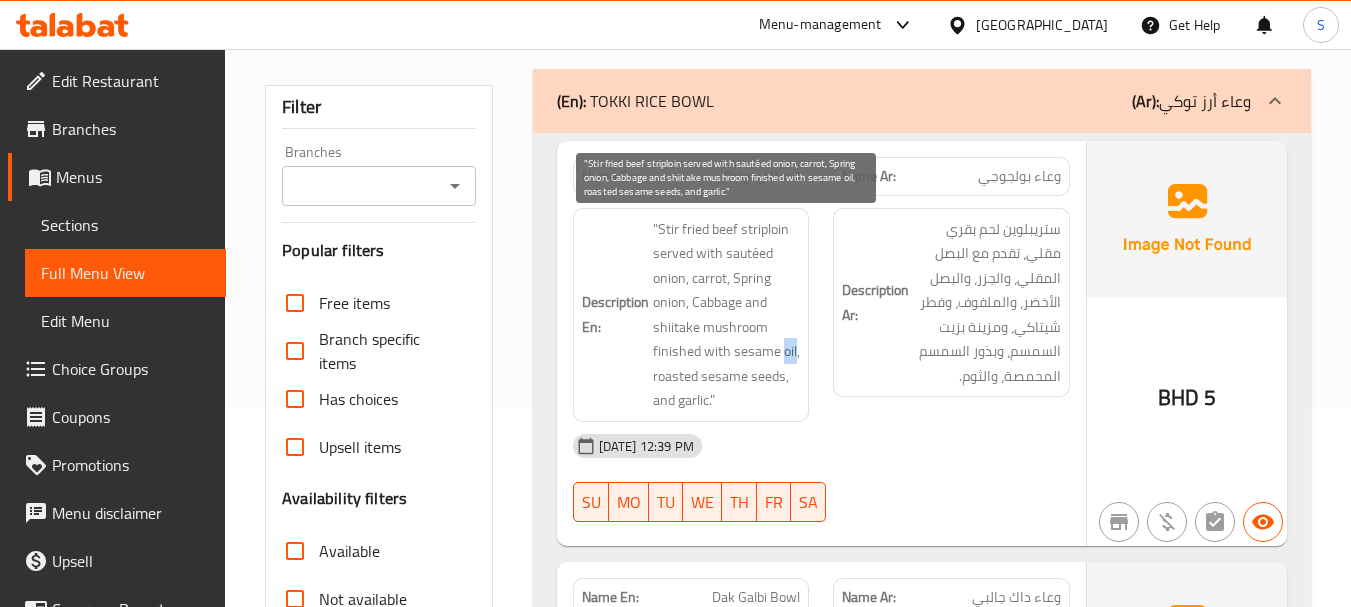 click on ""Stir fried beef striploin served with sautéed onion, carrot, Spring onion, Cabbage and shiitake mushroom finished with sesame oil, roasted sesame seeds, and garlic."" at bounding box center [727, 315] 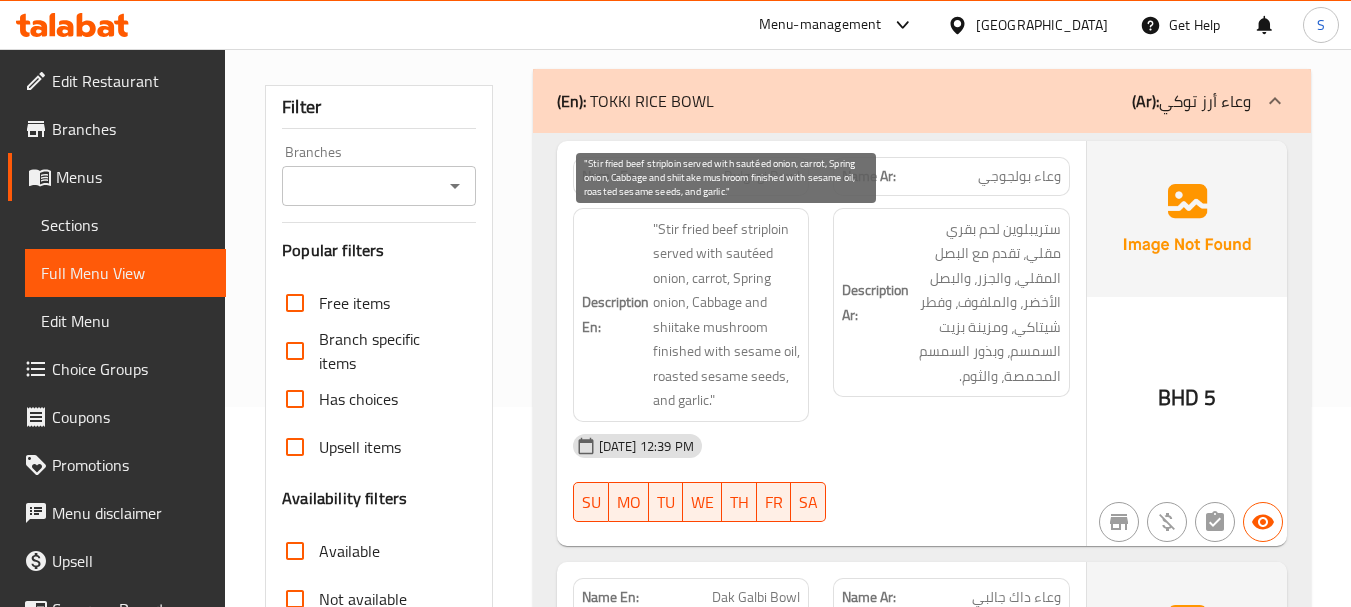 click on ""Stir fried beef striploin served with sautéed onion, carrot, Spring onion, Cabbage and shiitake mushroom finished with sesame oil, roasted sesame seeds, and garlic."" at bounding box center (727, 315) 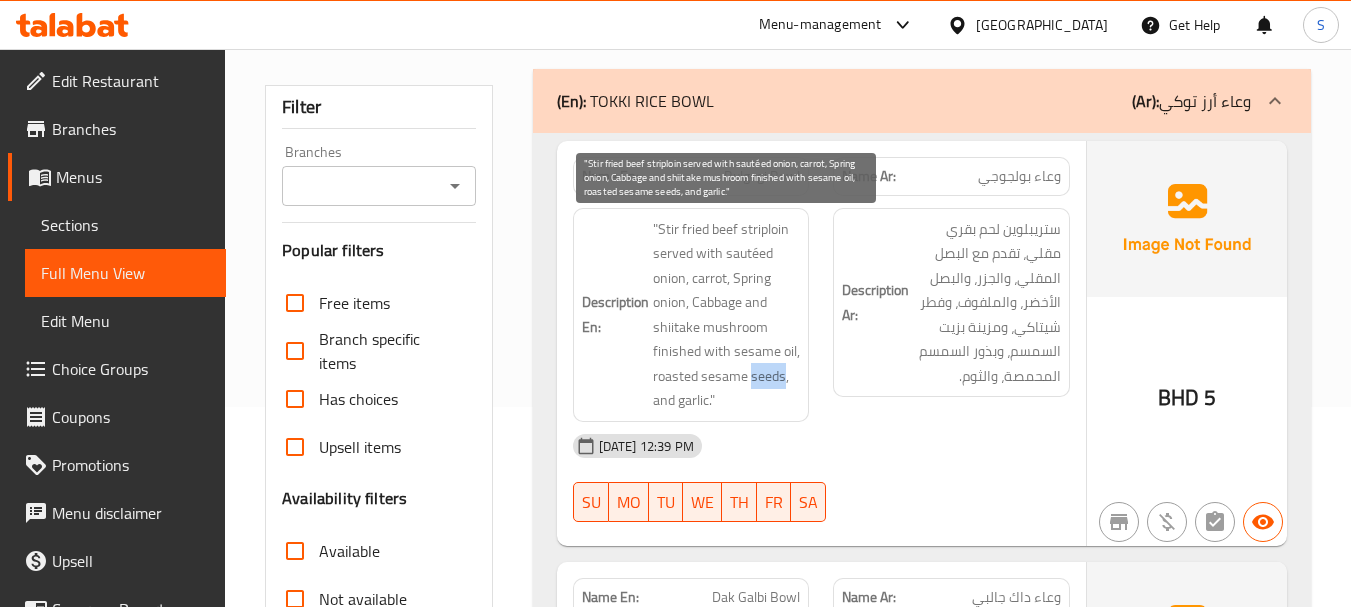 click on ""Stir fried beef striploin served with sautéed onion, carrot, Spring onion, Cabbage and shiitake mushroom finished with sesame oil, roasted sesame seeds, and garlic."" at bounding box center [727, 315] 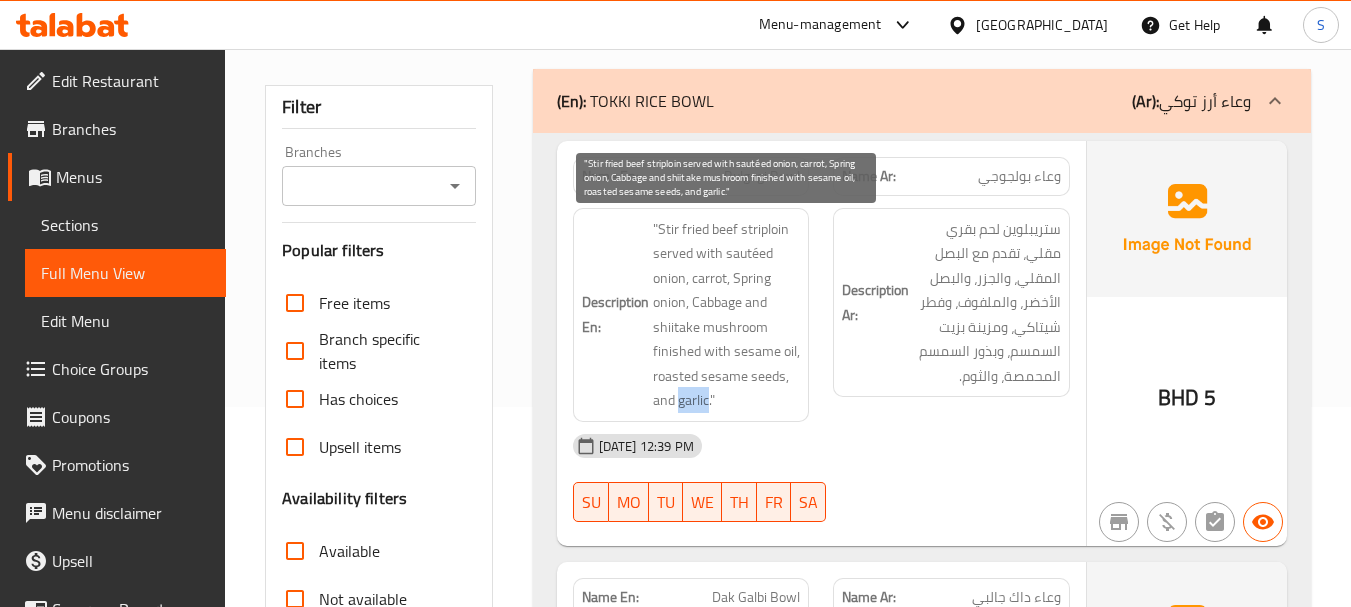 click on ""Stir fried beef striploin served with sautéed onion, carrot, Spring onion, Cabbage and shiitake mushroom finished with sesame oil, roasted sesame seeds, and garlic."" at bounding box center (727, 315) 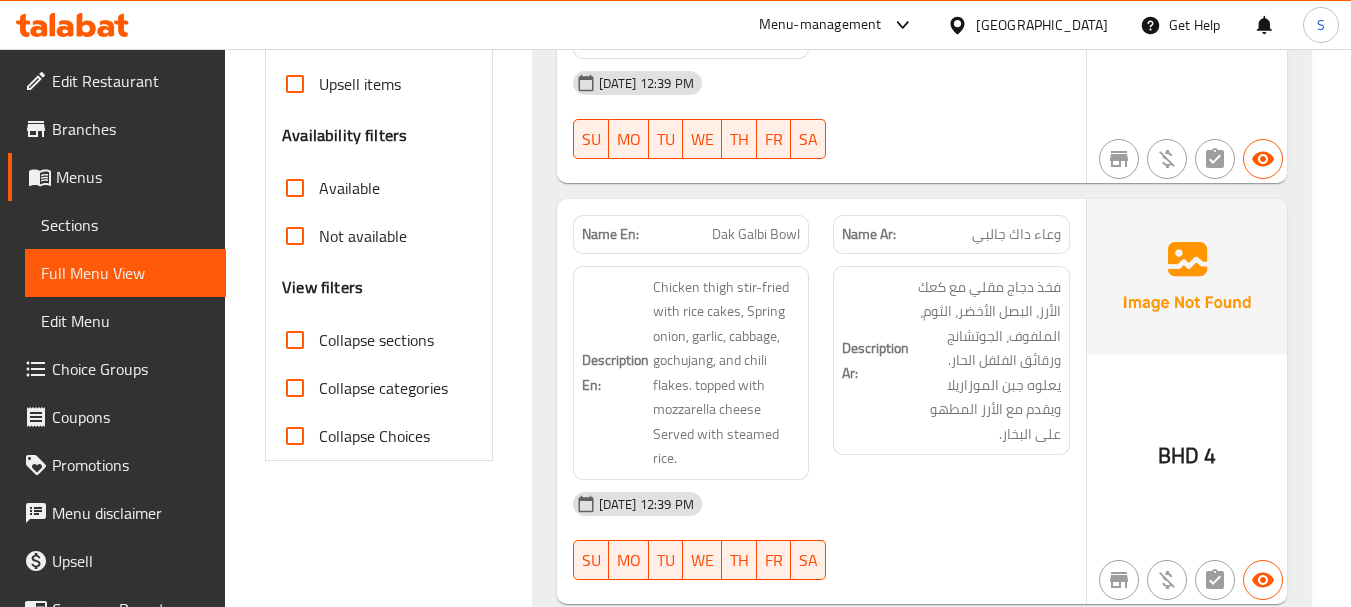 scroll, scrollTop: 600, scrollLeft: 0, axis: vertical 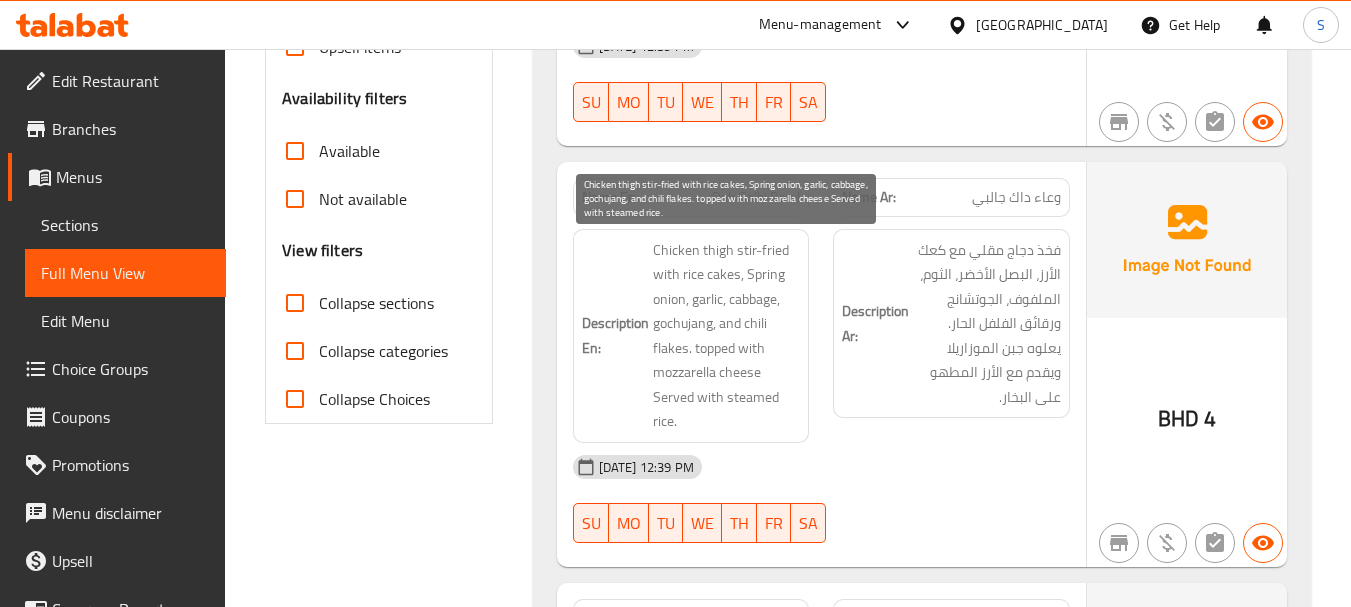 click on "Chicken thigh stir-fried with rice cakes, Spring onion, garlic, cabbage, gochujang, and chili flakes. topped with mozzarella cheese Served with steamed rice." at bounding box center (727, 336) 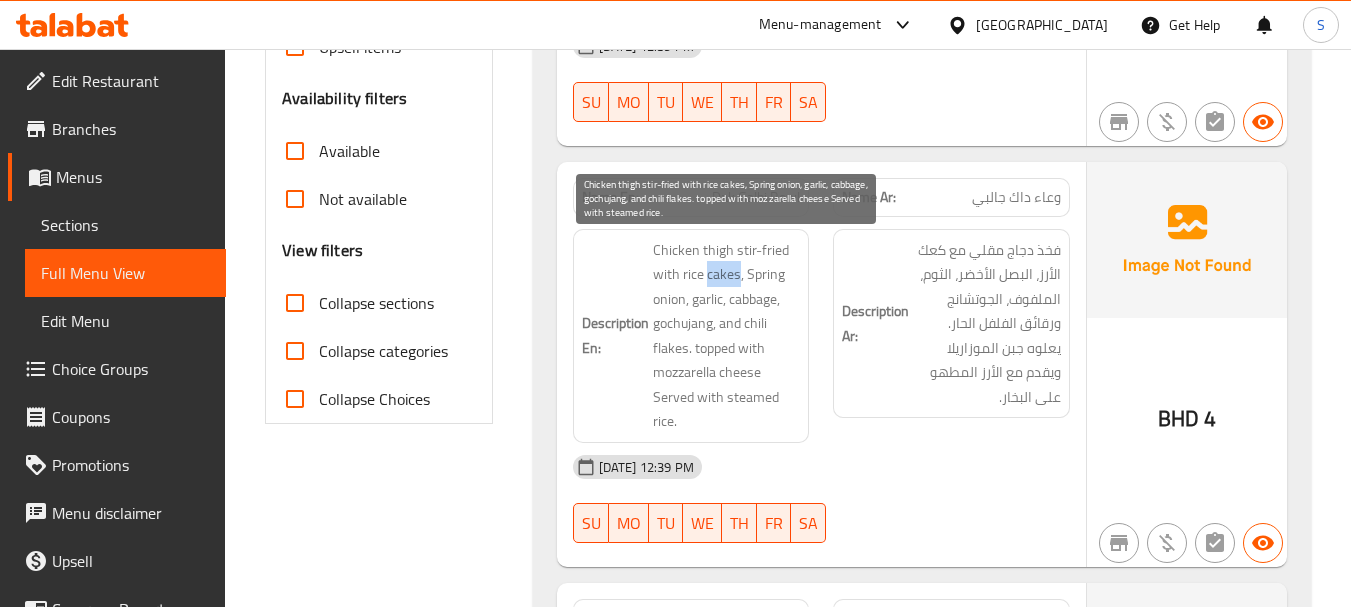click on "Chicken thigh stir-fried with rice cakes, Spring onion, garlic, cabbage, gochujang, and chili flakes. topped with mozzarella cheese Served with steamed rice." at bounding box center [727, 336] 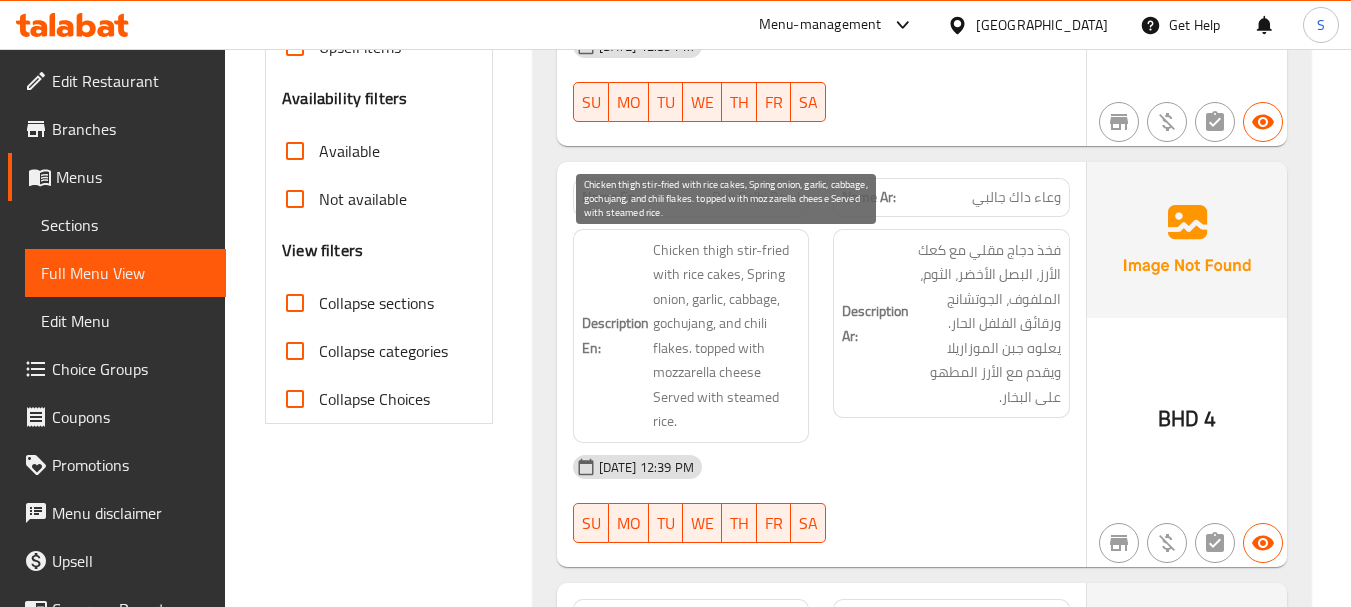click on "Chicken thigh stir-fried with rice cakes, Spring onion, garlic, cabbage, gochujang, and chili flakes. topped with mozzarella cheese Served with steamed rice." at bounding box center (727, 336) 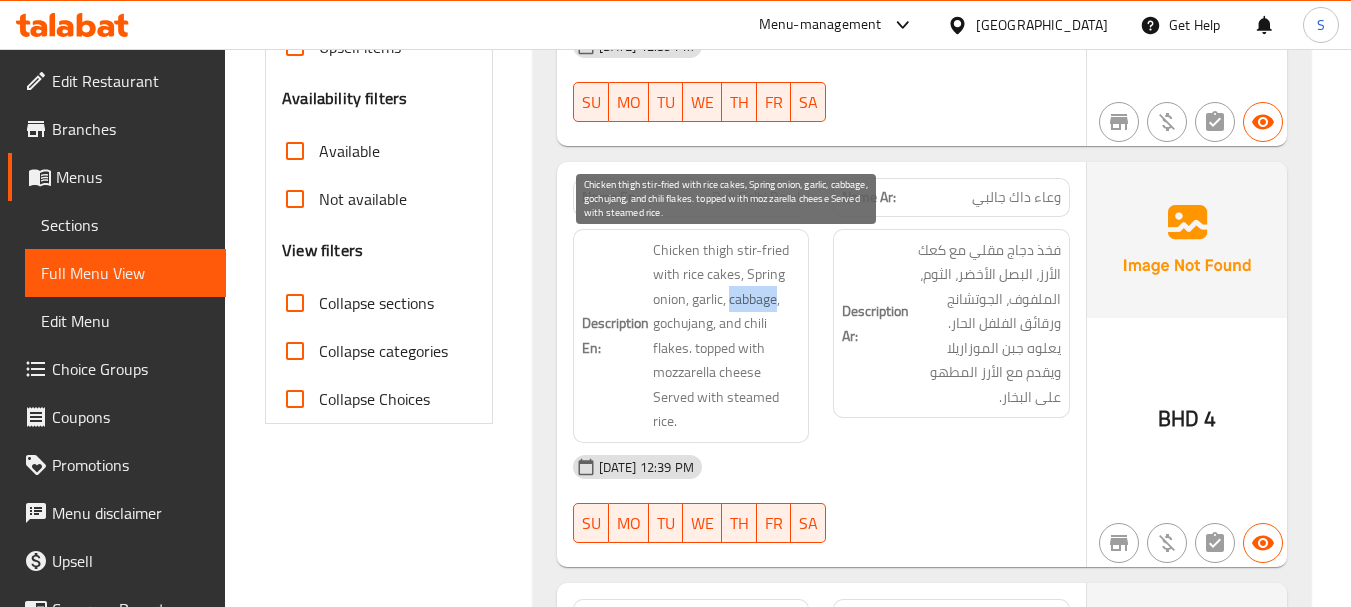 click on "Chicken thigh stir-fried with rice cakes, Spring onion, garlic, cabbage, gochujang, and chili flakes. topped with mozzarella cheese Served with steamed rice." at bounding box center [727, 336] 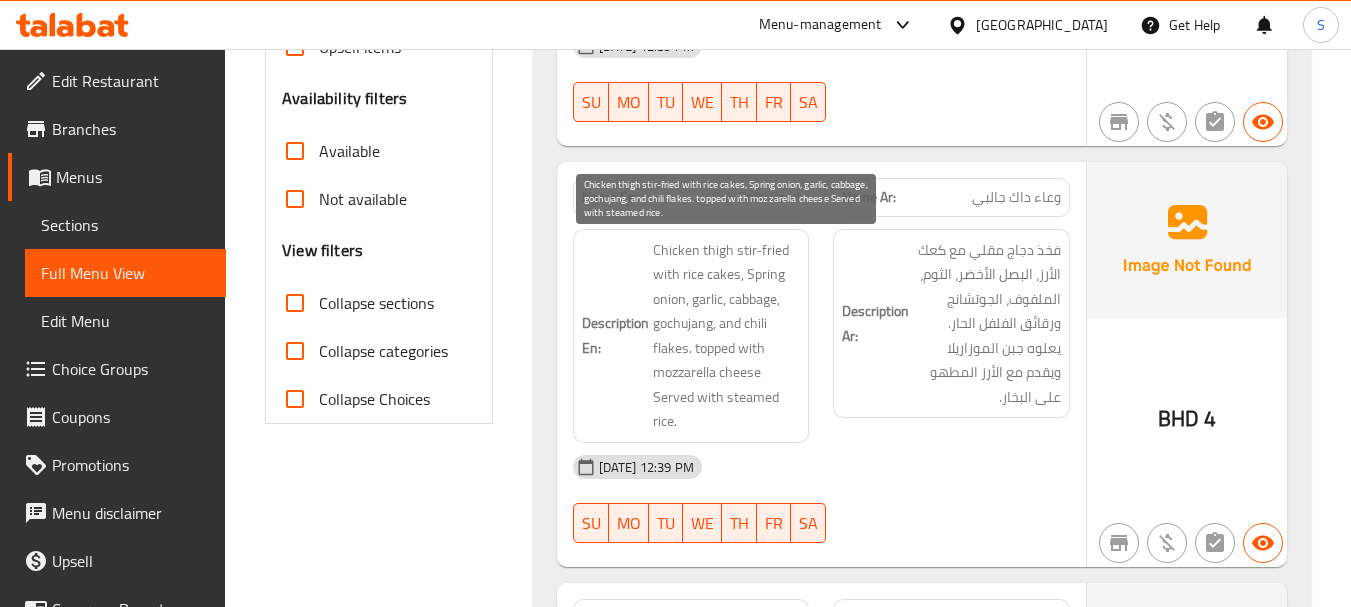 click on "Chicken thigh stir-fried with rice cakes, Spring onion, garlic, cabbage, gochujang, and chili flakes. topped with mozzarella cheese Served with steamed rice." at bounding box center (727, 336) 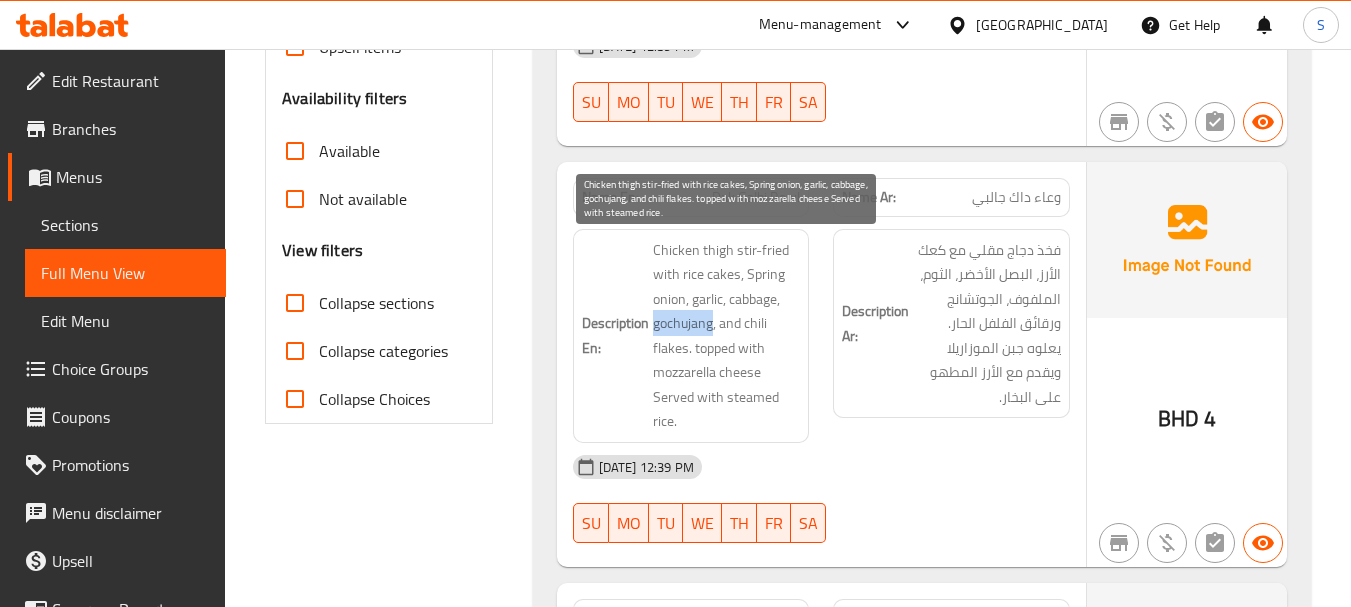 click on "Chicken thigh stir-fried with rice cakes, Spring onion, garlic, cabbage, gochujang, and chili flakes. topped with mozzarella cheese Served with steamed rice." at bounding box center (727, 336) 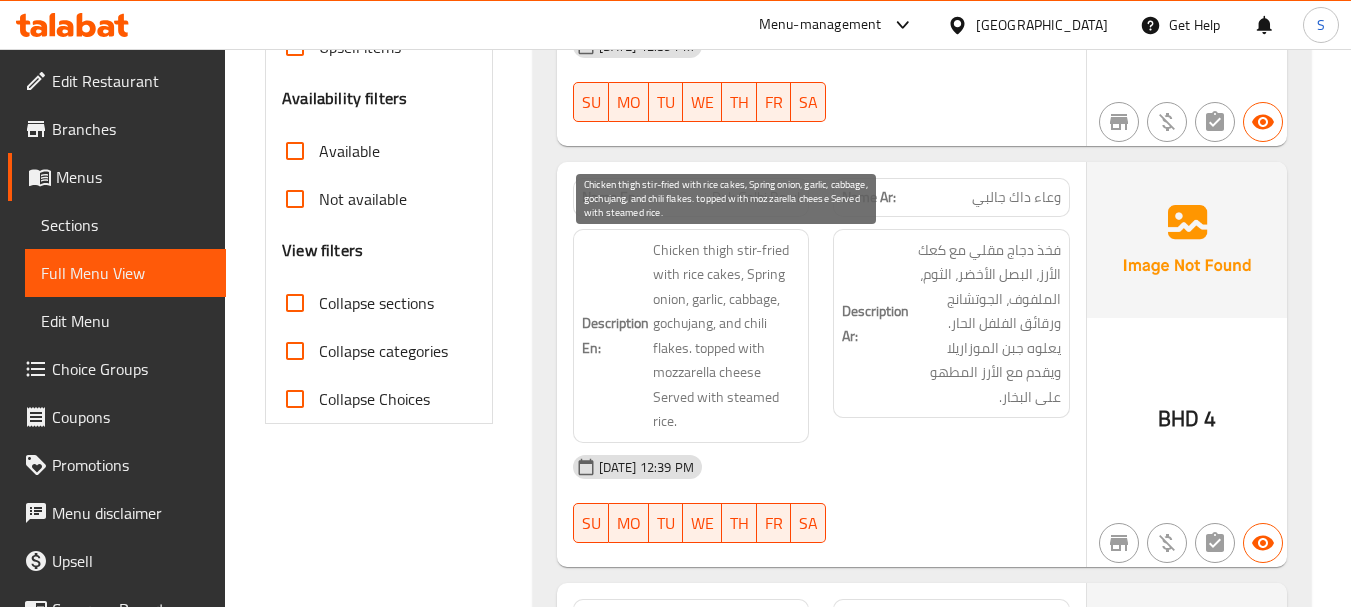 click on "Chicken thigh stir-fried with rice cakes, Spring onion, garlic, cabbage, gochujang, and chili flakes. topped with mozzarella cheese Served with steamed rice." at bounding box center (727, 336) 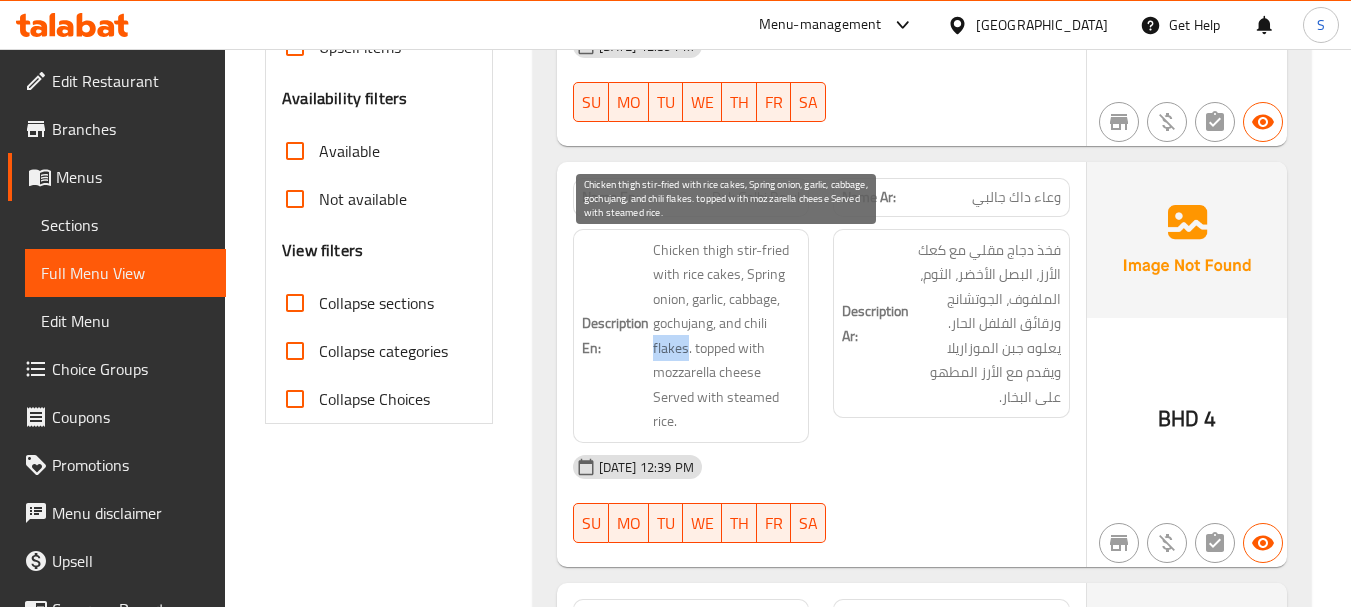 drag, startPoint x: 669, startPoint y: 344, endPoint x: 691, endPoint y: 317, distance: 34.828148 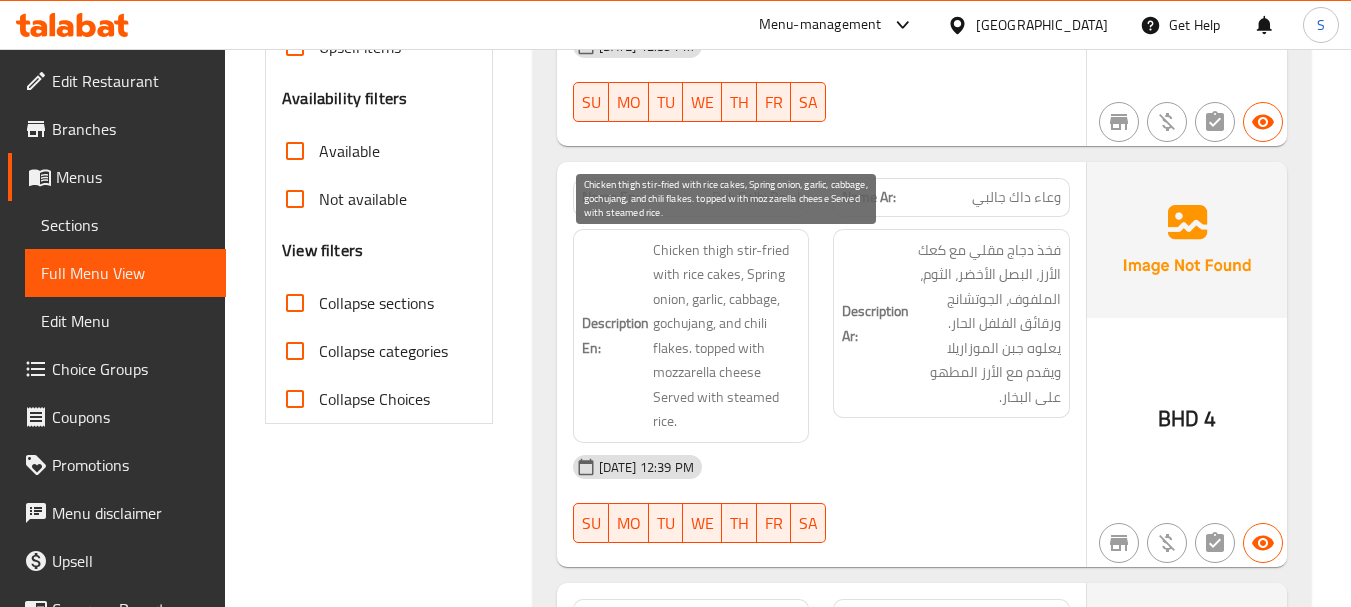 click on "Chicken thigh stir-fried with rice cakes, Spring onion, garlic, cabbage, gochujang, and chili flakes. topped with mozzarella cheese Served with steamed rice." at bounding box center [727, 336] 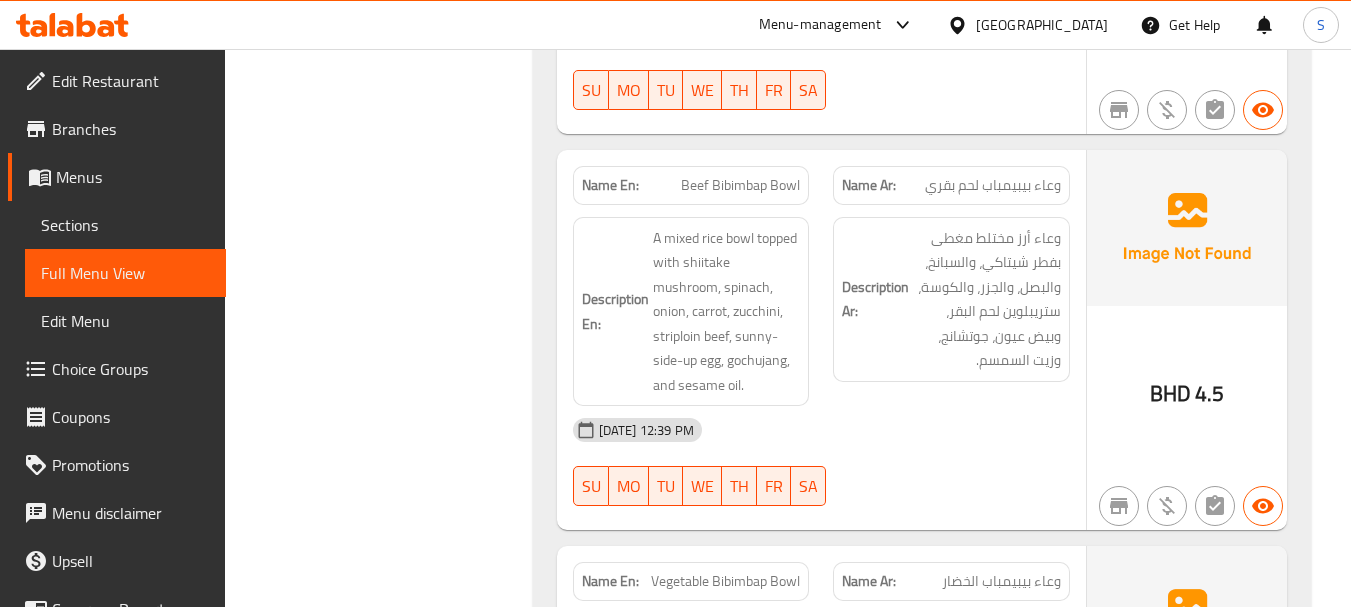 scroll, scrollTop: 1100, scrollLeft: 0, axis: vertical 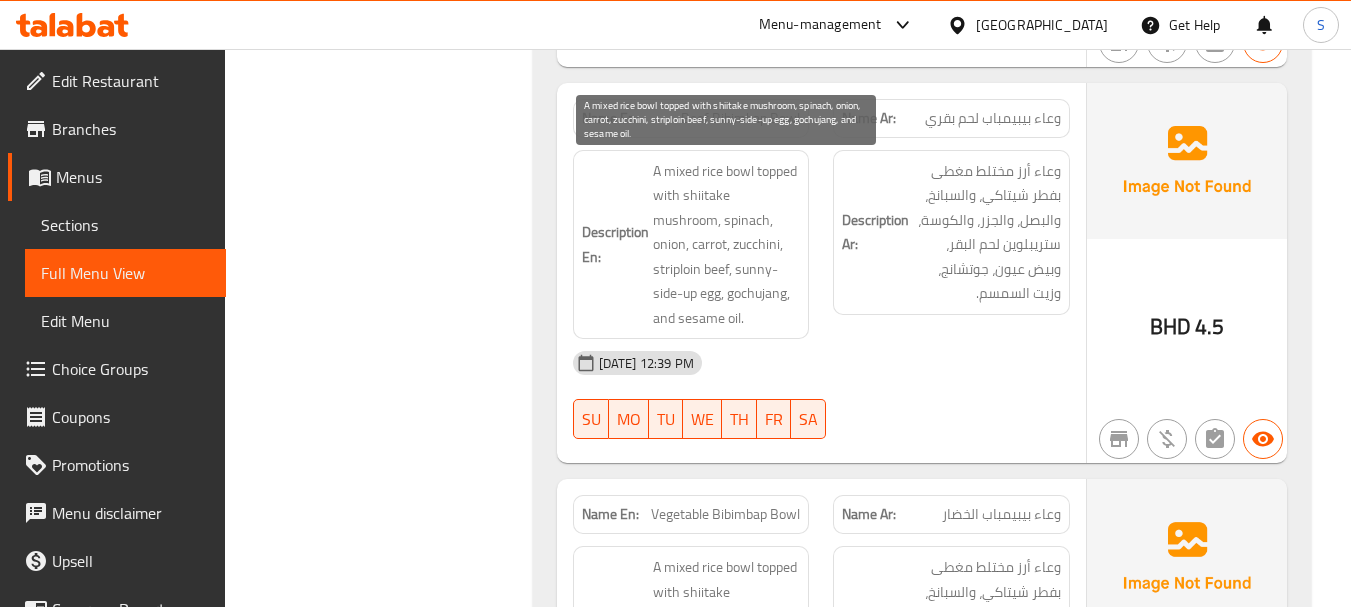 click on "A mixed rice bowl topped with shiitake mushroom, spinach, onion, carrot, zucchini, striploin beef, sunny-side-up egg, gochujang, and sesame oil." at bounding box center (727, 245) 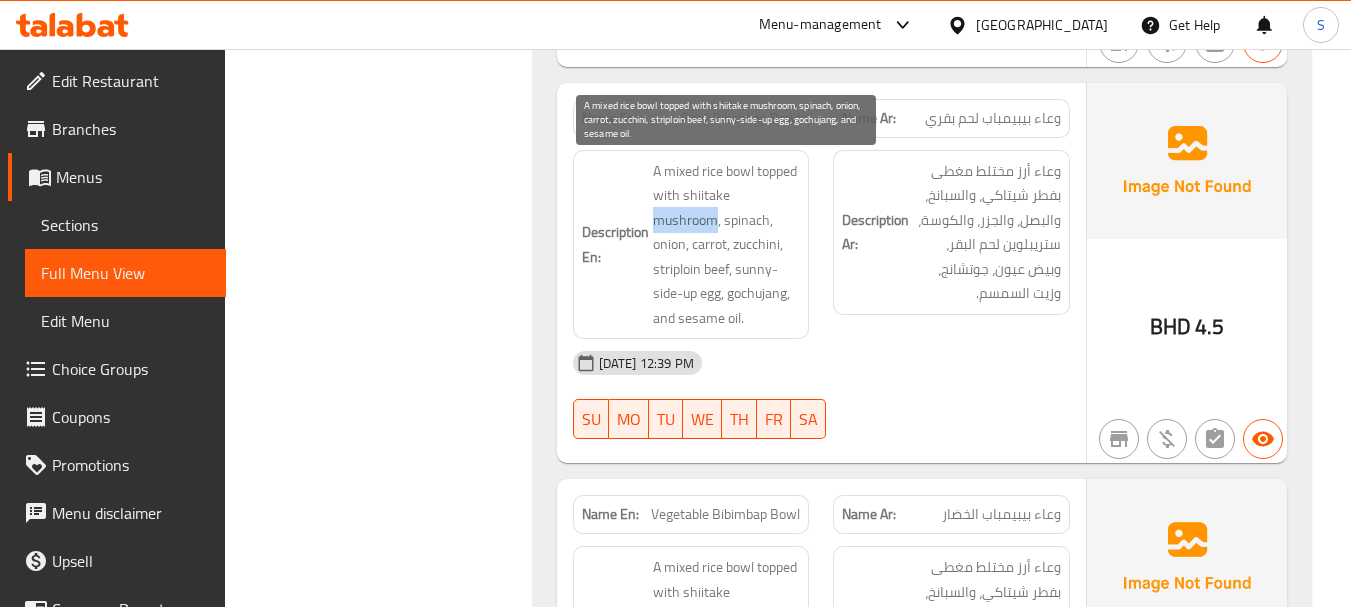 click on "A mixed rice bowl topped with shiitake mushroom, spinach, onion, carrot, zucchini, striploin beef, sunny-side-up egg, gochujang, and sesame oil." at bounding box center (727, 245) 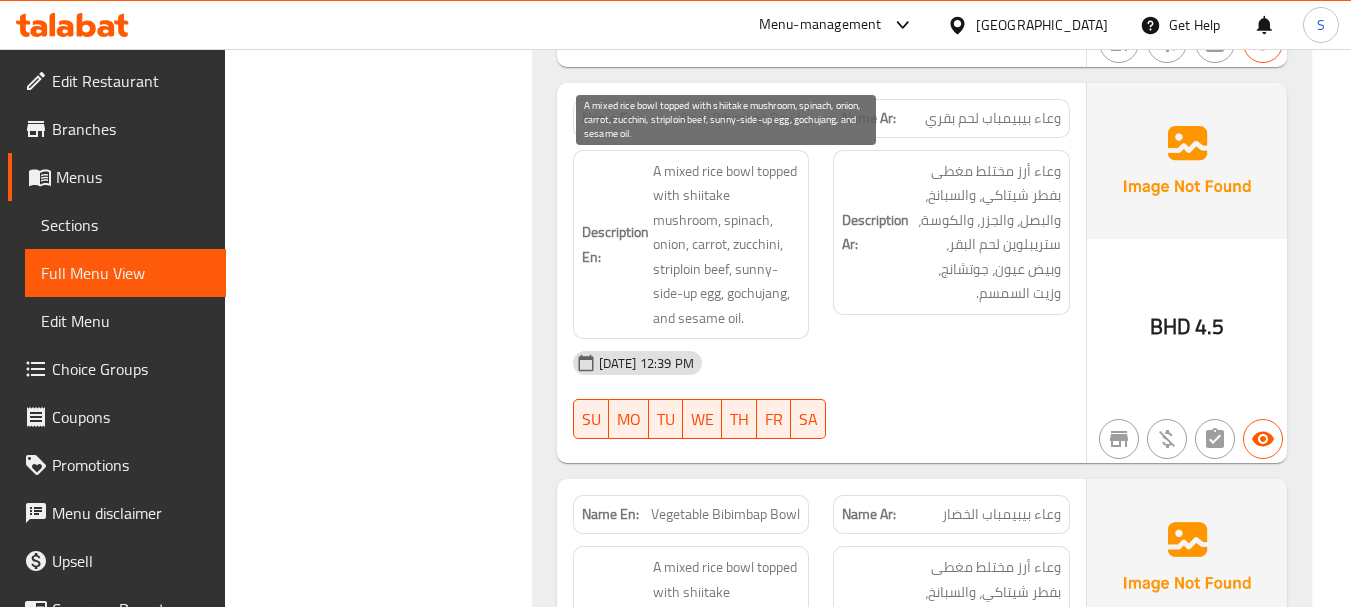 click on "A mixed rice bowl topped with shiitake mushroom, spinach, onion, carrot, zucchini, striploin beef, sunny-side-up egg, gochujang, and sesame oil." at bounding box center (727, 245) 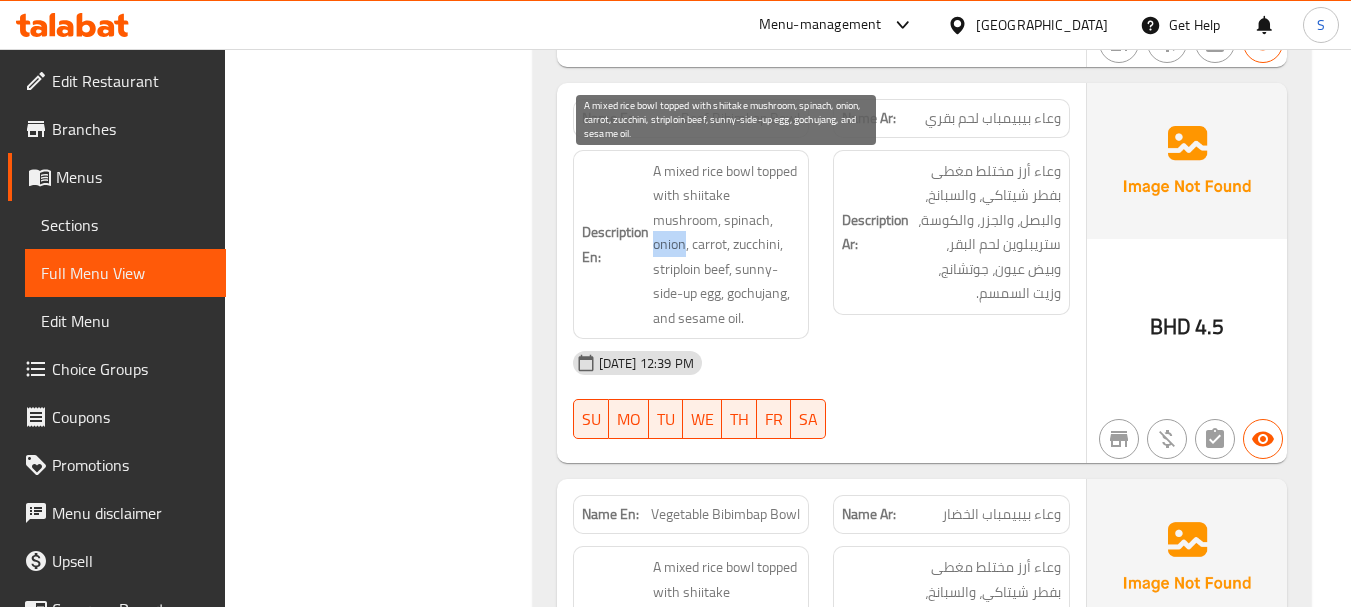 click on "A mixed rice bowl topped with shiitake mushroom, spinach, onion, carrot, zucchini, striploin beef, sunny-side-up egg, gochujang, and sesame oil." at bounding box center (727, 245) 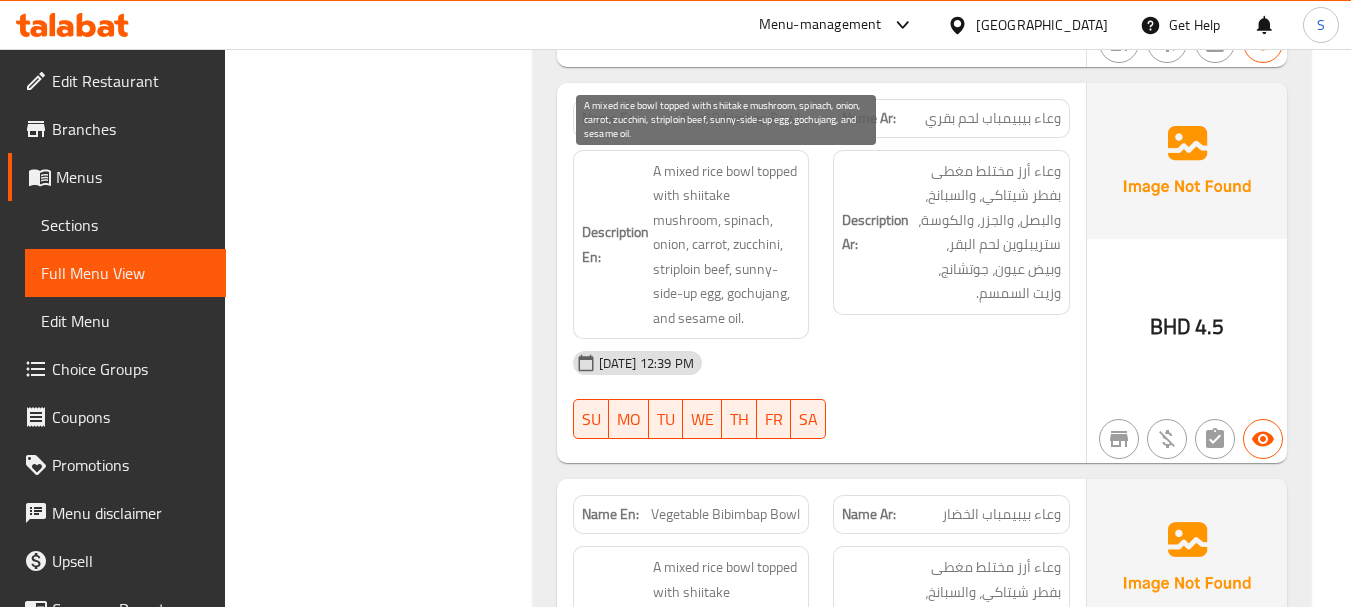 click on "A mixed rice bowl topped with shiitake mushroom, spinach, onion, carrot, zucchini, striploin beef, sunny-side-up egg, gochujang, and sesame oil." at bounding box center [727, 245] 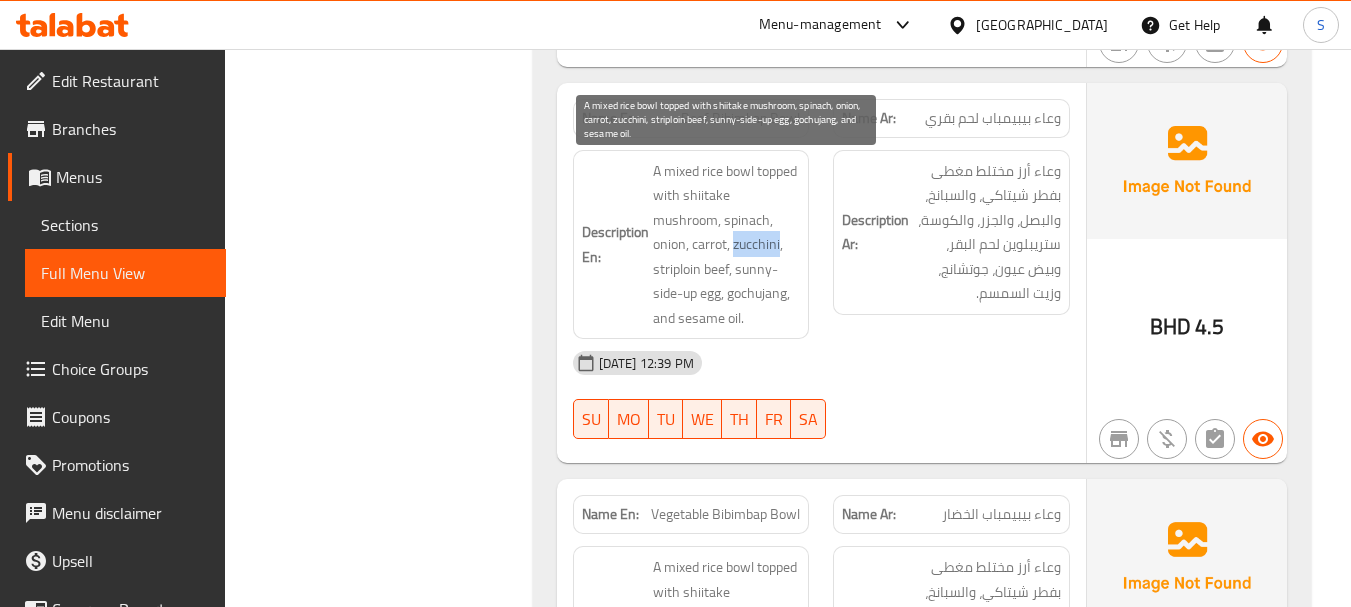 click on "A mixed rice bowl topped with shiitake mushroom, spinach, onion, carrot, zucchini, striploin beef, sunny-side-up egg, gochujang, and sesame oil." at bounding box center [727, 245] 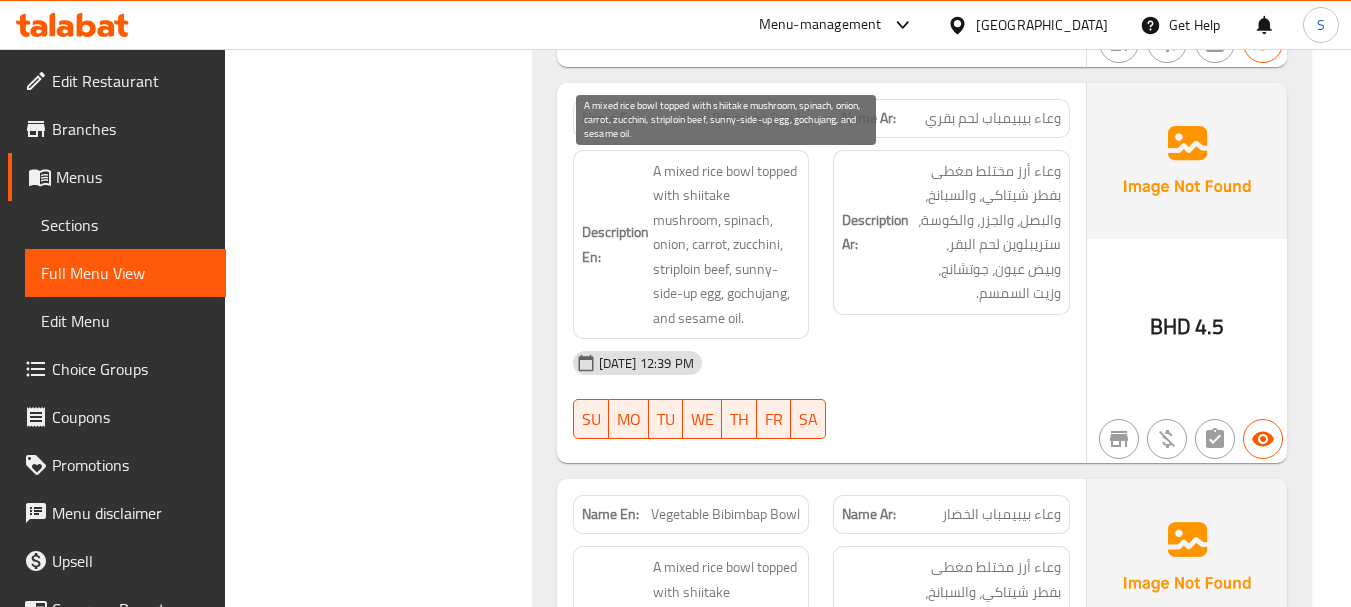 click on "A mixed rice bowl topped with shiitake mushroom, spinach, onion, carrot, zucchini, striploin beef, sunny-side-up egg, gochujang, and sesame oil." at bounding box center (727, 245) 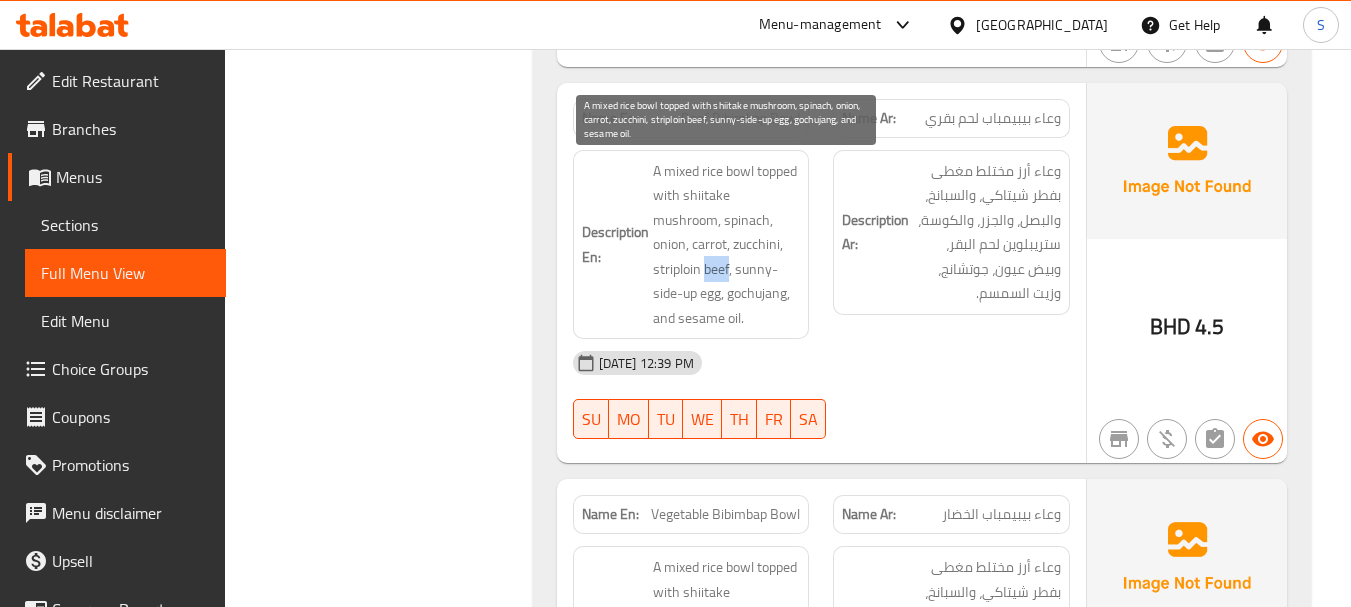 click on "A mixed rice bowl topped with shiitake mushroom, spinach, onion, carrot, zucchini, striploin beef, sunny-side-up egg, gochujang, and sesame oil." at bounding box center (727, 245) 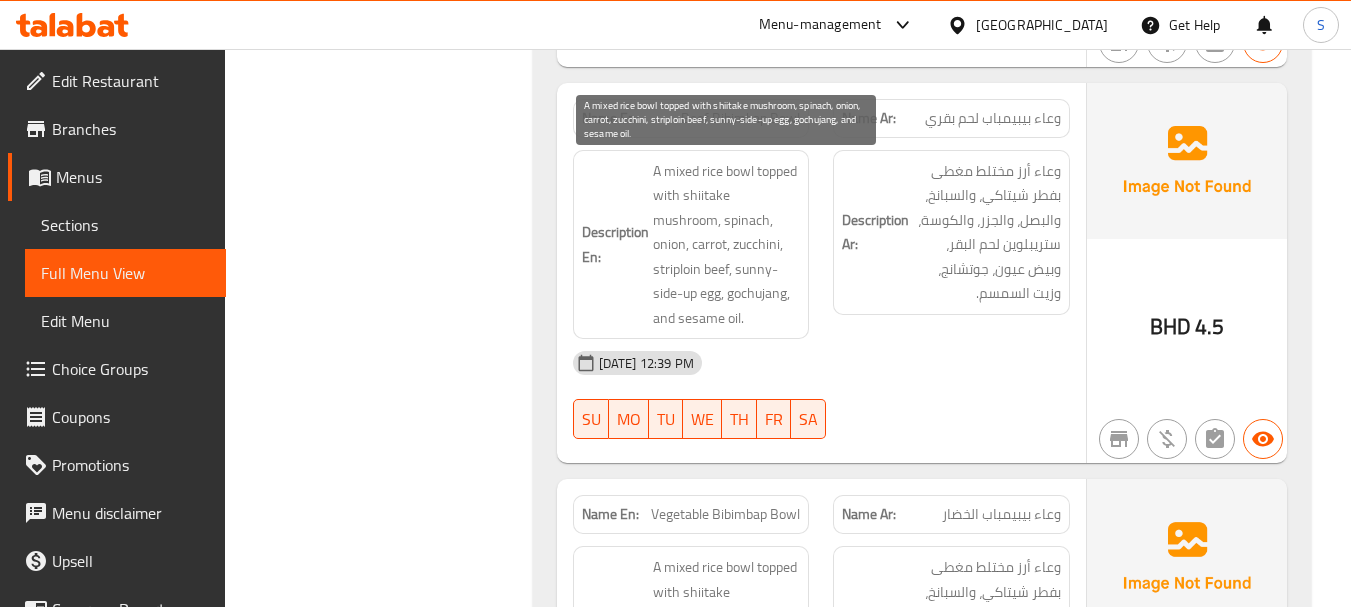 click on "A mixed rice bowl topped with shiitake mushroom, spinach, onion, carrot, zucchini, striploin beef, sunny-side-up egg, gochujang, and sesame oil." at bounding box center (727, 245) 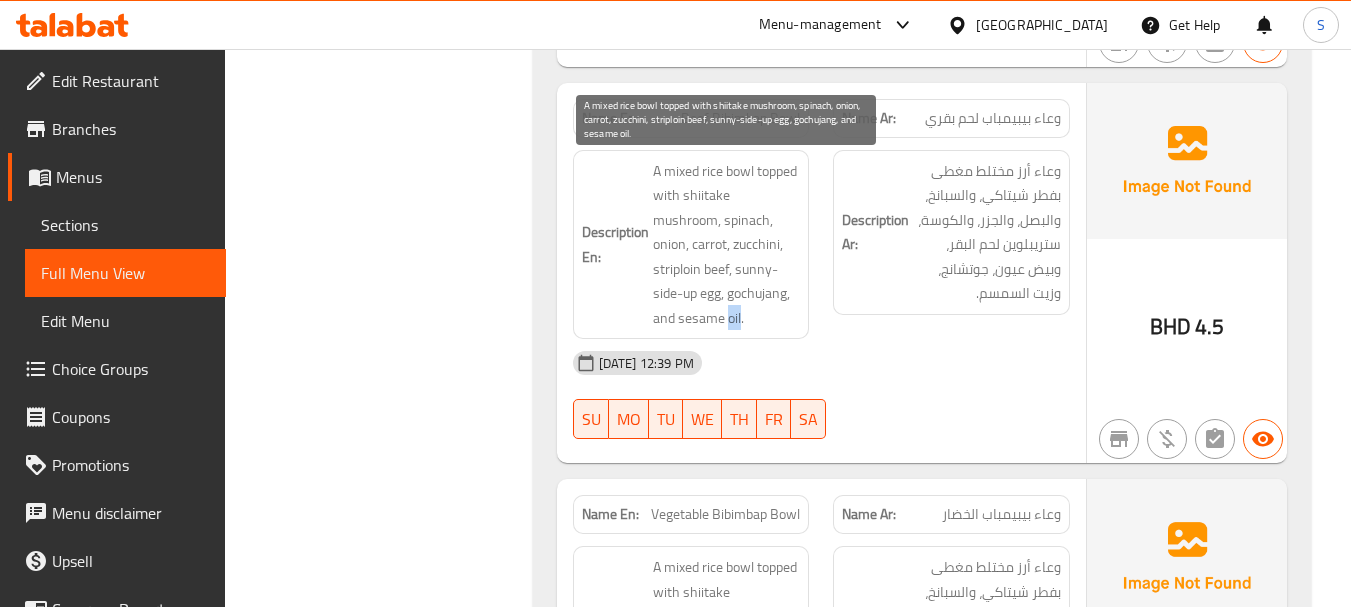 click on "A mixed rice bowl topped with shiitake mushroom, spinach, onion, carrot, zucchini, striploin beef, sunny-side-up egg, gochujang, and sesame oil." at bounding box center [727, 245] 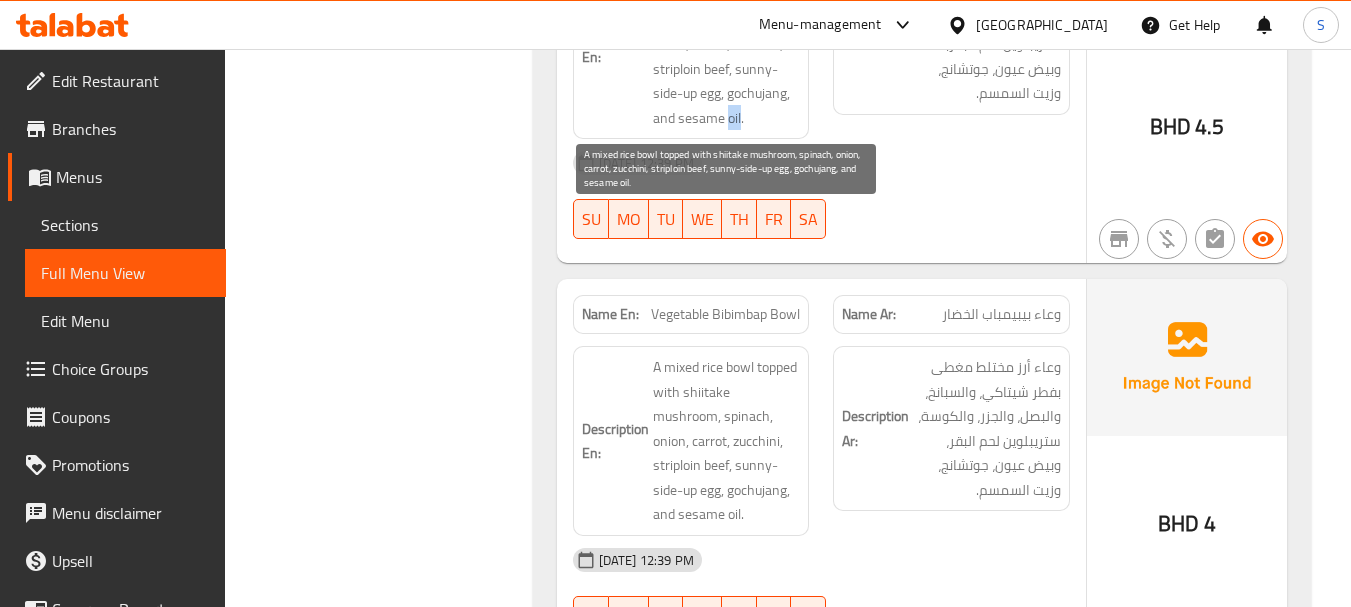 scroll, scrollTop: 1400, scrollLeft: 0, axis: vertical 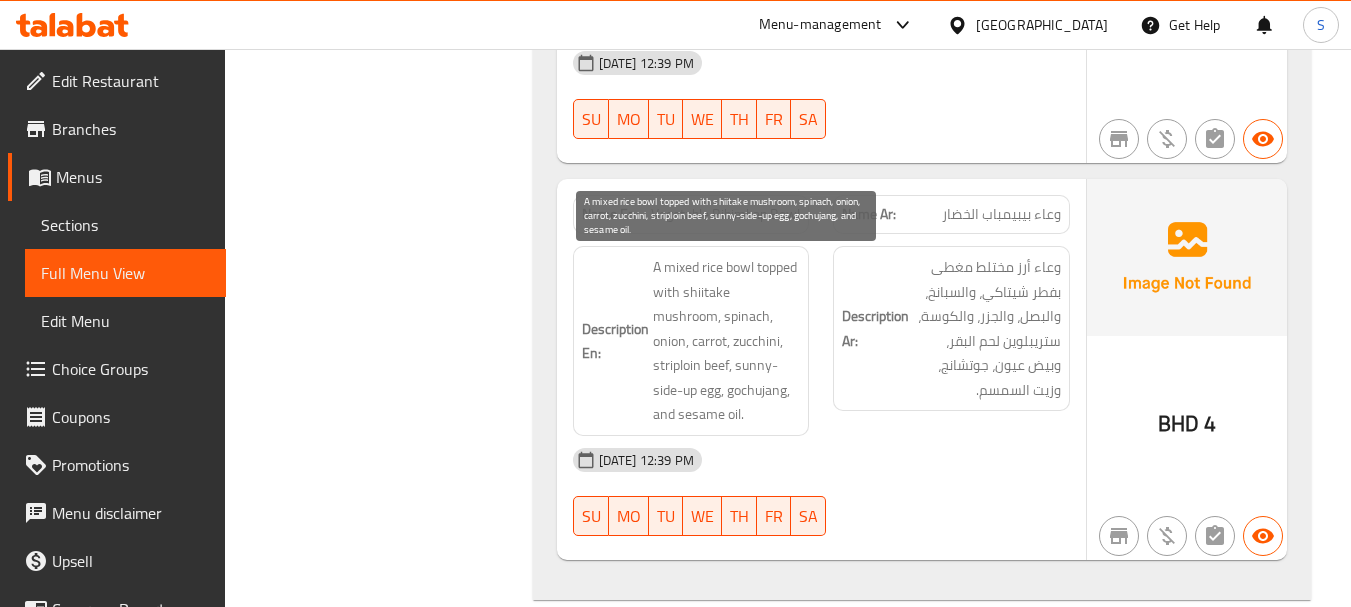 click on "A mixed rice bowl topped with shiitake mushroom, spinach, onion, carrot, zucchini, striploin beef, sunny-side-up egg, gochujang, and sesame oil." at bounding box center [727, 341] 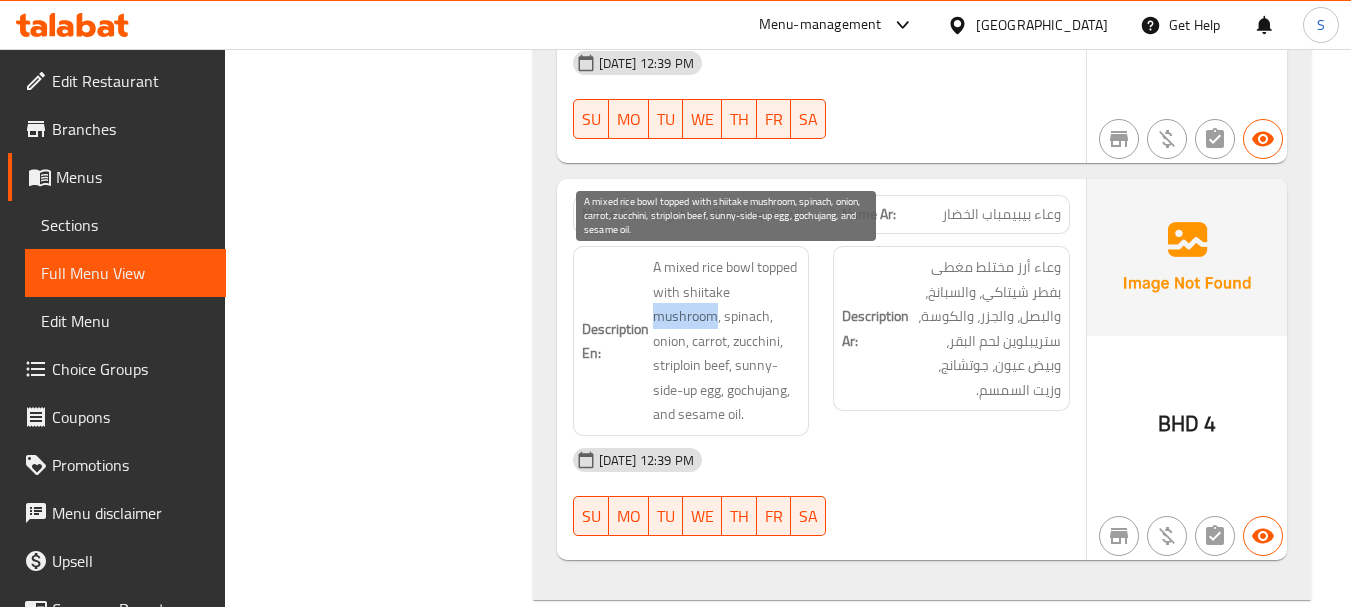click on "A mixed rice bowl topped with shiitake mushroom, spinach, onion, carrot, zucchini, striploin beef, sunny-side-up egg, gochujang, and sesame oil." at bounding box center (727, 341) 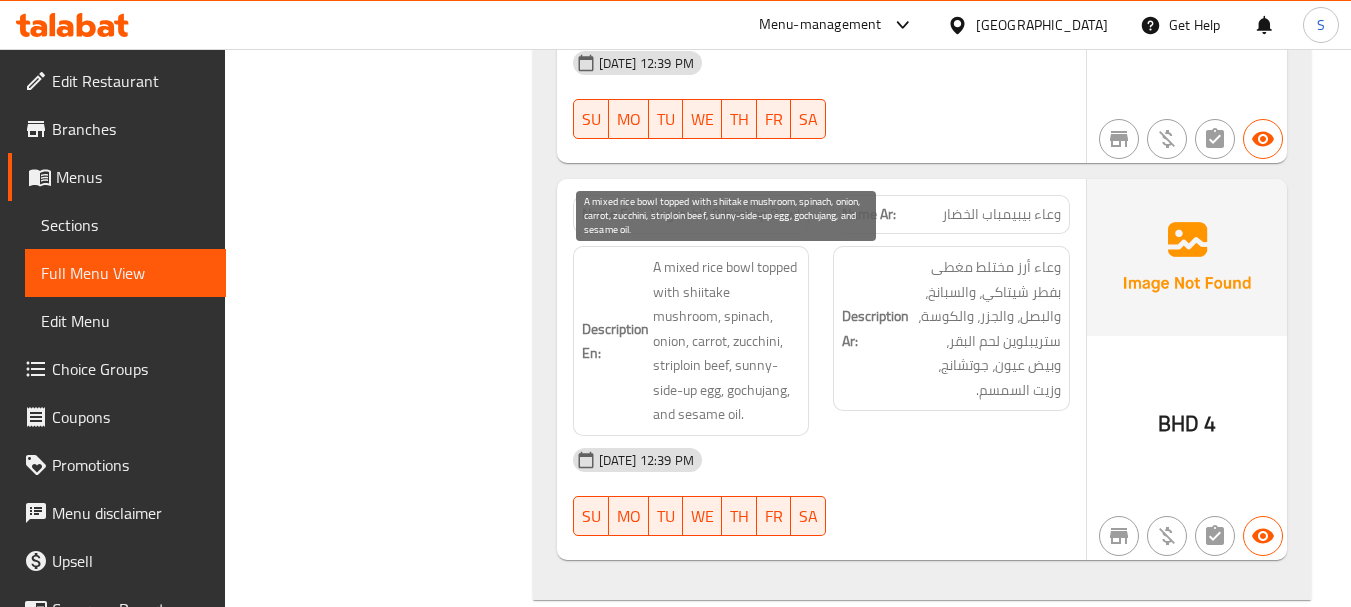 click on "A mixed rice bowl topped with shiitake mushroom, spinach, onion, carrot, zucchini, striploin beef, sunny-side-up egg, gochujang, and sesame oil." at bounding box center (727, 341) 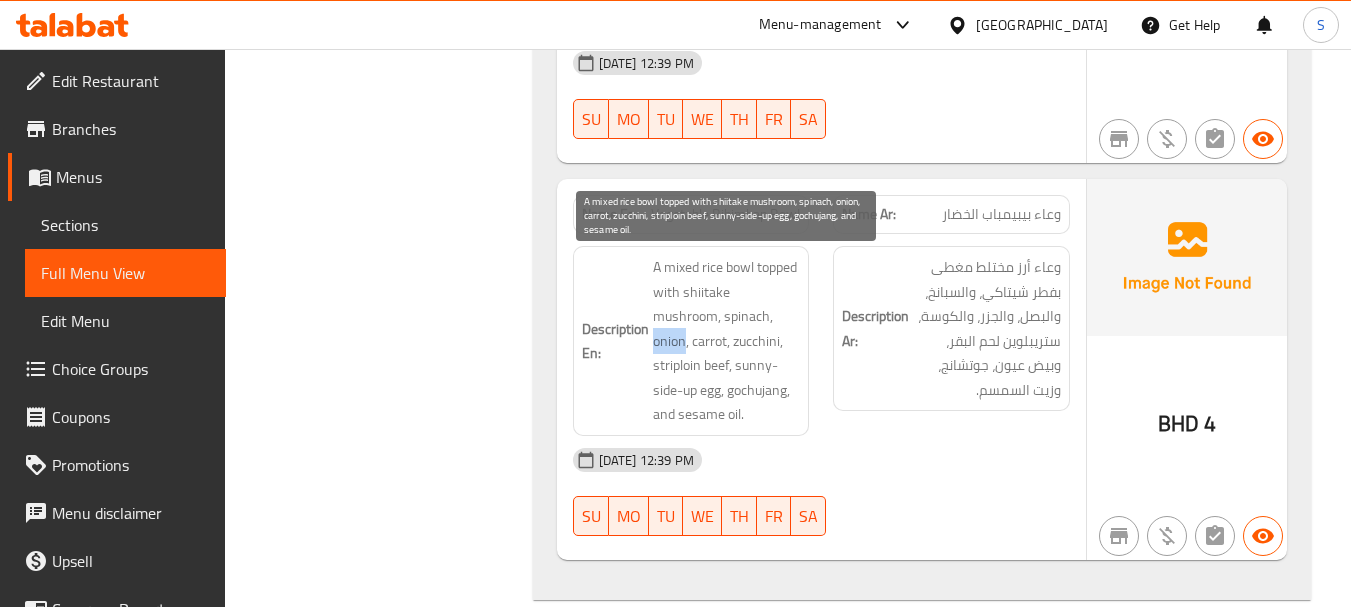 click on "A mixed rice bowl topped with shiitake mushroom, spinach, onion, carrot, zucchini, striploin beef, sunny-side-up egg, gochujang, and sesame oil." at bounding box center [727, 341] 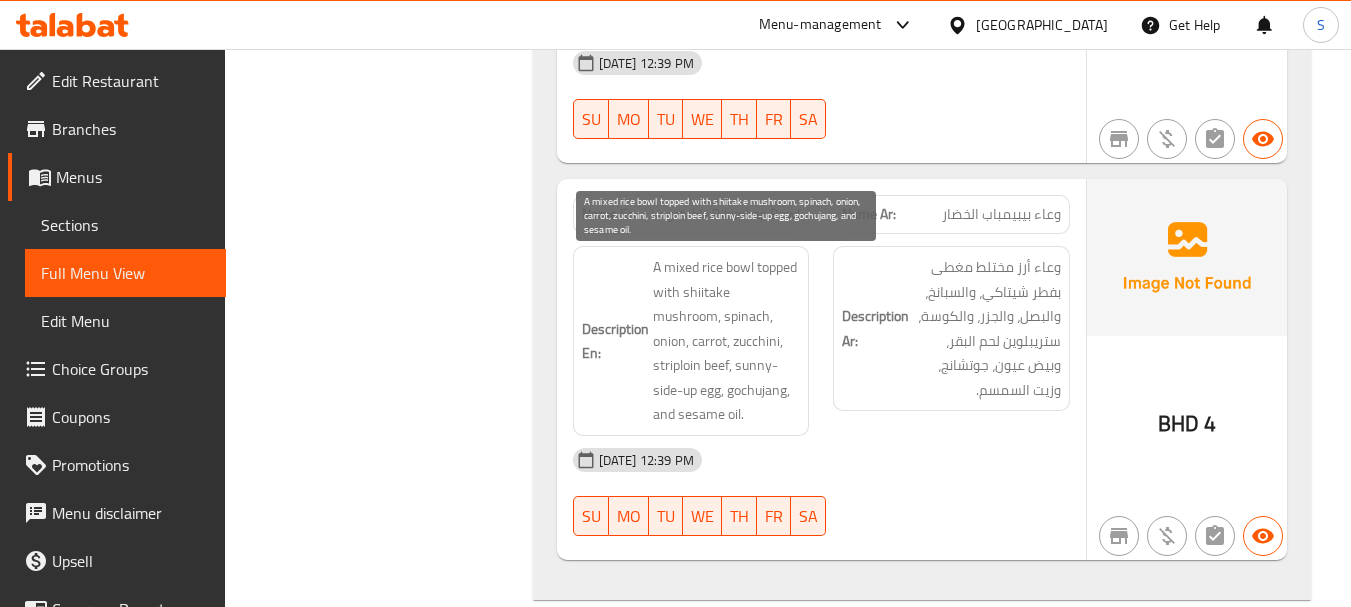 click on "A mixed rice bowl topped with shiitake mushroom, spinach, onion, carrot, zucchini, striploin beef, sunny-side-up egg, gochujang, and sesame oil." at bounding box center (727, 341) 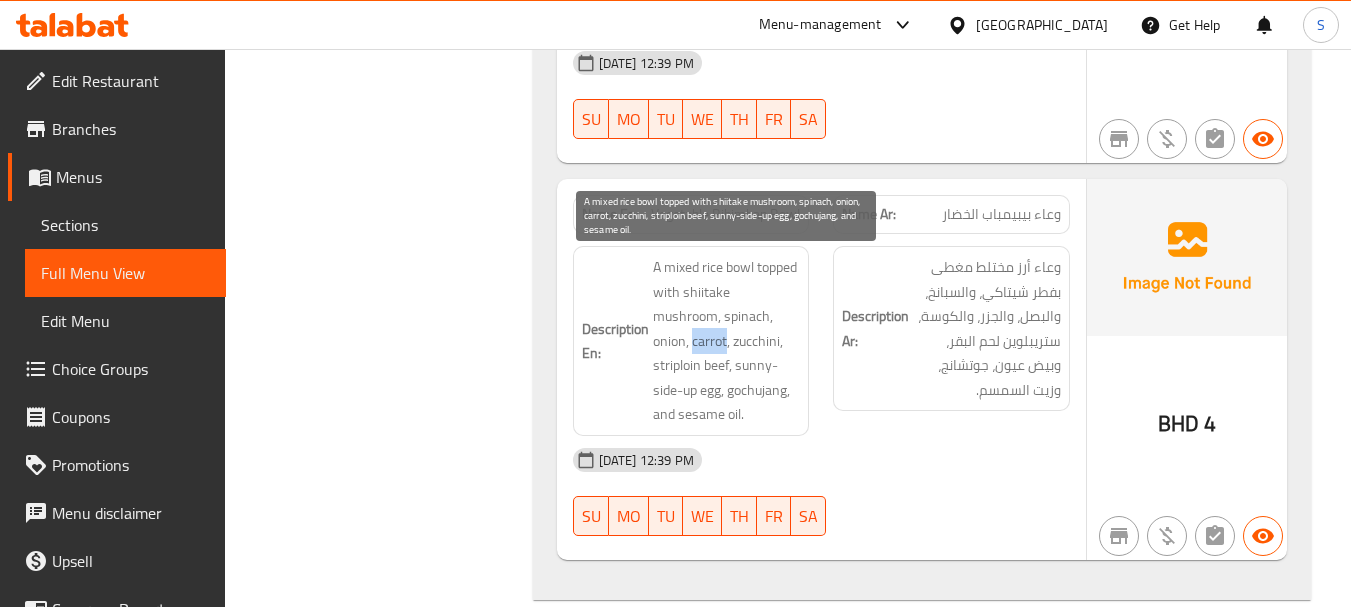 click on "A mixed rice bowl topped with shiitake mushroom, spinach, onion, carrot, zucchini, striploin beef, sunny-side-up egg, gochujang, and sesame oil." at bounding box center (727, 341) 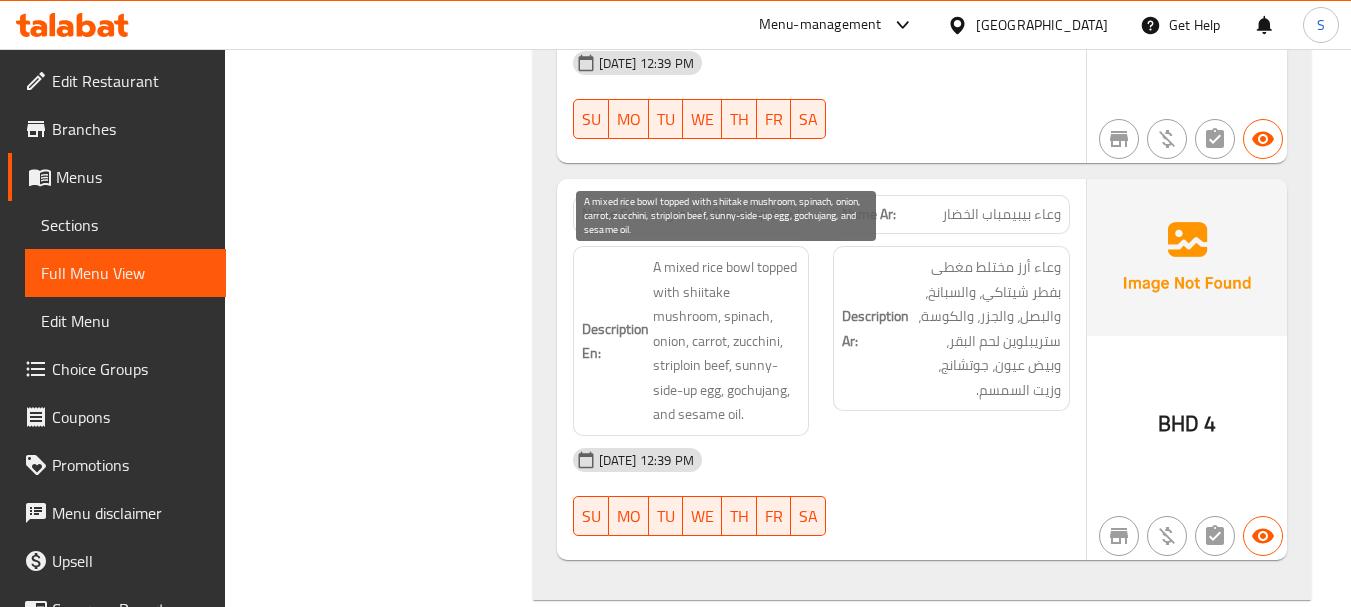 click on "A mixed rice bowl topped with shiitake mushroom, spinach, onion, carrot, zucchini, striploin beef, sunny-side-up egg, gochujang, and sesame oil." at bounding box center (727, 341) 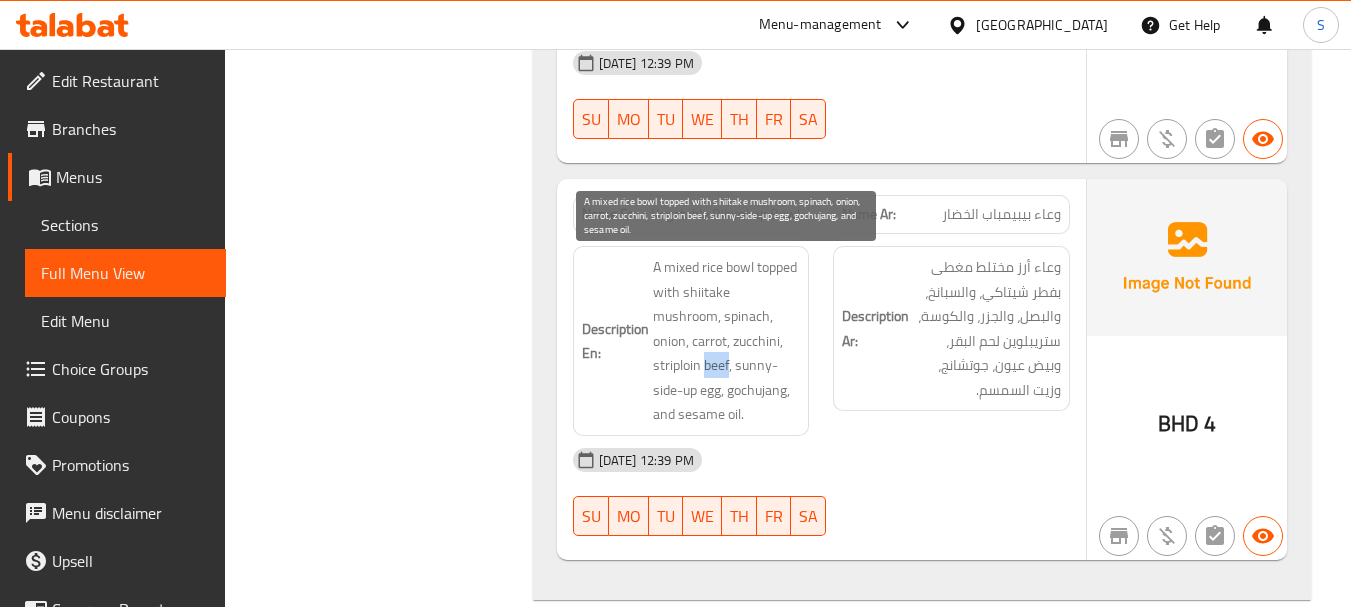 click on "A mixed rice bowl topped with shiitake mushroom, spinach, onion, carrot, zucchini, striploin beef, sunny-side-up egg, gochujang, and sesame oil." at bounding box center (727, 341) 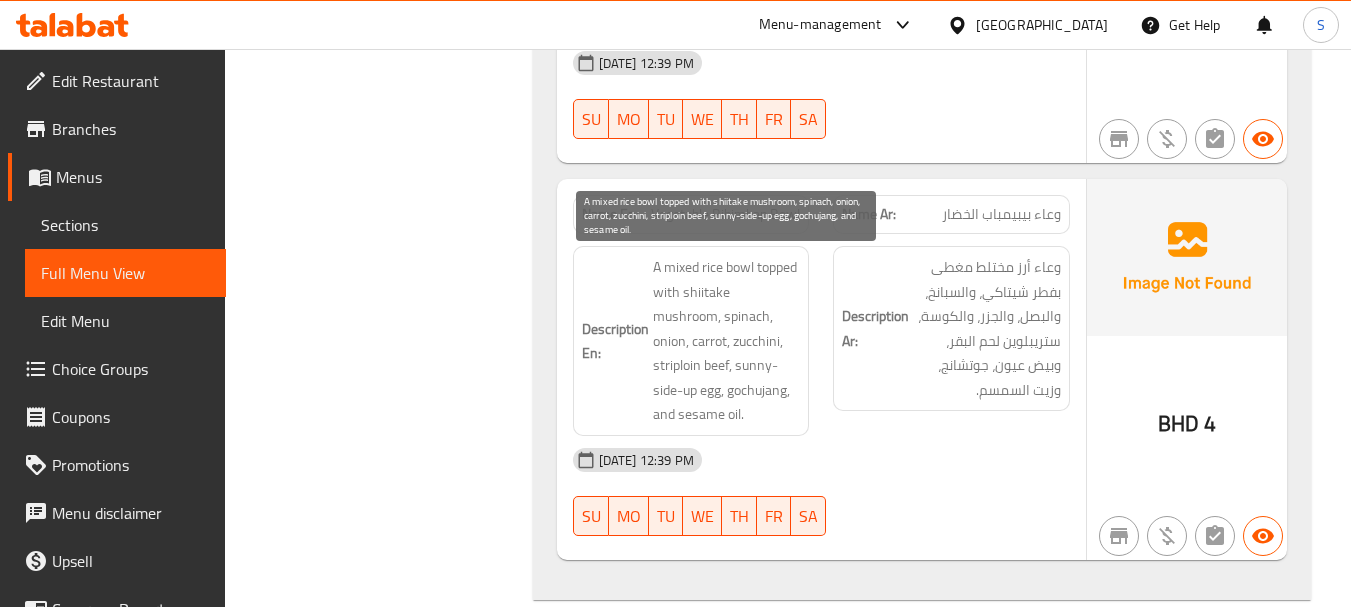 click on "A mixed rice bowl topped with shiitake mushroom, spinach, onion, carrot, zucchini, striploin beef, sunny-side-up egg, gochujang, and sesame oil." at bounding box center [727, 341] 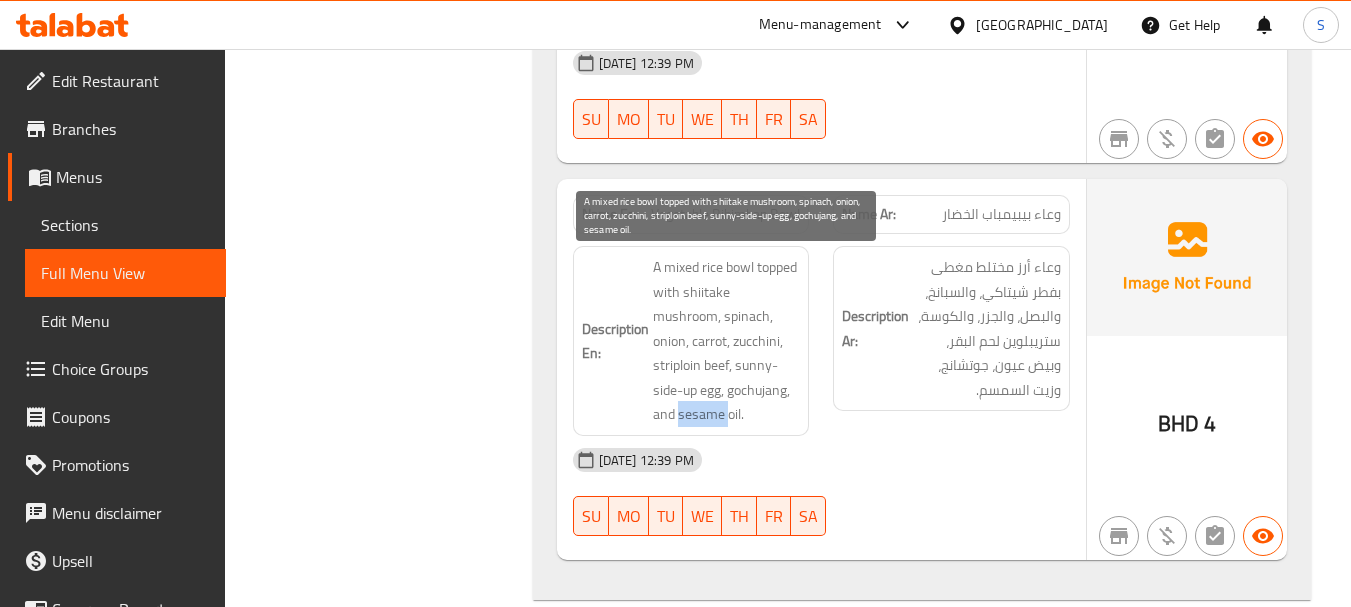 click on "A mixed rice bowl topped with shiitake mushroom, spinach, onion, carrot, zucchini, striploin beef, sunny-side-up egg, gochujang, and sesame oil." at bounding box center [727, 341] 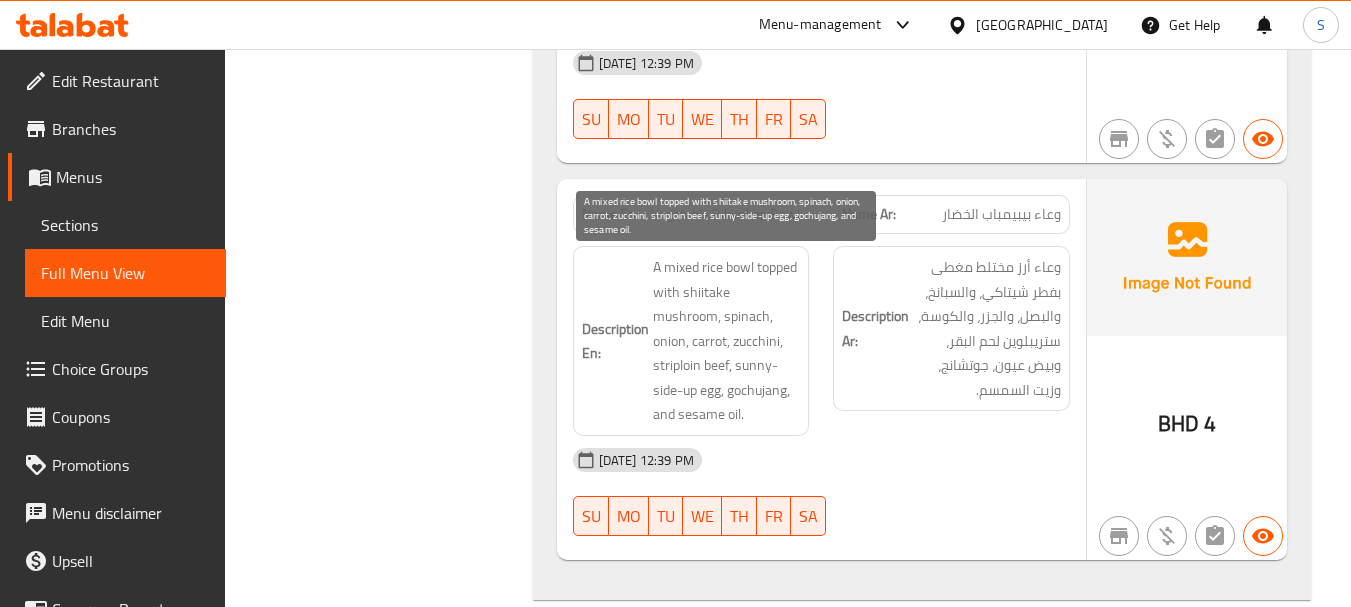 click on "A mixed rice bowl topped with shiitake mushroom, spinach, onion, carrot, zucchini, striploin beef, sunny-side-up egg, gochujang, and sesame oil." at bounding box center [727, 341] 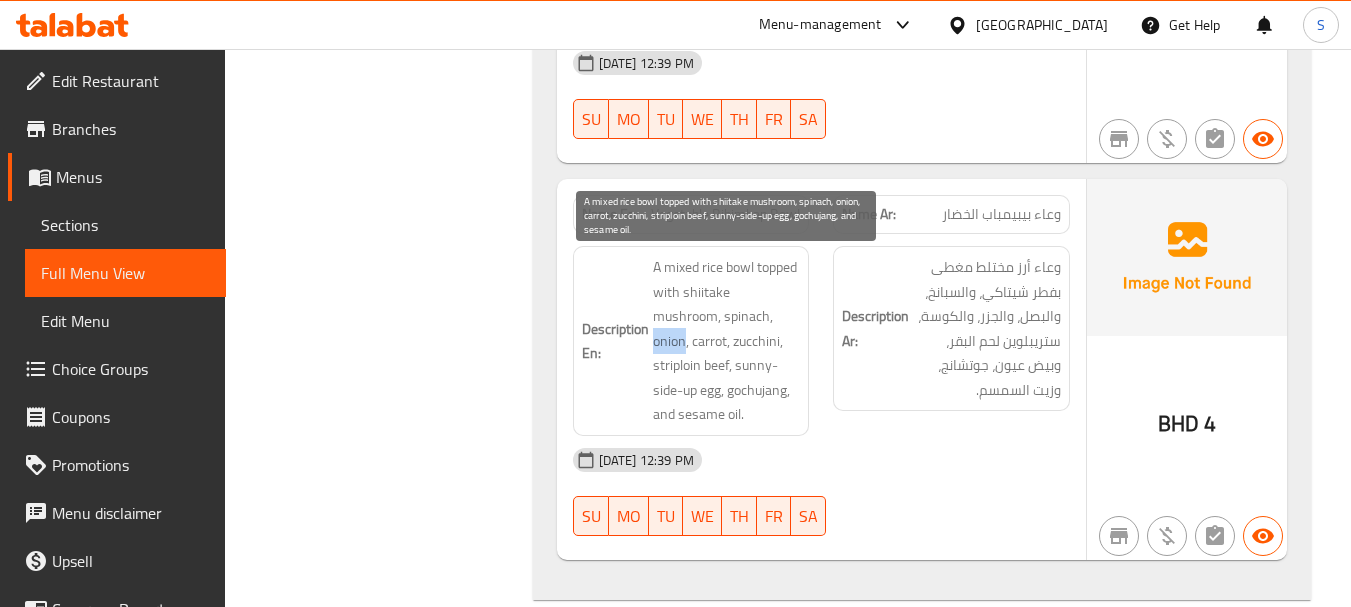 click on "A mixed rice bowl topped with shiitake mushroom, spinach, onion, carrot, zucchini, striploin beef, sunny-side-up egg, gochujang, and sesame oil." at bounding box center [727, 341] 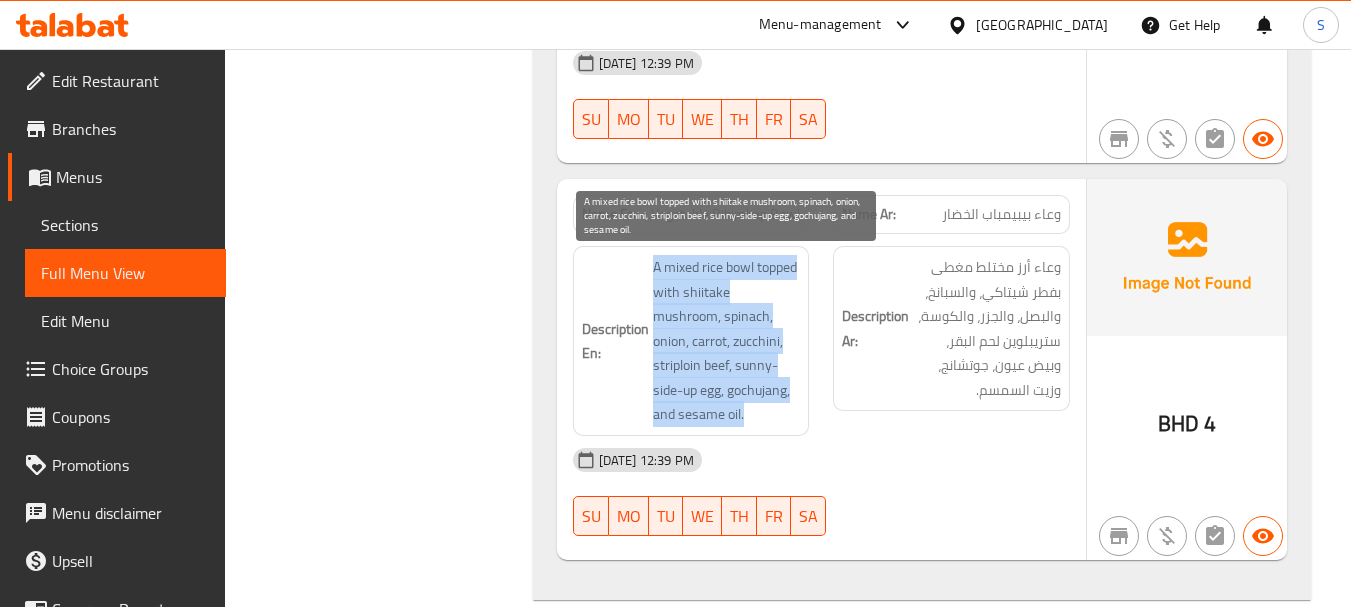 click on "A mixed rice bowl topped with shiitake mushroom, spinach, onion, carrot, zucchini, striploin beef, sunny-side-up egg, gochujang, and sesame oil." at bounding box center [727, 341] 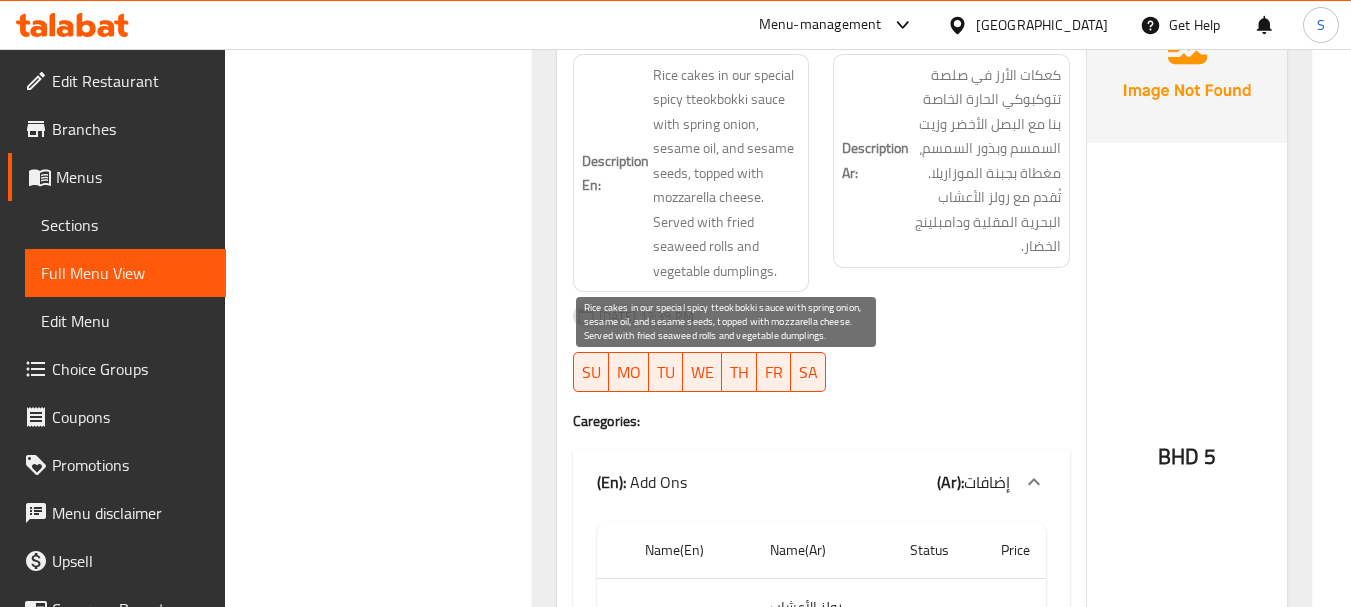 scroll, scrollTop: 2100, scrollLeft: 0, axis: vertical 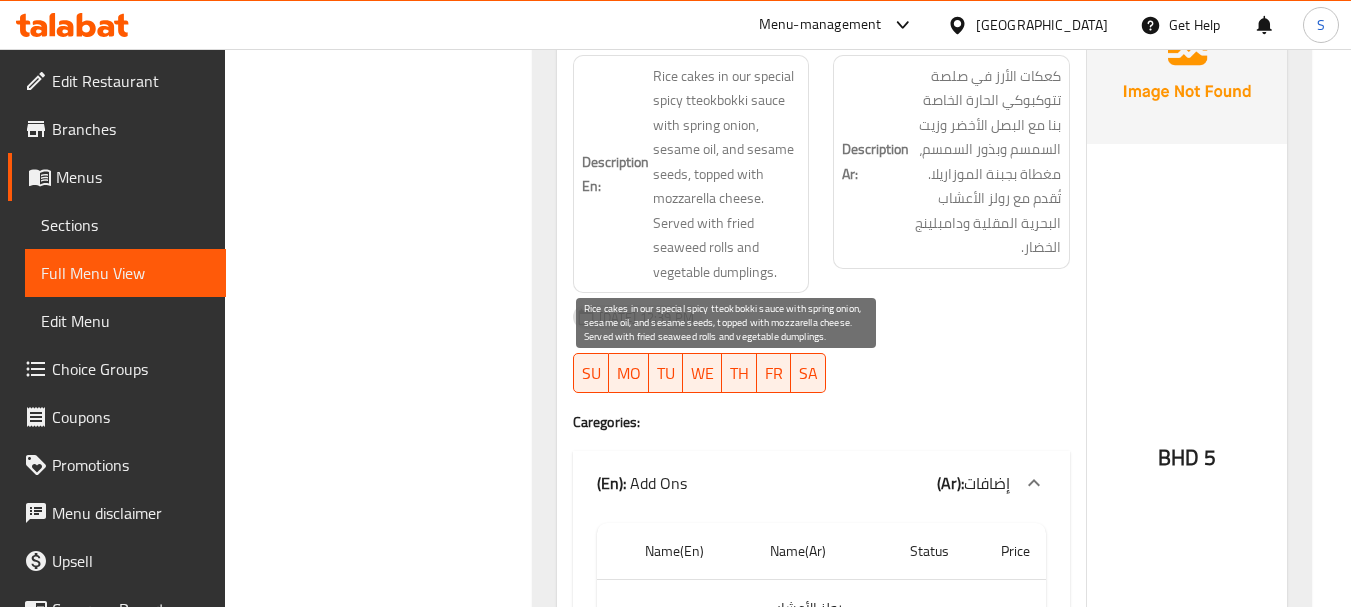 click on "Rice cakes in our special spicy tteokbokki sauce with spring onion, sesame oil, and sesame seeds, topped with mozzarella cheese. Served with fried seaweed rolls and vegetable dumplings." at bounding box center (727, 174) 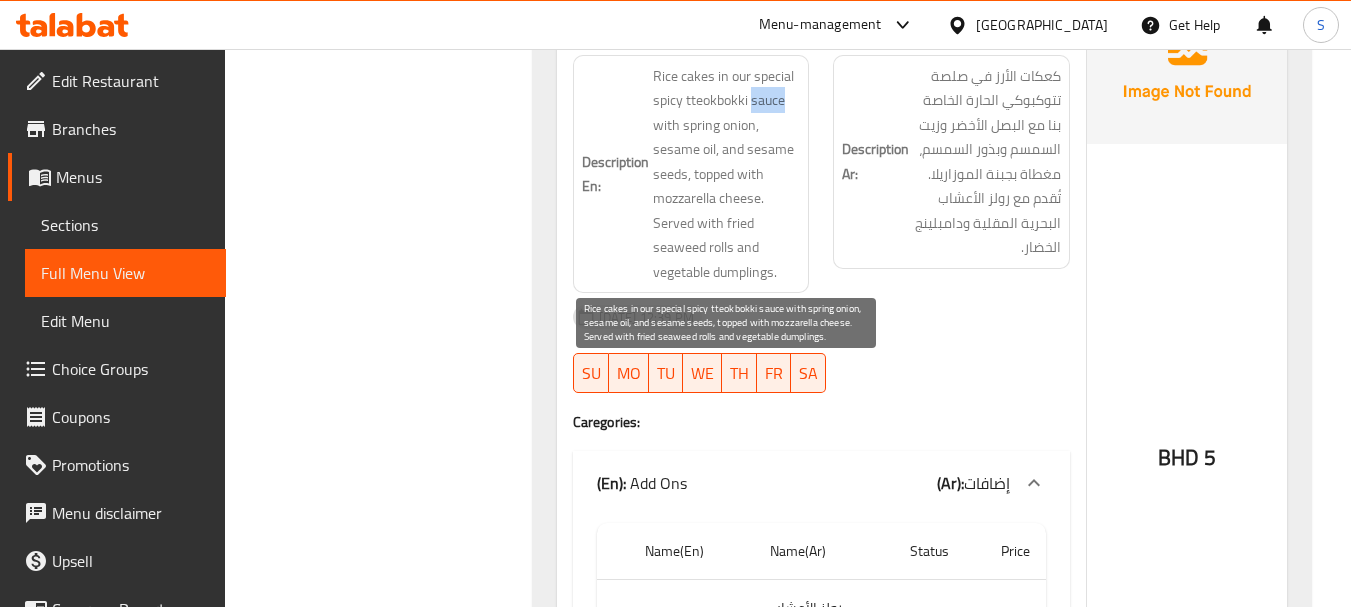 click on "Rice cakes in our special spicy tteokbokki sauce with spring onion, sesame oil, and sesame seeds, topped with mozzarella cheese. Served with fried seaweed rolls and vegetable dumplings." at bounding box center (727, 174) 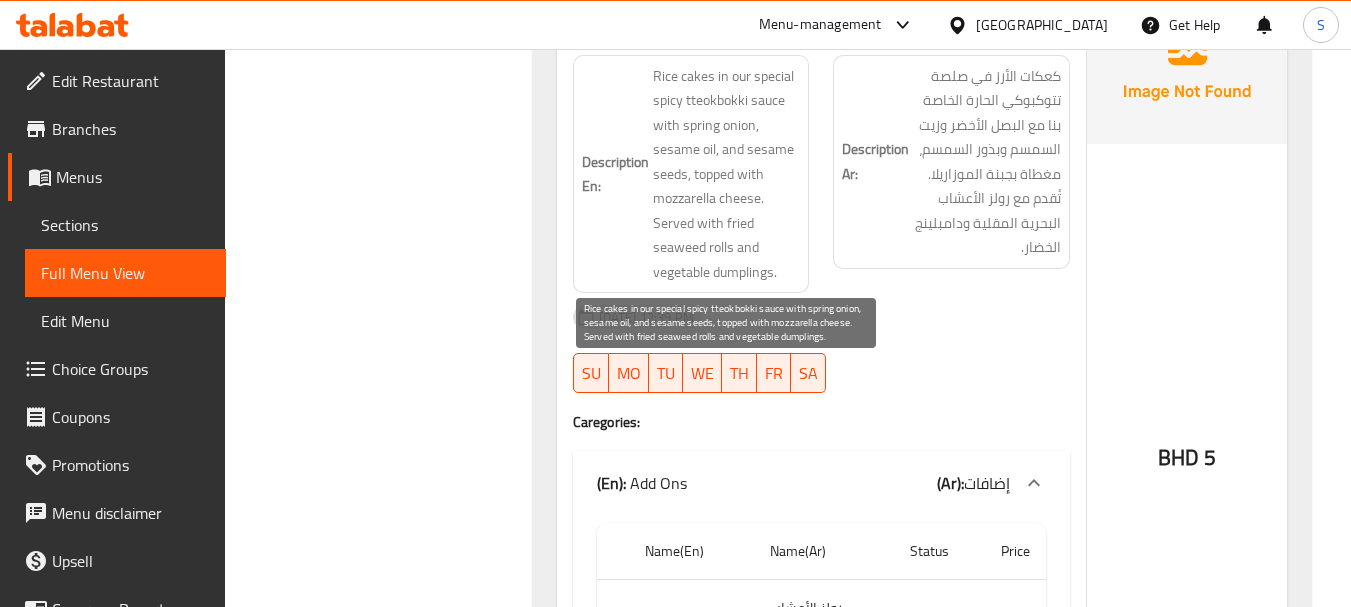 click on "Rice cakes in our special spicy tteokbokki sauce with spring onion, sesame oil, and sesame seeds, topped with mozzarella cheese. Served with fried seaweed rolls and vegetable dumplings." at bounding box center [727, 174] 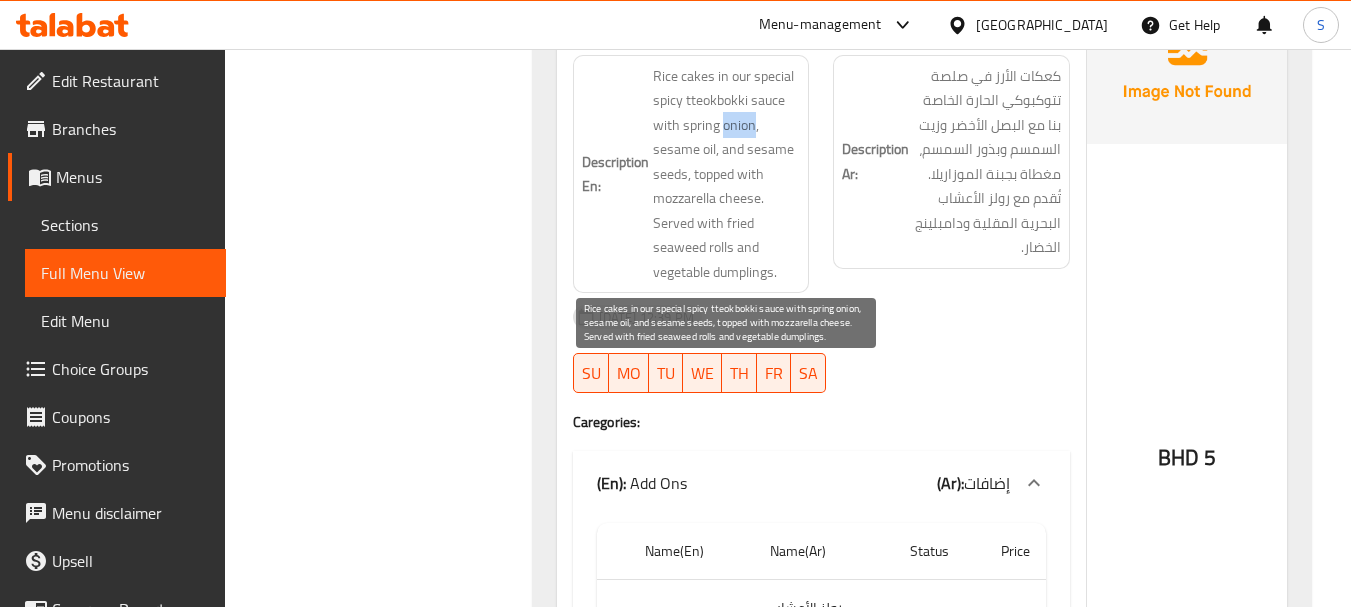 click on "Rice cakes in our special spicy tteokbokki sauce with spring onion, sesame oil, and sesame seeds, topped with mozzarella cheese. Served with fried seaweed rolls and vegetable dumplings." at bounding box center (727, 174) 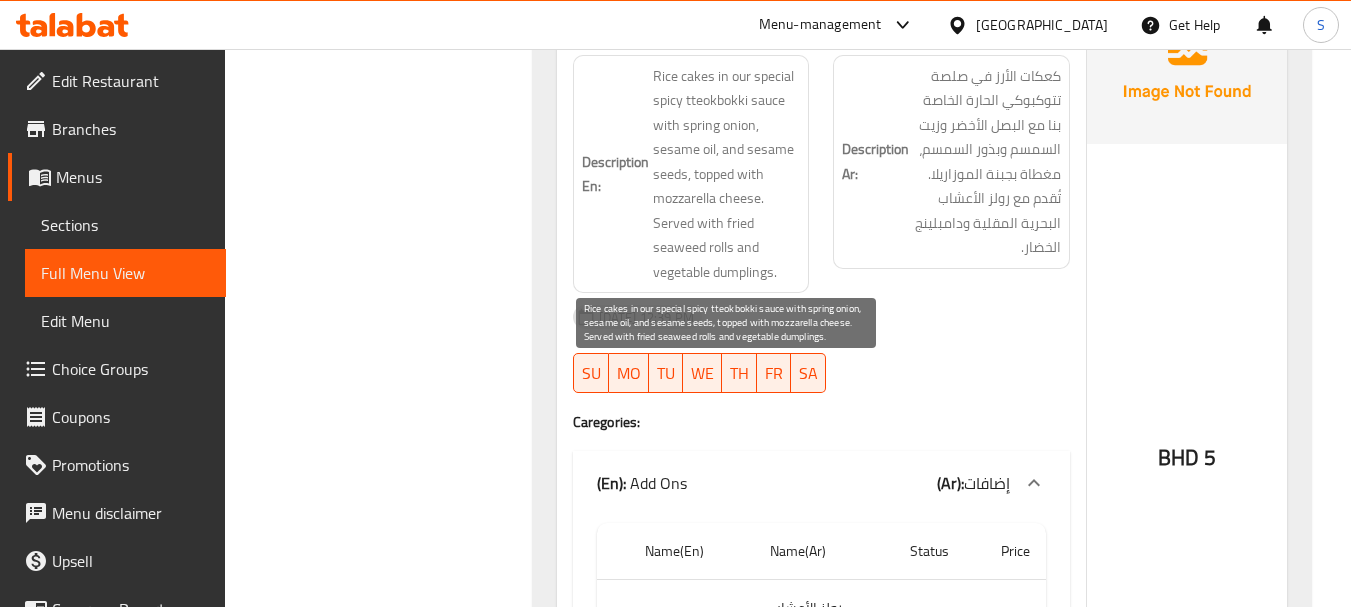 click on "Rice cakes in our special spicy tteokbokki sauce with spring onion, sesame oil, and sesame seeds, topped with mozzarella cheese. Served with fried seaweed rolls and vegetable dumplings." at bounding box center (727, 174) 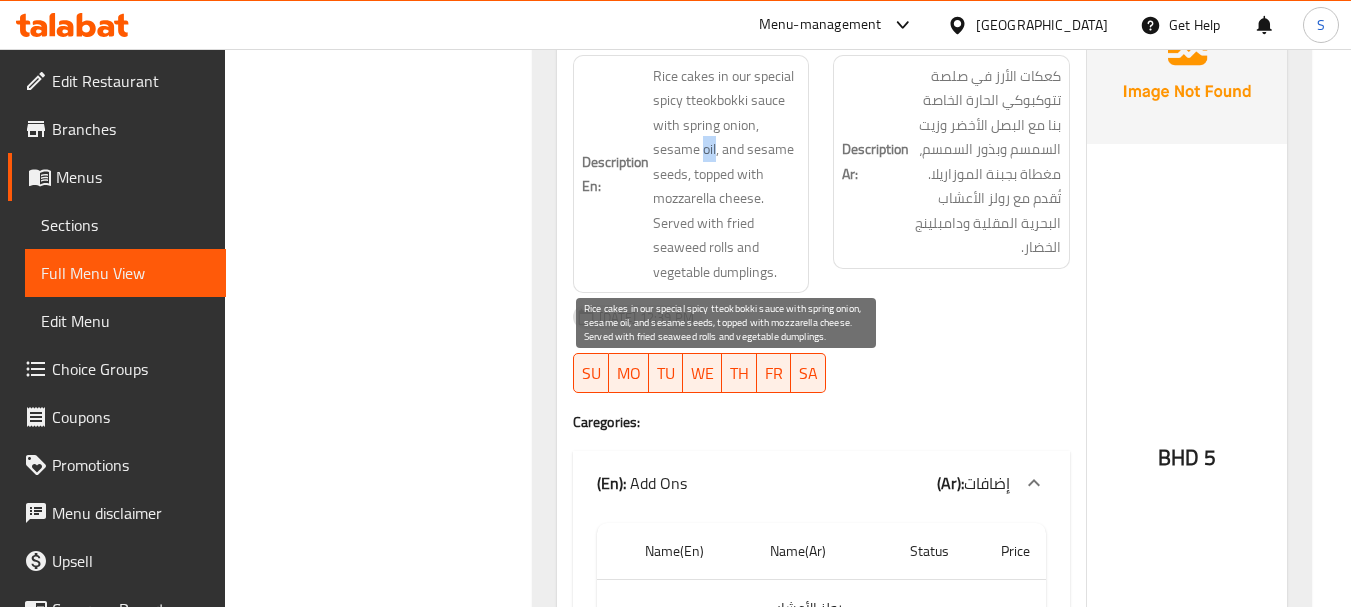 click on "Rice cakes in our special spicy tteokbokki sauce with spring onion, sesame oil, and sesame seeds, topped with mozzarella cheese. Served with fried seaweed rolls and vegetable dumplings." at bounding box center (727, 174) 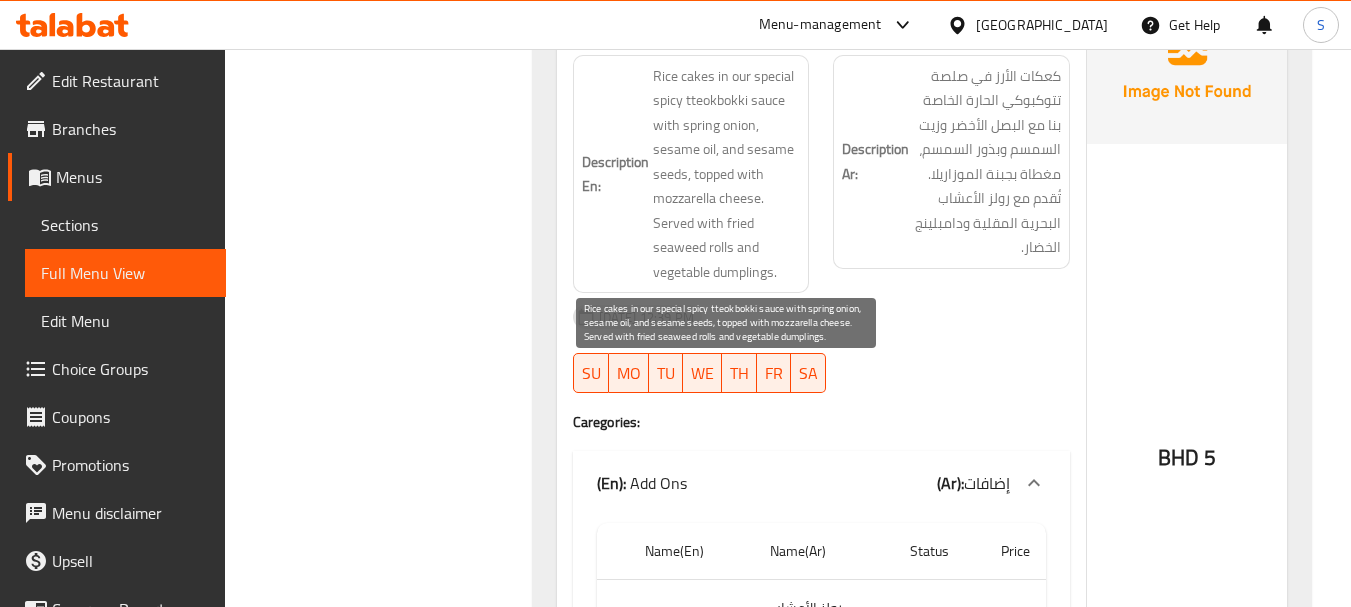 click on "Rice cakes in our special spicy tteokbokki sauce with spring onion, sesame oil, and sesame seeds, topped with mozzarella cheese. Served with fried seaweed rolls and vegetable dumplings." at bounding box center [727, 174] 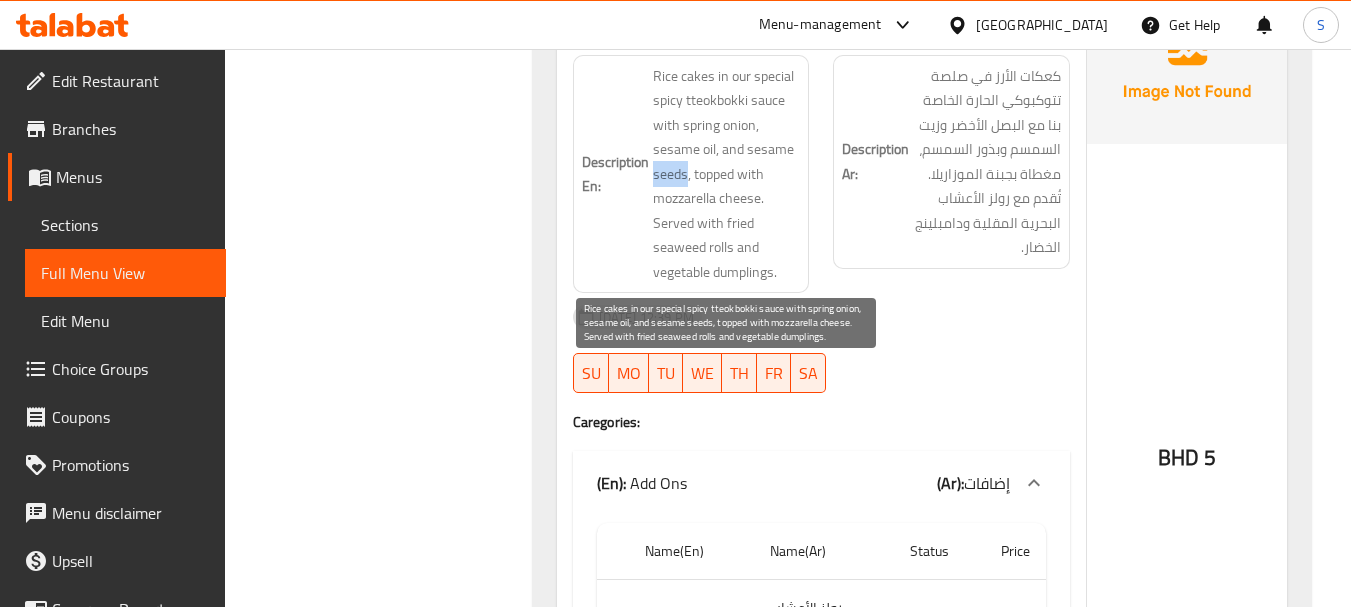 click on "Rice cakes in our special spicy tteokbokki sauce with spring onion, sesame oil, and sesame seeds, topped with mozzarella cheese. Served with fried seaweed rolls and vegetable dumplings." at bounding box center [727, 174] 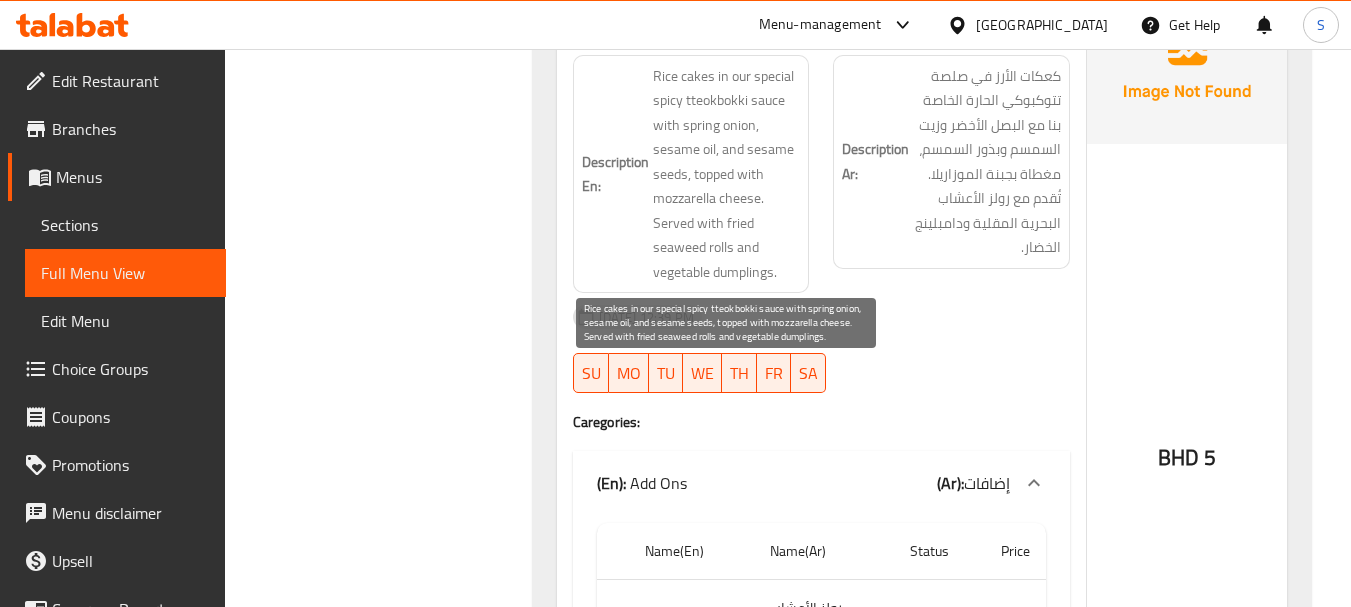 click on "Rice cakes in our special spicy tteokbokki sauce with spring onion, sesame oil, and sesame seeds, topped with mozzarella cheese. Served with fried seaweed rolls and vegetable dumplings." at bounding box center [727, 174] 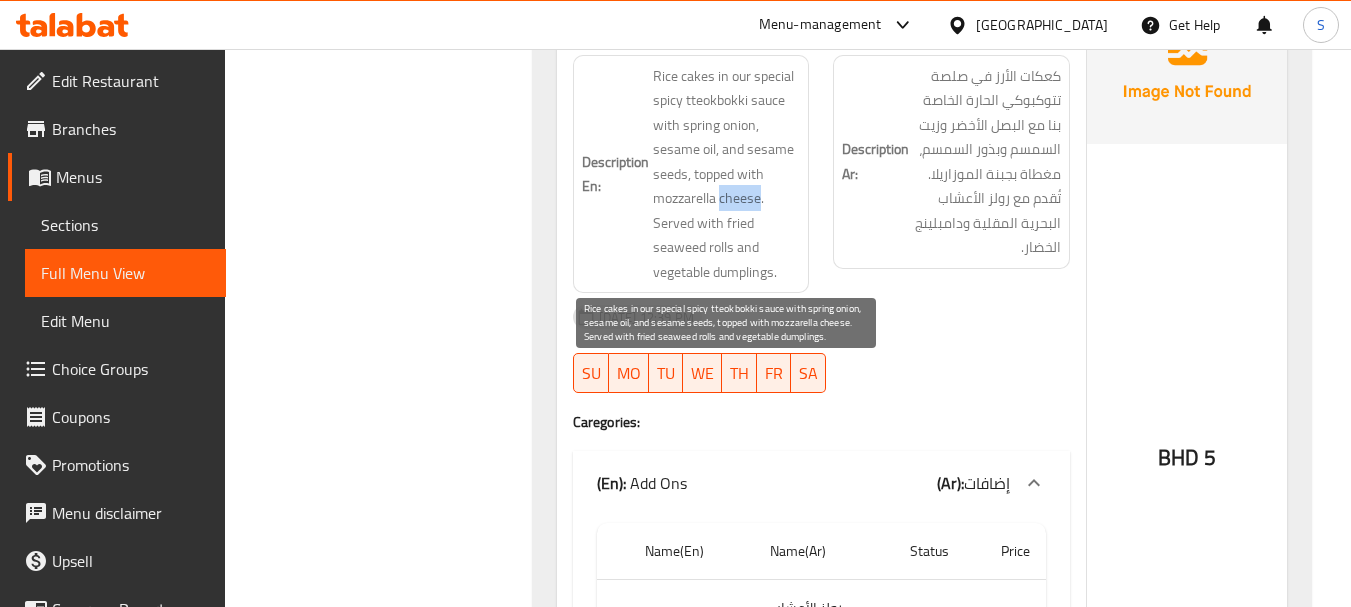 click on "Rice cakes in our special spicy tteokbokki sauce with spring onion, sesame oil, and sesame seeds, topped with mozzarella cheese. Served with fried seaweed rolls and vegetable dumplings." at bounding box center [727, 174] 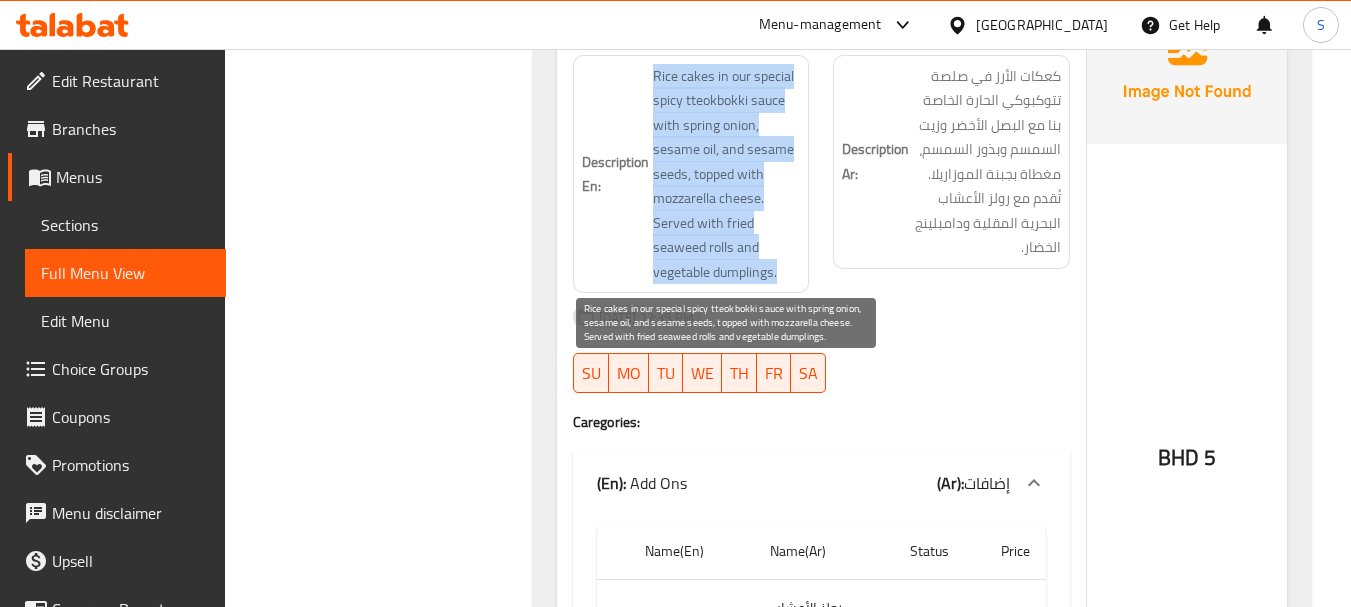 click on "Rice cakes in our special spicy tteokbokki sauce with spring onion, sesame oil, and sesame seeds, topped with mozzarella cheese. Served with fried seaweed rolls and vegetable dumplings." at bounding box center (727, 174) 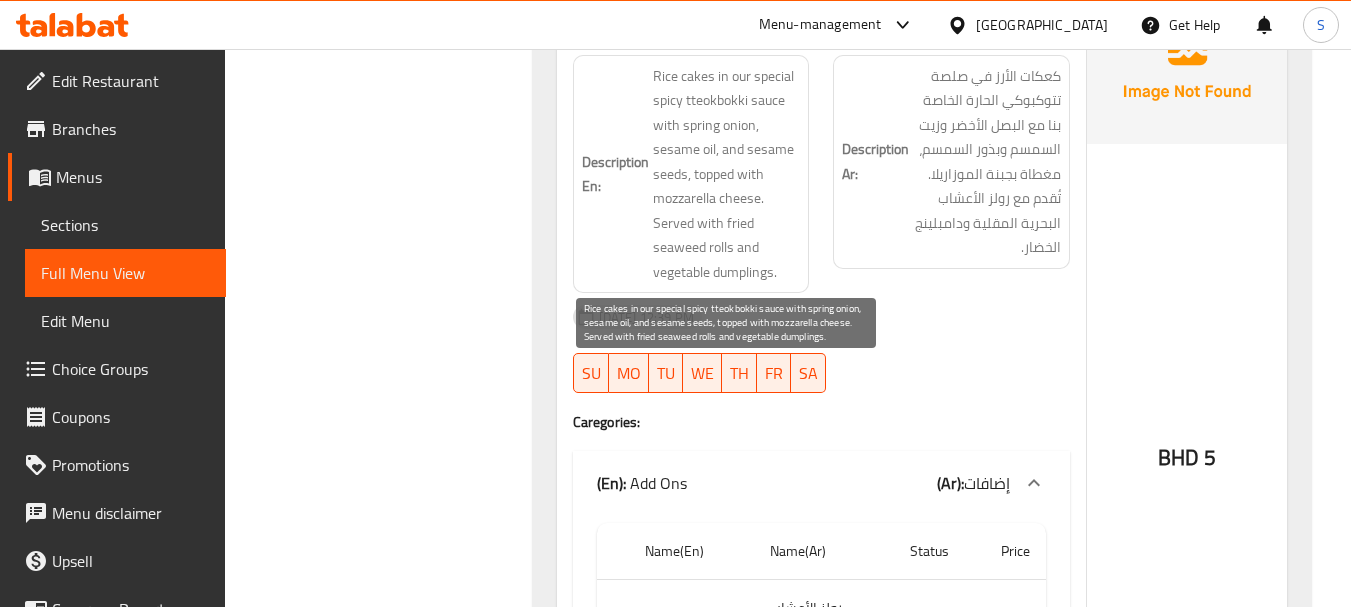 click on "Rice cakes in our special spicy tteokbokki sauce with spring onion, sesame oil, and sesame seeds, topped with mozzarella cheese. Served with fried seaweed rolls and vegetable dumplings." at bounding box center [727, 174] 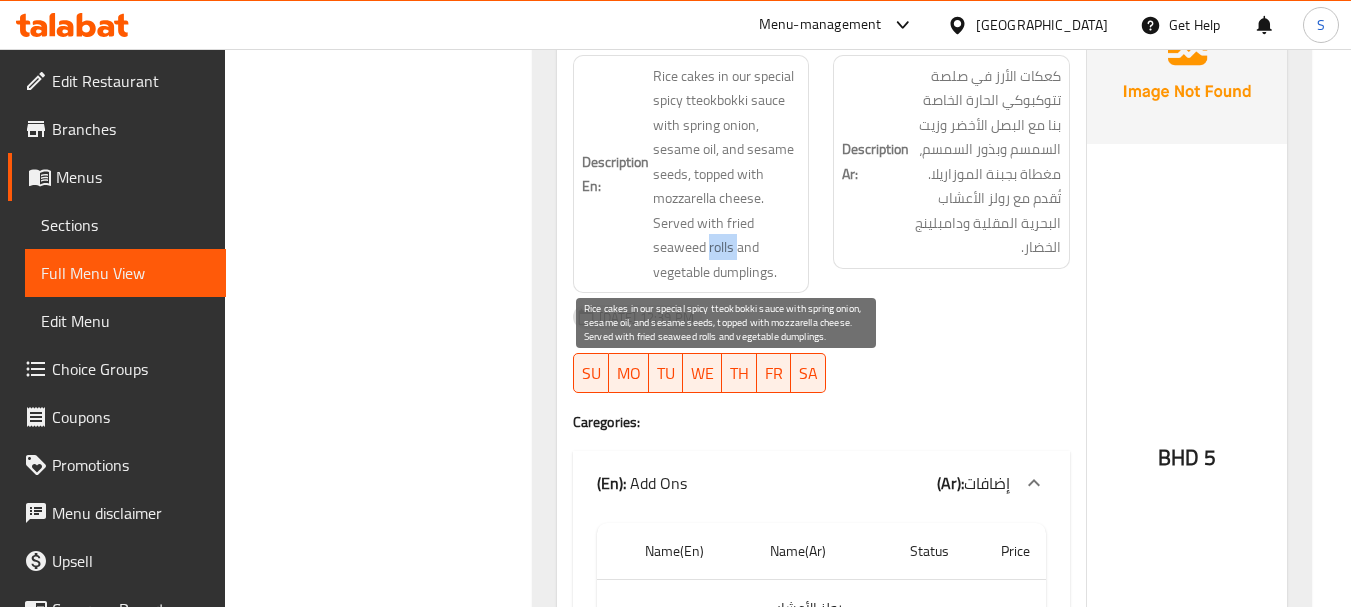 click on "Rice cakes in our special spicy tteokbokki sauce with spring onion, sesame oil, and sesame seeds, topped with mozzarella cheese. Served with fried seaweed rolls and vegetable dumplings." at bounding box center [727, 174] 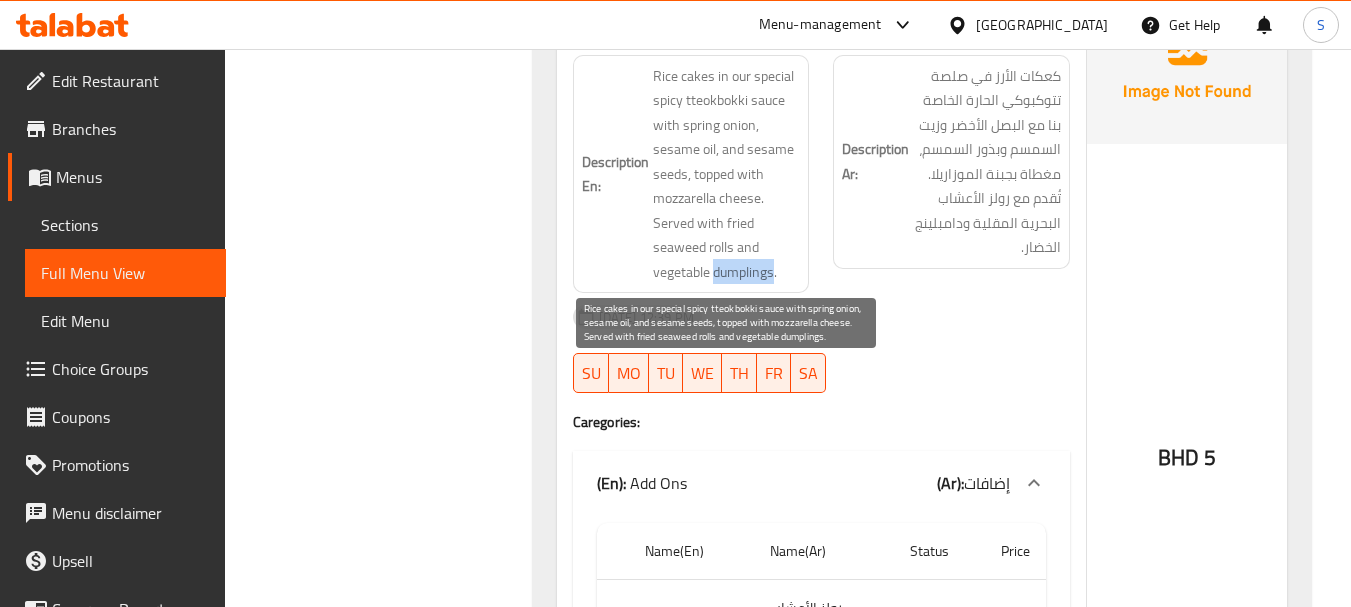 click on "Rice cakes in our special spicy tteokbokki sauce with spring onion, sesame oil, and sesame seeds, topped with mozzarella cheese. Served with fried seaweed rolls and vegetable dumplings." at bounding box center (727, 174) 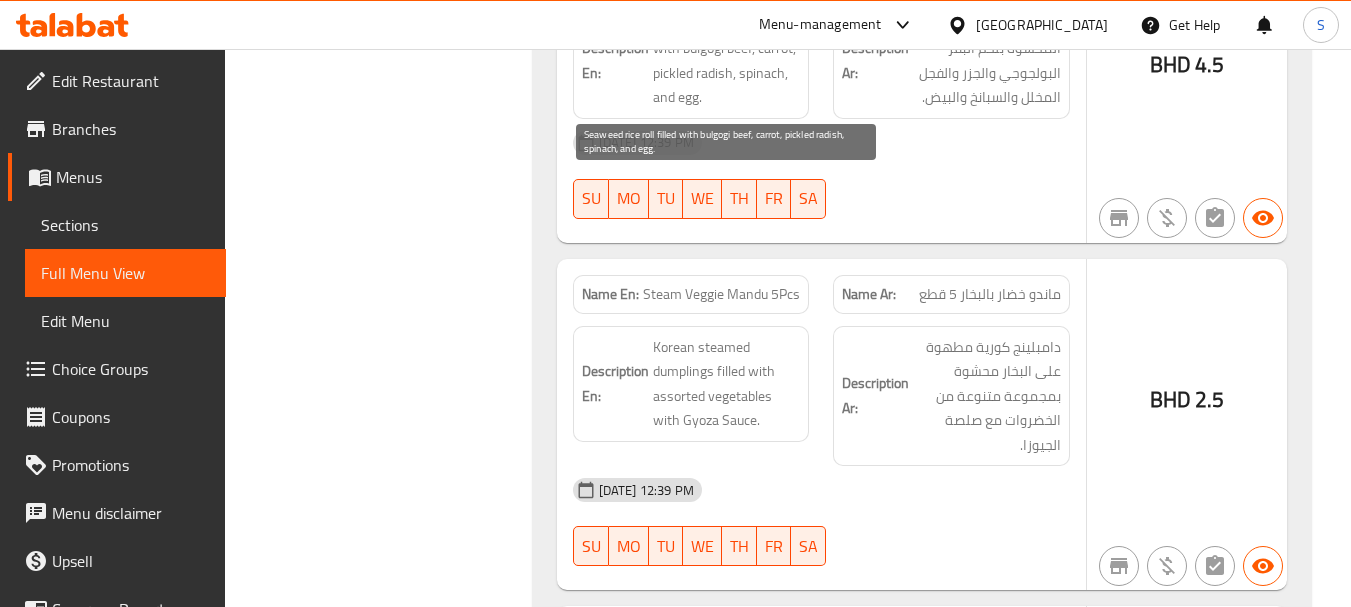 scroll, scrollTop: 3100, scrollLeft: 0, axis: vertical 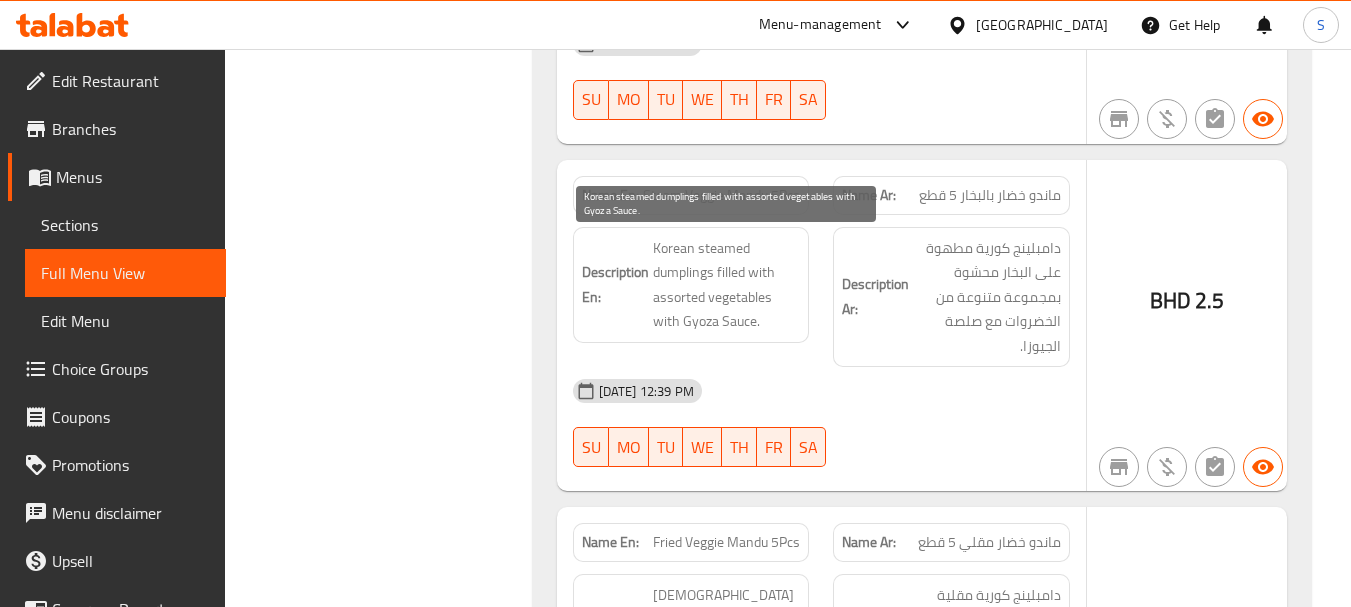 click on "Korean steamed dumplings filled with assorted vegetables with Gyoza Sauce." at bounding box center [727, 285] 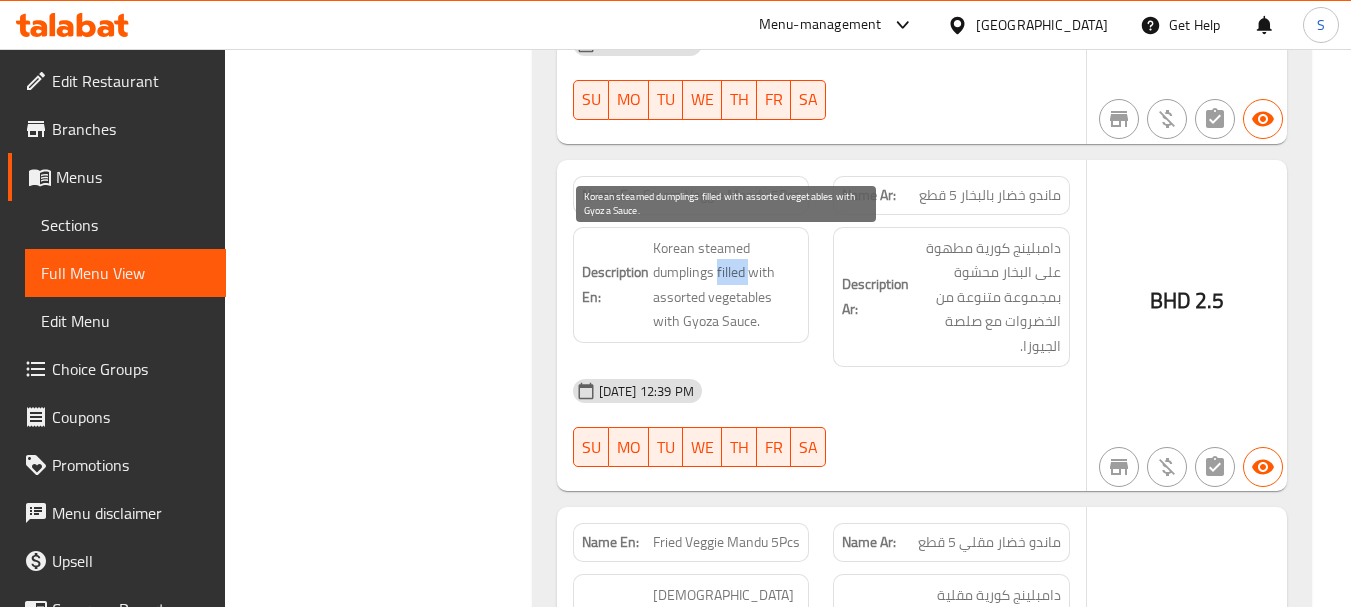 click on "Korean steamed dumplings filled with assorted vegetables with Gyoza Sauce." at bounding box center [727, 285] 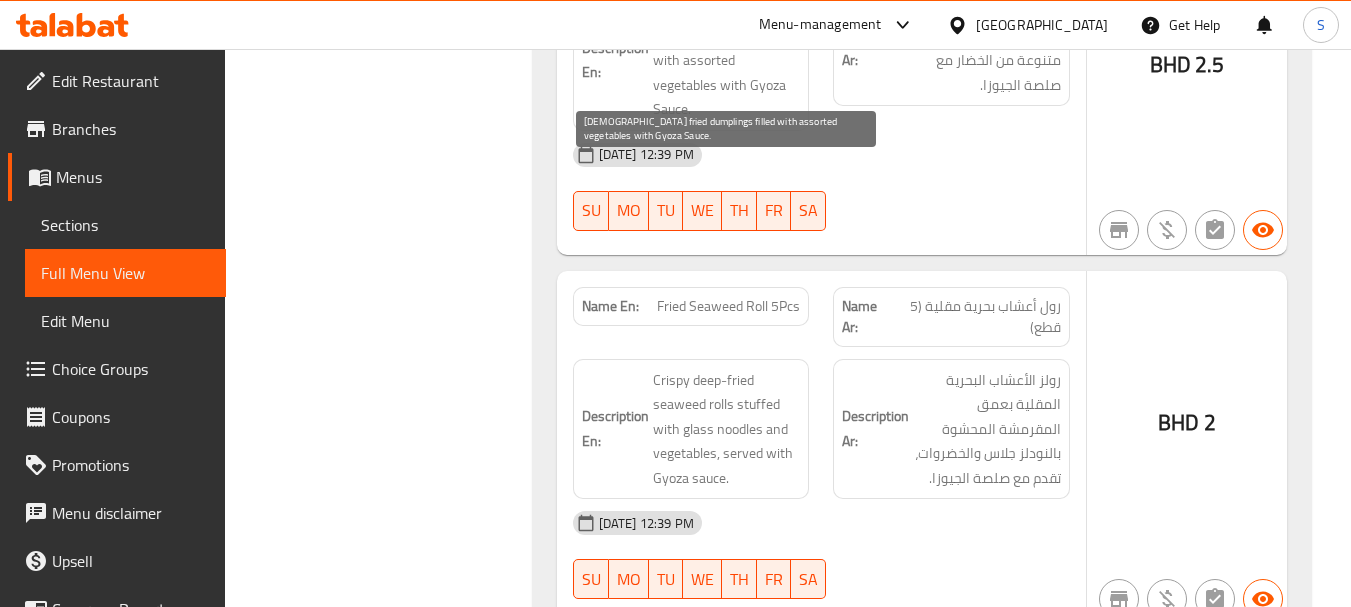 scroll, scrollTop: 3800, scrollLeft: 0, axis: vertical 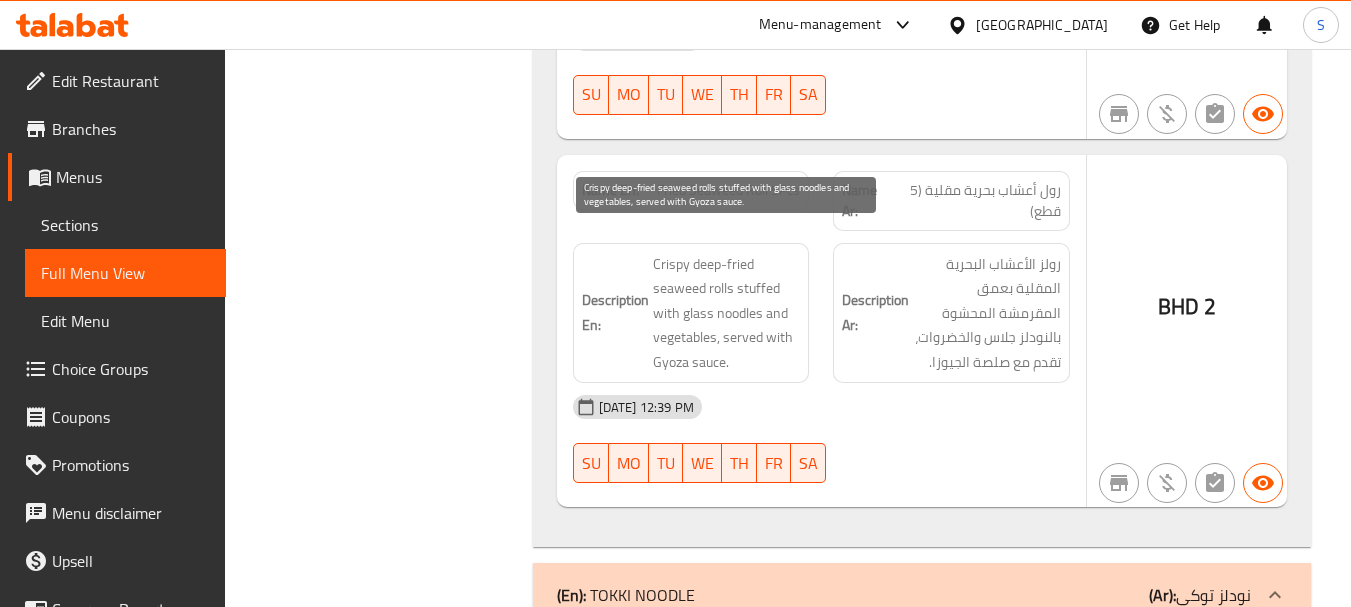 click on "Crispy deep-fried seaweed rolls stuffed with glass noodles and vegetables, served with Gyoza sauce." at bounding box center [727, 313] 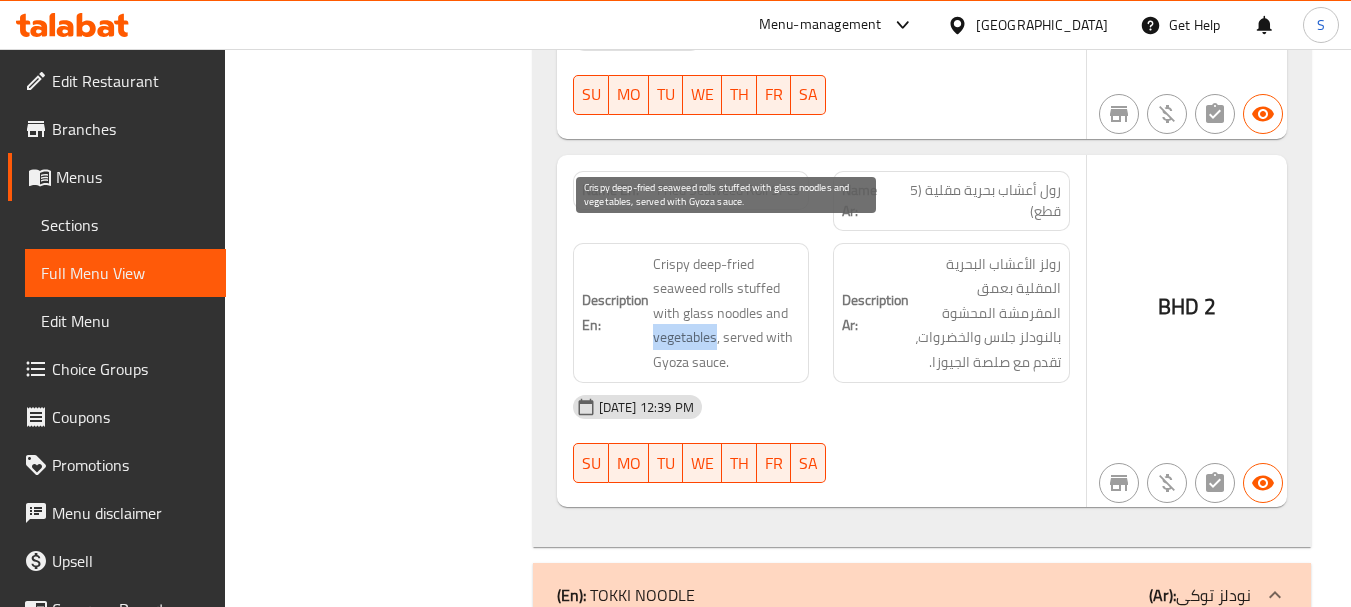 click on "Crispy deep-fried seaweed rolls stuffed with glass noodles and vegetables, served with Gyoza sauce." at bounding box center [727, 313] 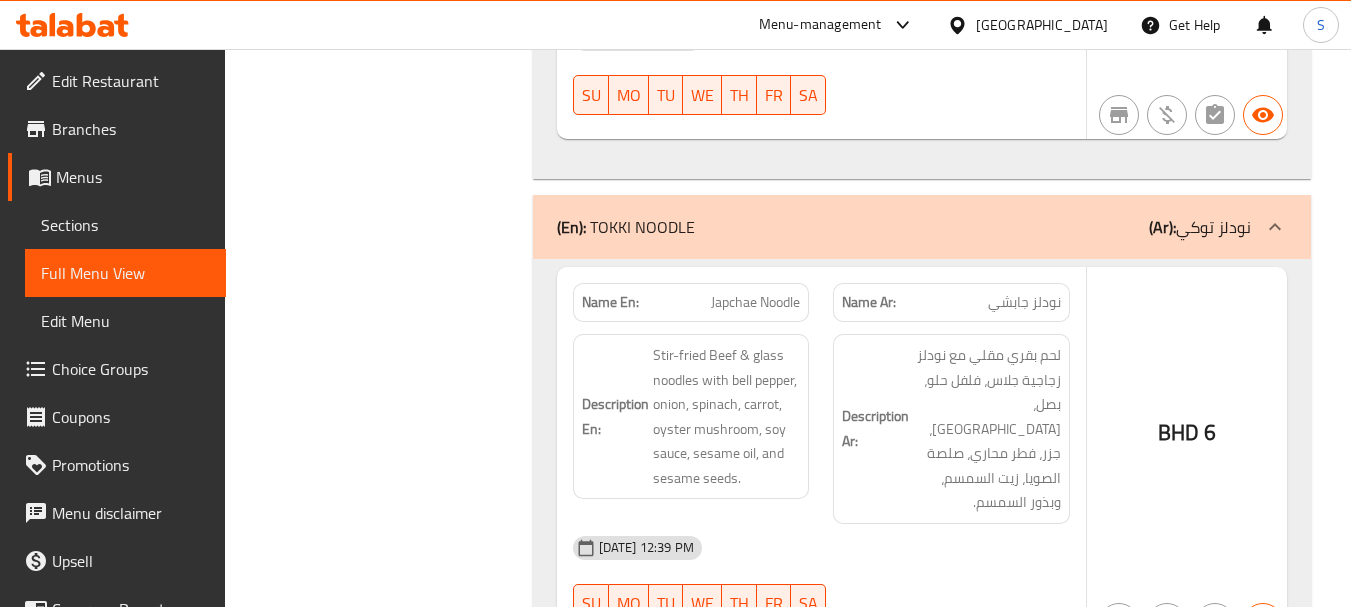 scroll, scrollTop: 4300, scrollLeft: 0, axis: vertical 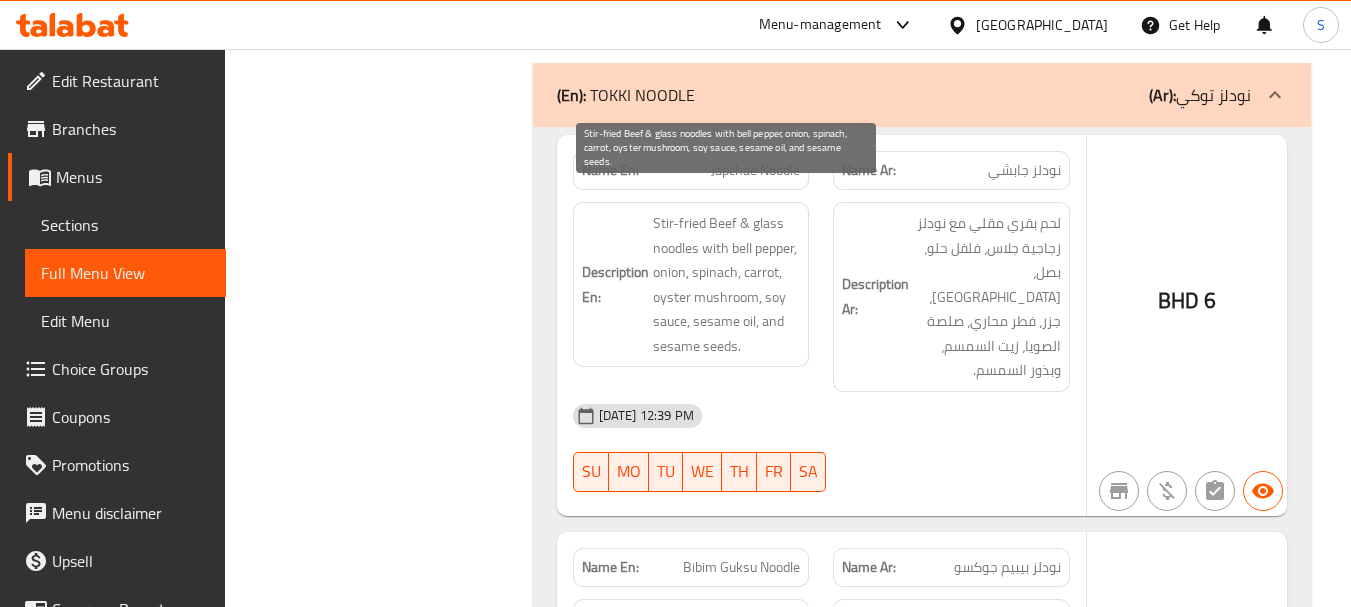 click on "Stir-fried Beef & glass noodles with bell pepper, onion, spinach, carrot, oyster mushroom, soy sauce, sesame oil, and sesame seeds." at bounding box center (727, 284) 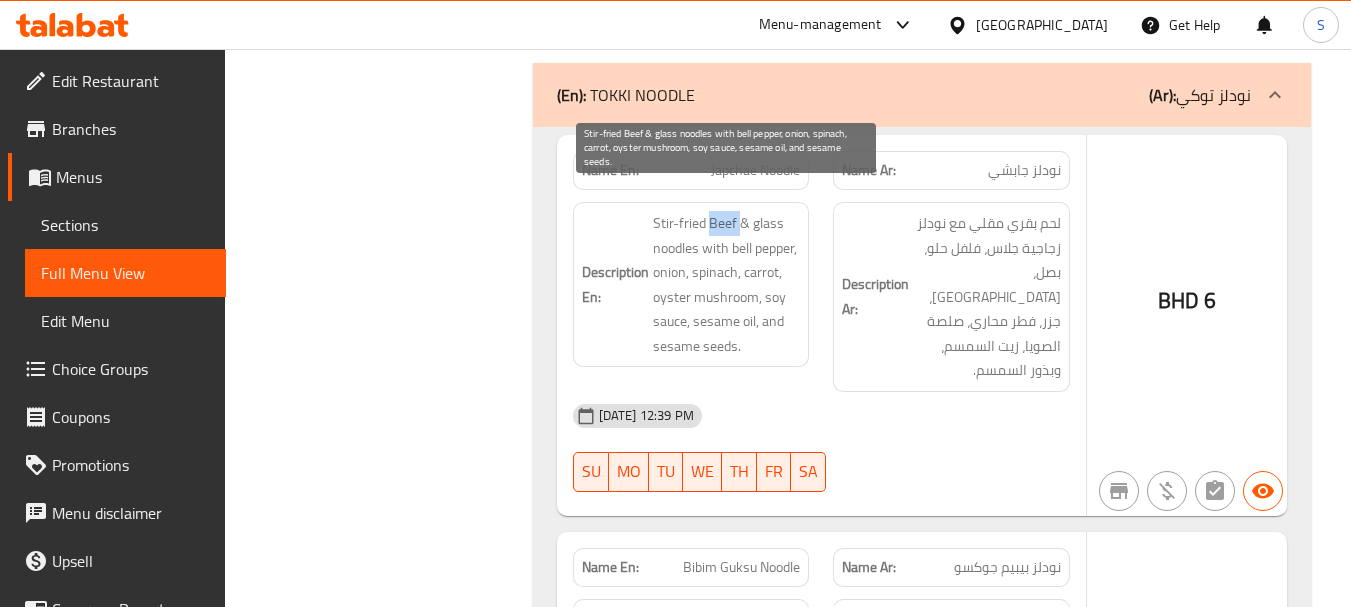 click on "Stir-fried Beef & glass noodles with bell pepper, onion, spinach, carrot, oyster mushroom, soy sauce, sesame oil, and sesame seeds." at bounding box center [727, 284] 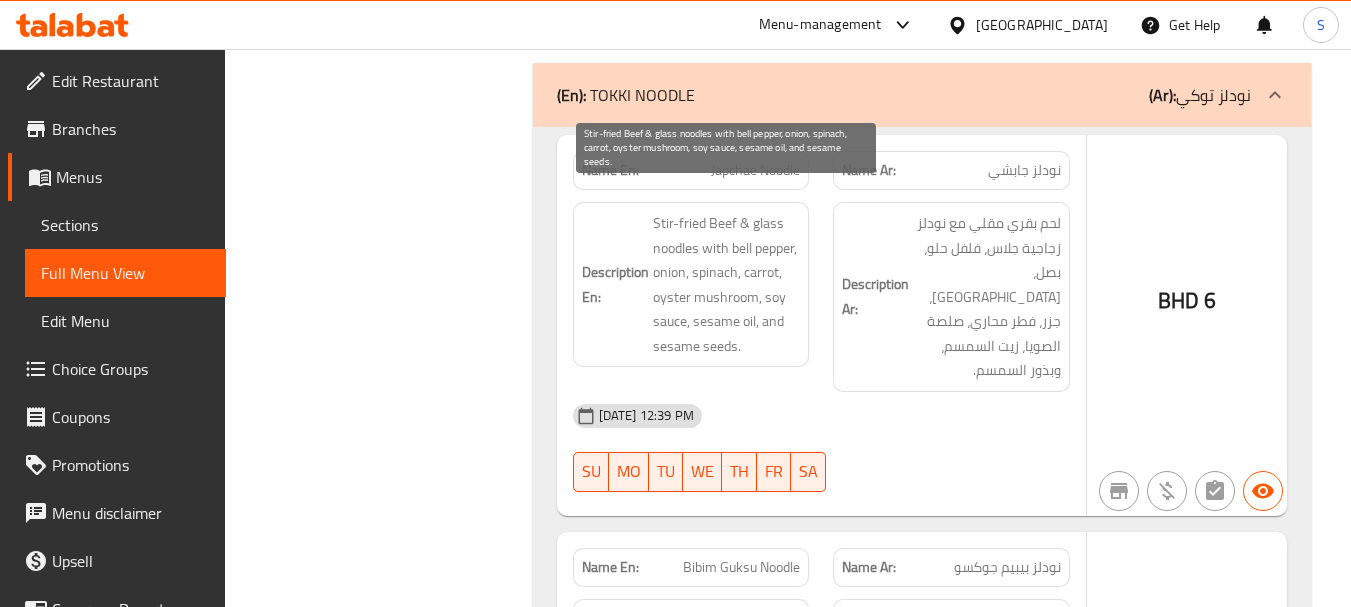 click on "Stir-fried Beef & glass noodles with bell pepper, onion, spinach, carrot, oyster mushroom, soy sauce, sesame oil, and sesame seeds." at bounding box center [727, 284] 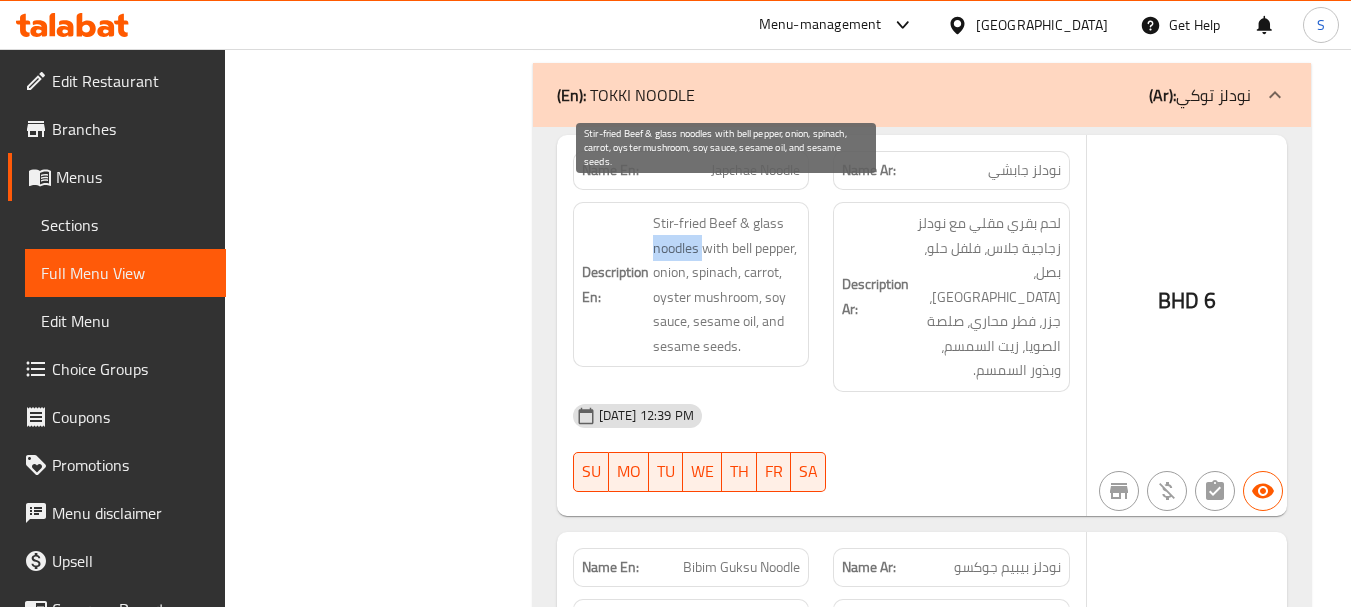 click on "Stir-fried Beef & glass noodles with bell pepper, onion, spinach, carrot, oyster mushroom, soy sauce, sesame oil, and sesame seeds." at bounding box center [727, 284] 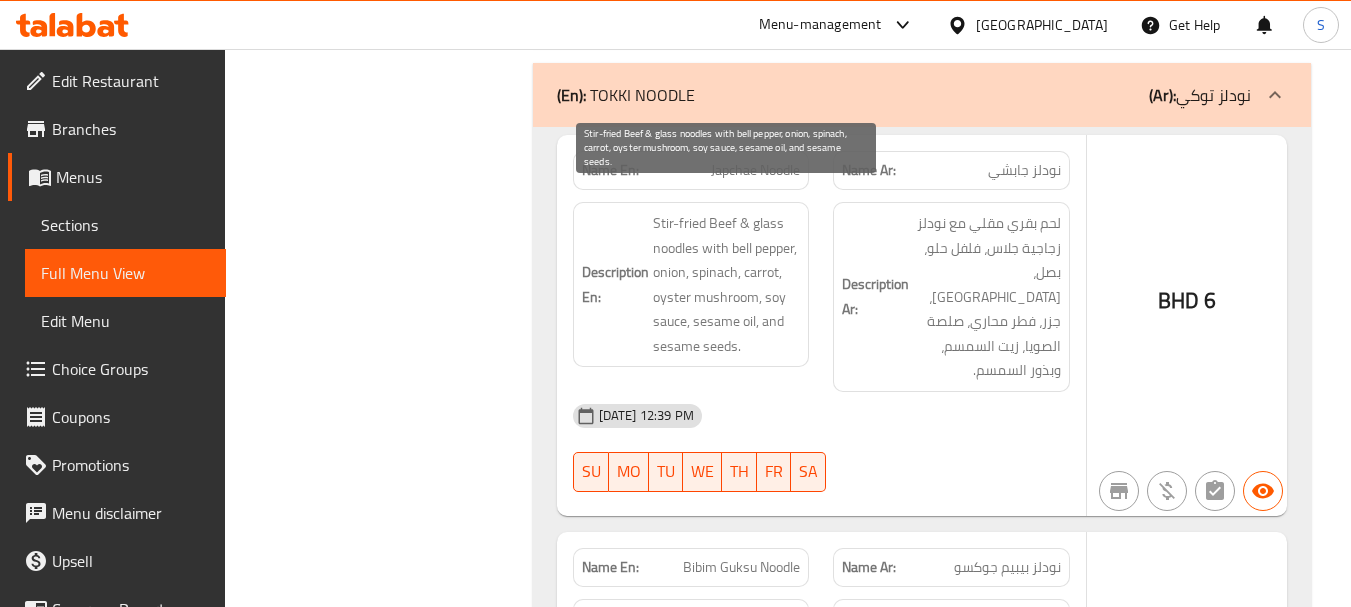 click on "Stir-fried Beef & glass noodles with bell pepper, onion, spinach, carrot, oyster mushroom, soy sauce, sesame oil, and sesame seeds." at bounding box center (727, 284) 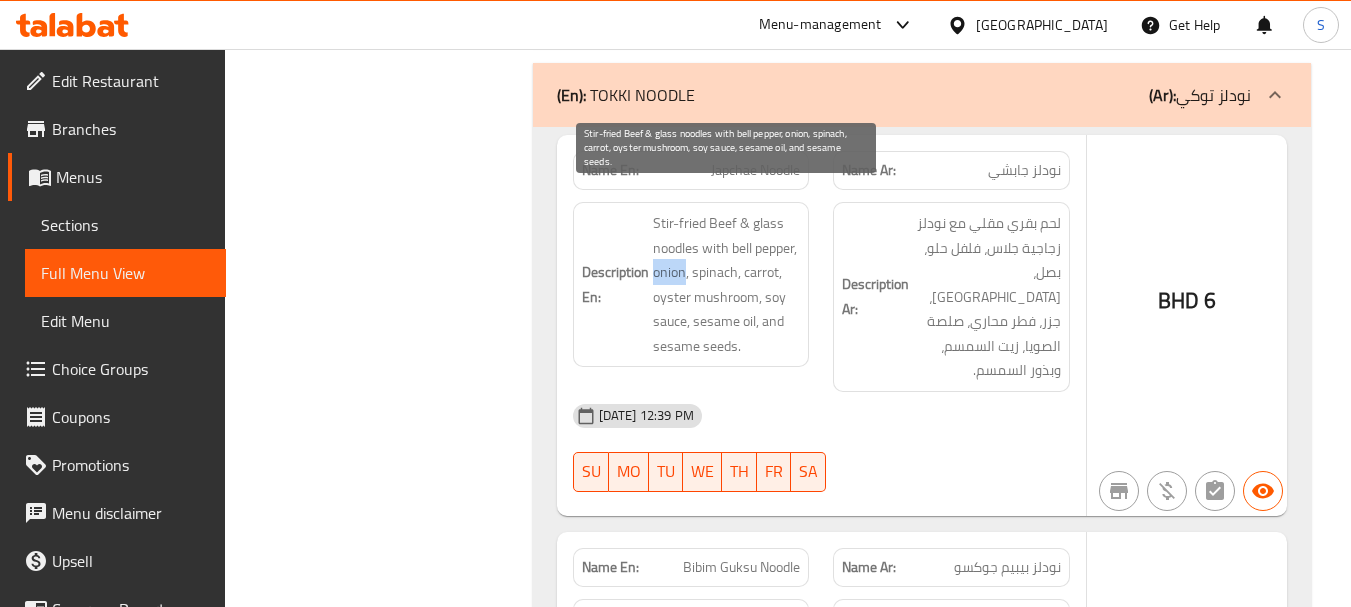 click on "Stir-fried Beef & glass noodles with bell pepper, onion, spinach, carrot, oyster mushroom, soy sauce, sesame oil, and sesame seeds." at bounding box center [727, 284] 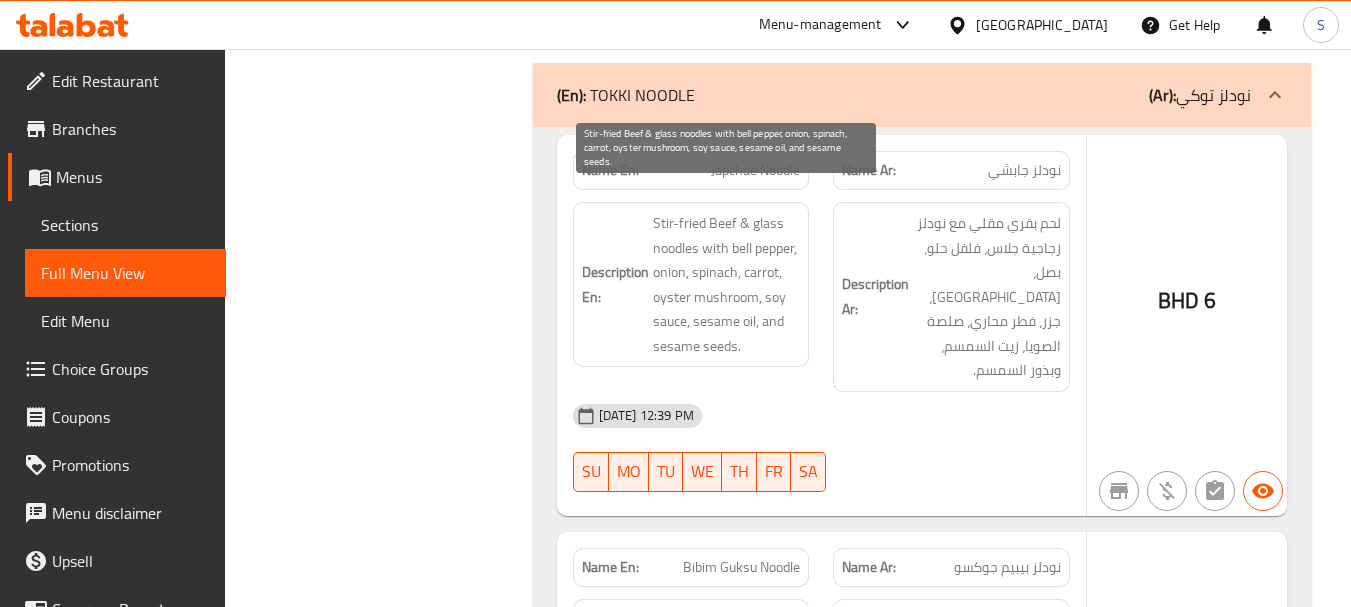 click on "Stir-fried Beef & glass noodles with bell pepper, onion, spinach, carrot, oyster mushroom, soy sauce, sesame oil, and sesame seeds." at bounding box center (727, 284) 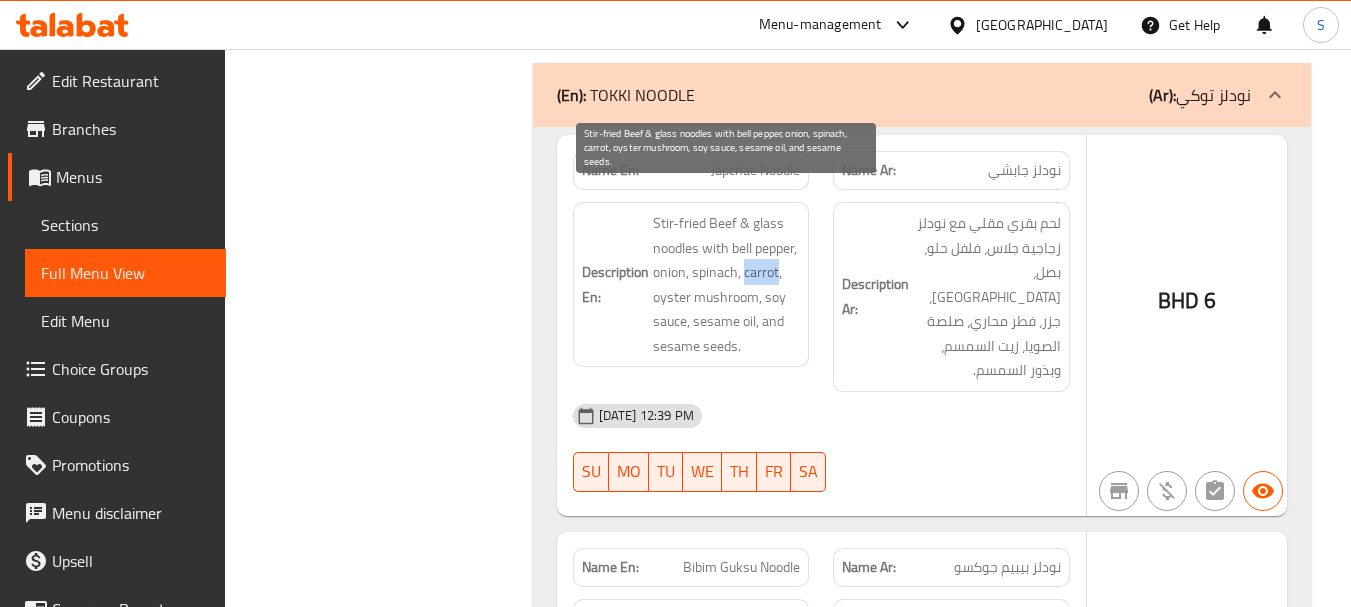 click on "Stir-fried Beef & glass noodles with bell pepper, onion, spinach, carrot, oyster mushroom, soy sauce, sesame oil, and sesame seeds." at bounding box center (727, 284) 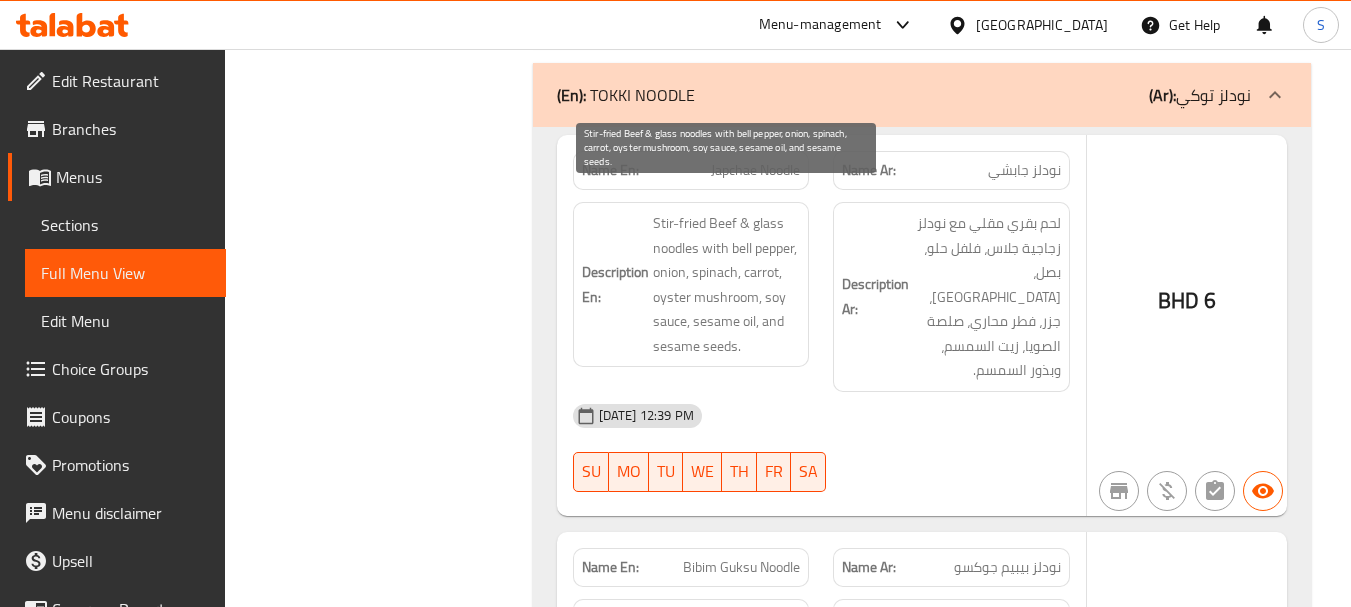 click on "Stir-fried Beef & glass noodles with bell pepper, onion, spinach, carrot, oyster mushroom, soy sauce, sesame oil, and sesame seeds." at bounding box center (727, 284) 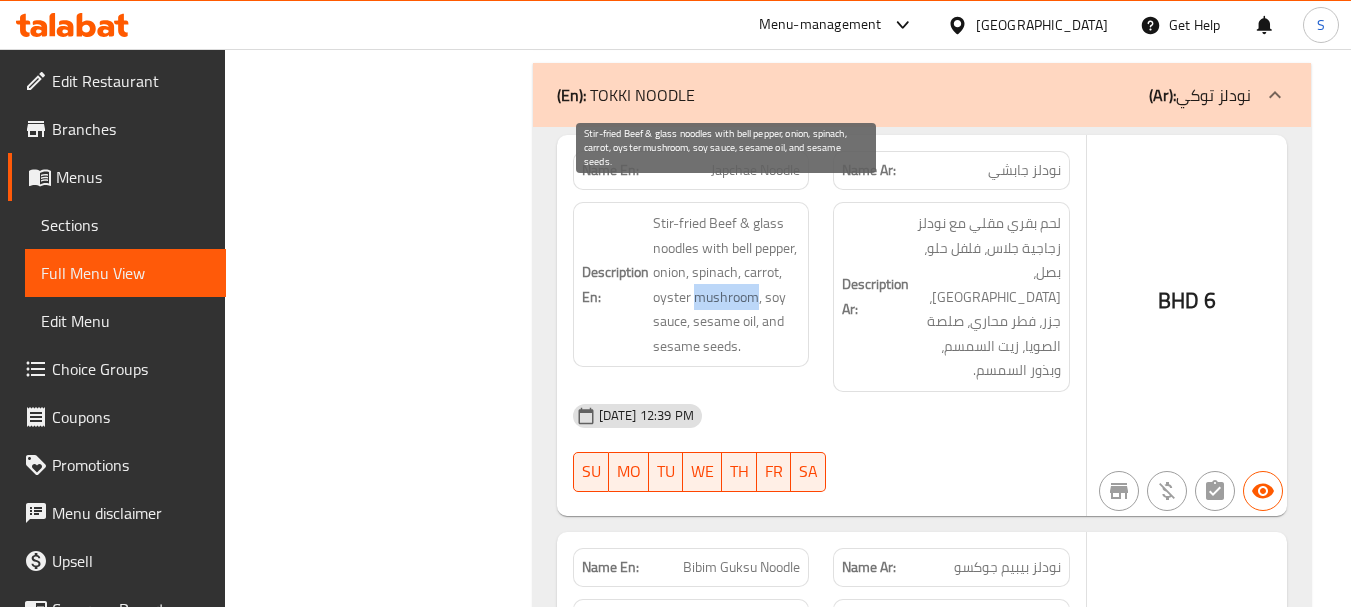 click on "Stir-fried Beef & glass noodles with bell pepper, onion, spinach, carrot, oyster mushroom, soy sauce, sesame oil, and sesame seeds." at bounding box center (727, 284) 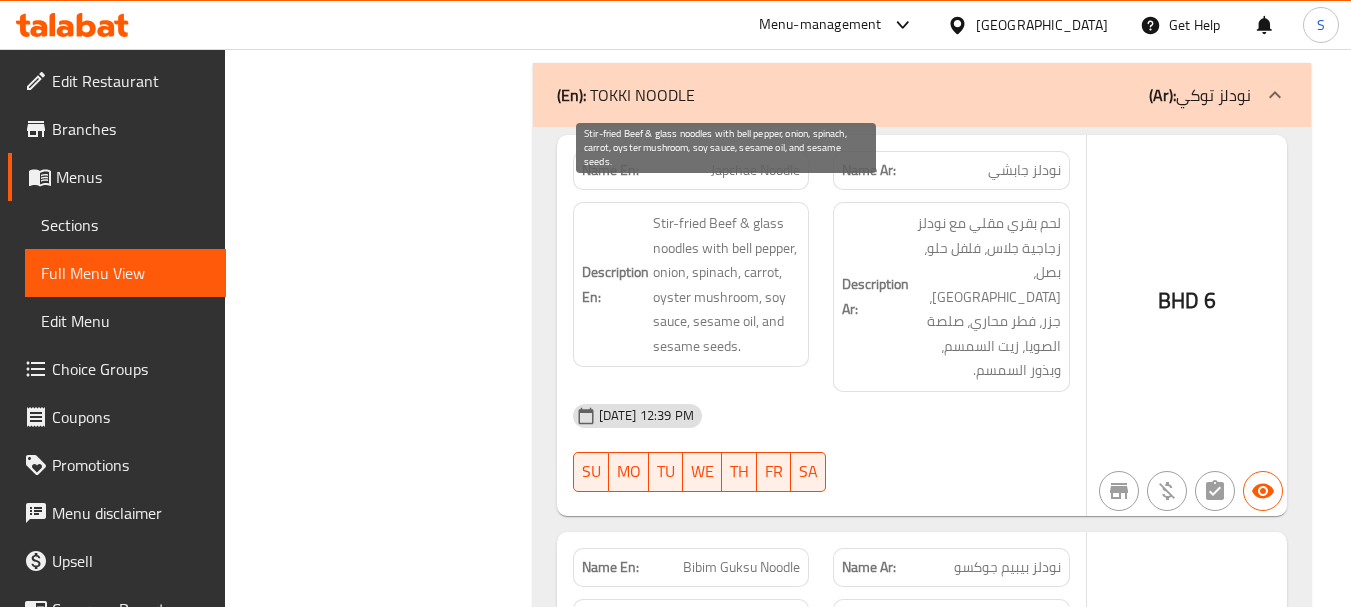 click on "Stir-fried Beef & glass noodles with bell pepper, onion, spinach, carrot, oyster mushroom, soy sauce, sesame oil, and sesame seeds." at bounding box center [727, 284] 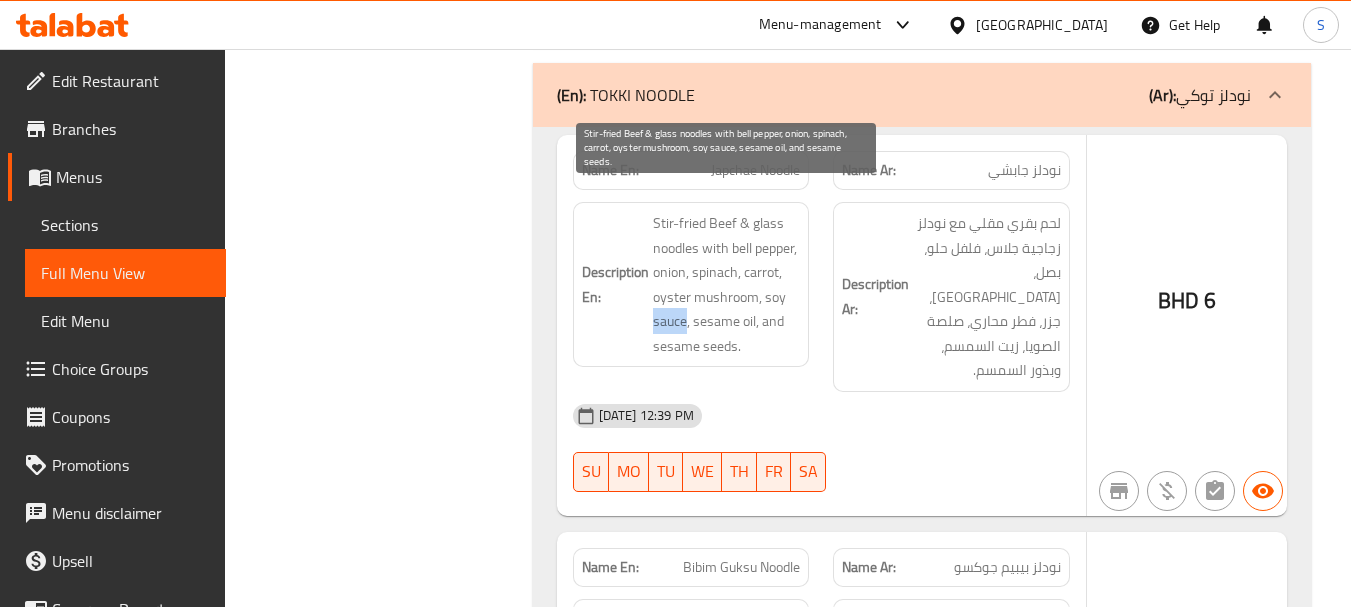 click on "Stir-fried Beef & glass noodles with bell pepper, onion, spinach, carrot, oyster mushroom, soy sauce, sesame oil, and sesame seeds." at bounding box center [727, 284] 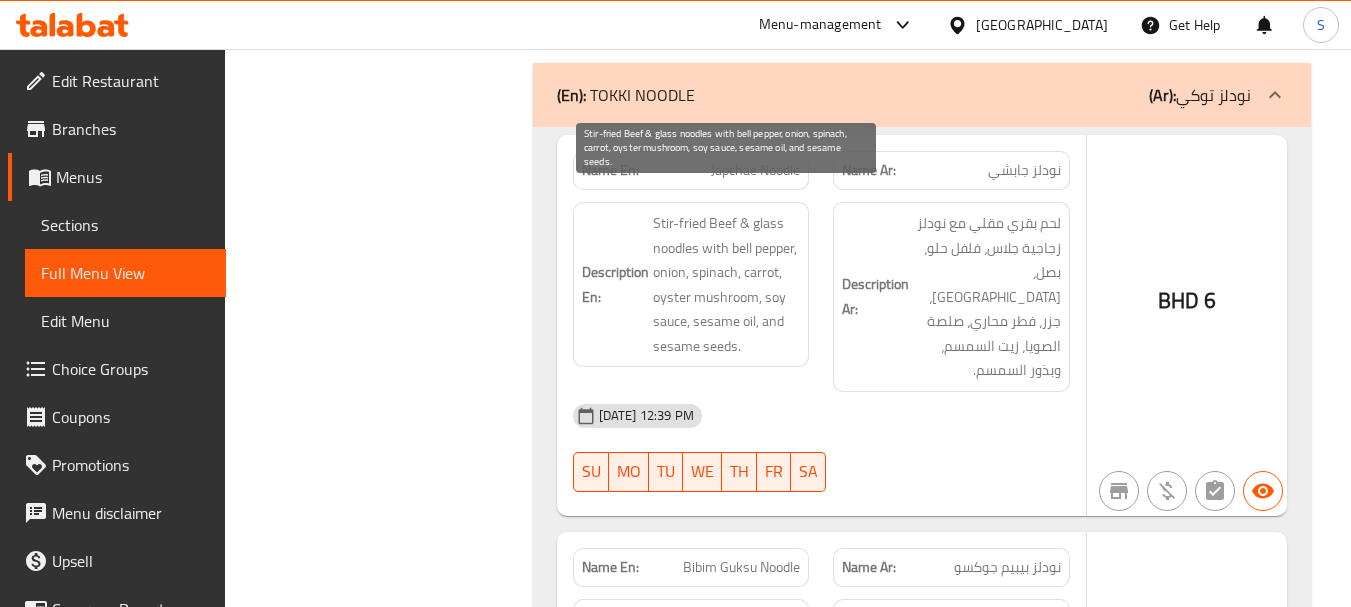 click on "Stir-fried Beef & glass noodles with bell pepper, onion, spinach, carrot, oyster mushroom, soy sauce, sesame oil, and sesame seeds." at bounding box center (727, 284) 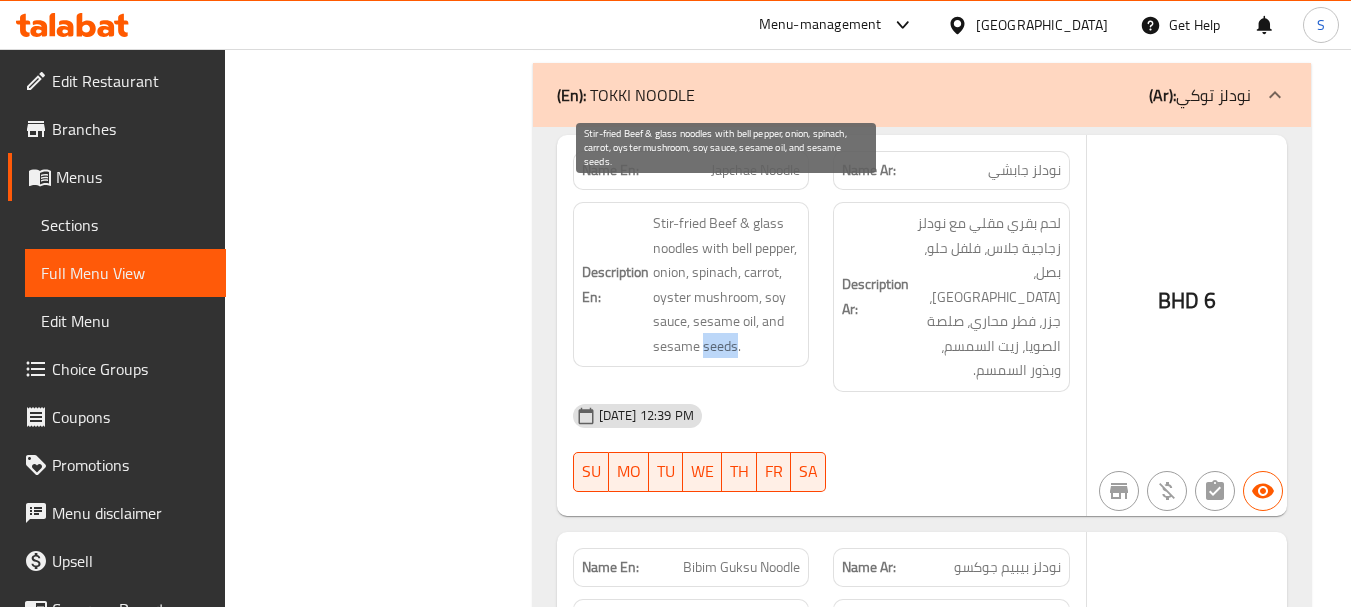 click on "Stir-fried Beef & glass noodles with bell pepper, onion, spinach, carrot, oyster mushroom, soy sauce, sesame oil, and sesame seeds." at bounding box center [727, 284] 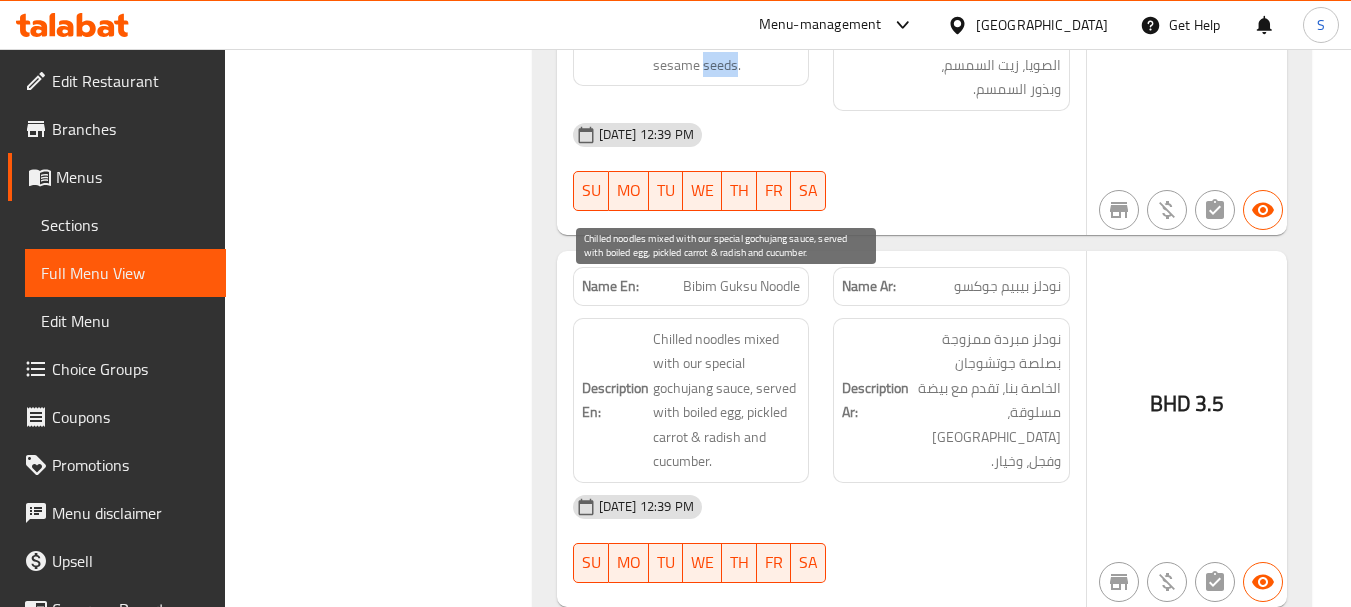 scroll, scrollTop: 4600, scrollLeft: 0, axis: vertical 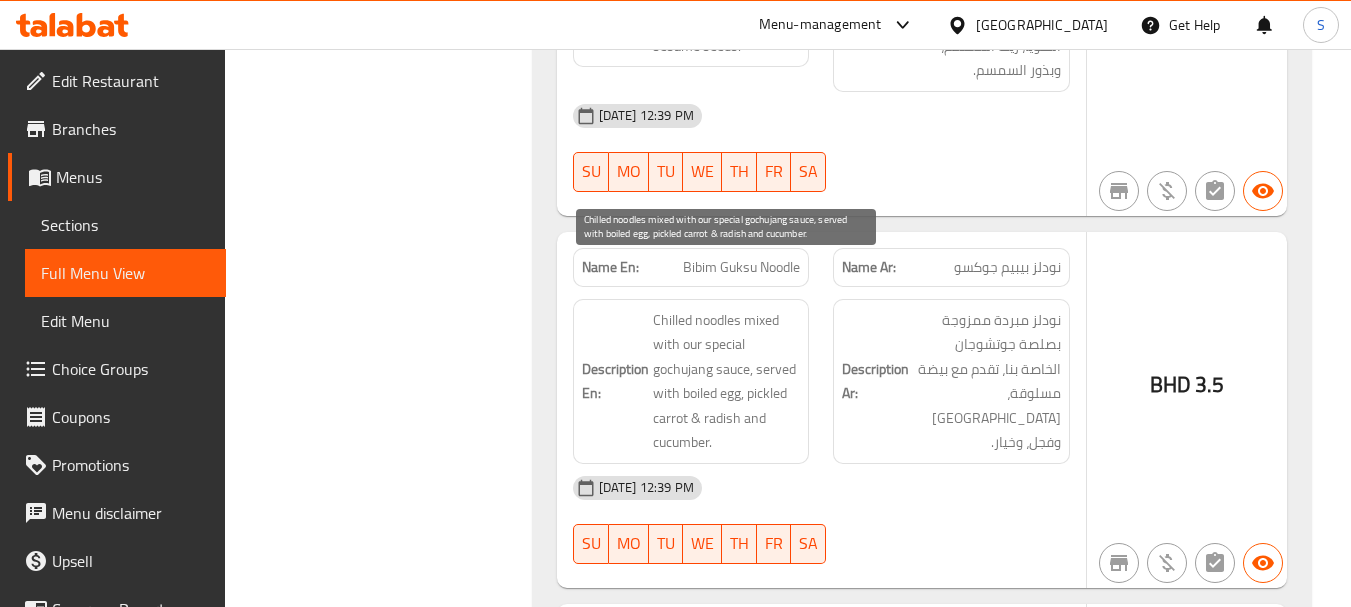 click on "Chilled noodles mixed with our special gochujang sauce, served with boiled egg, pickled carrot & radish and cucumber." at bounding box center [727, 381] 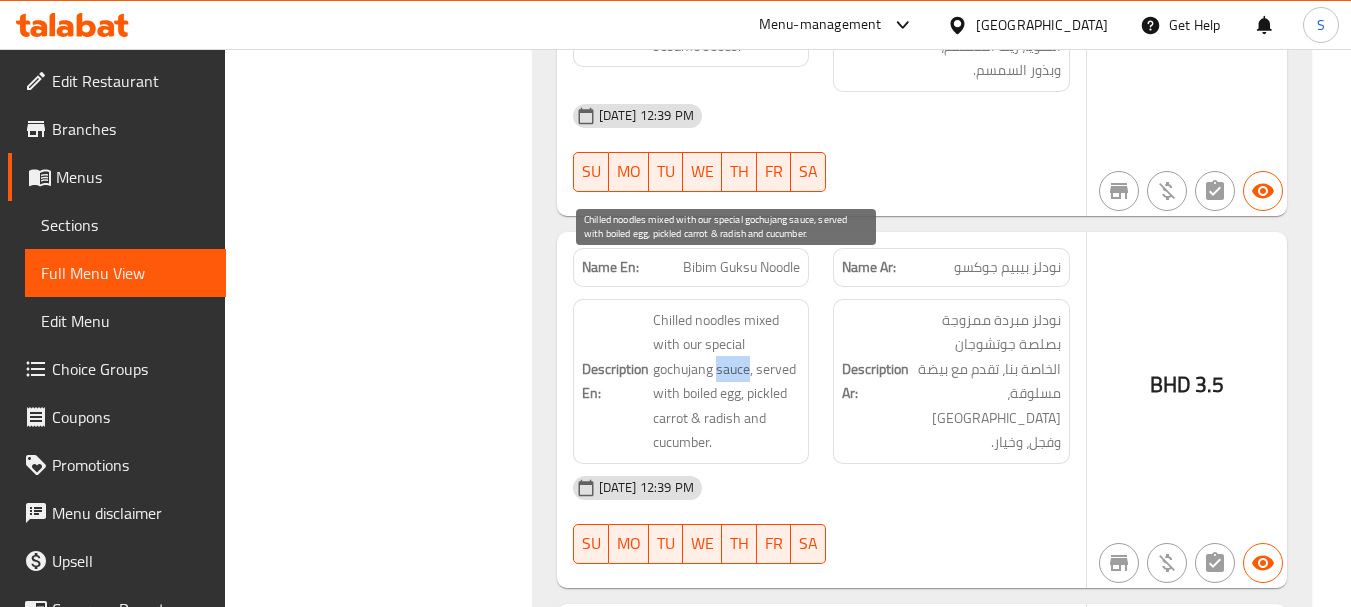 click on "Chilled noodles mixed with our special gochujang sauce, served with boiled egg, pickled carrot & radish and cucumber." at bounding box center (727, 381) 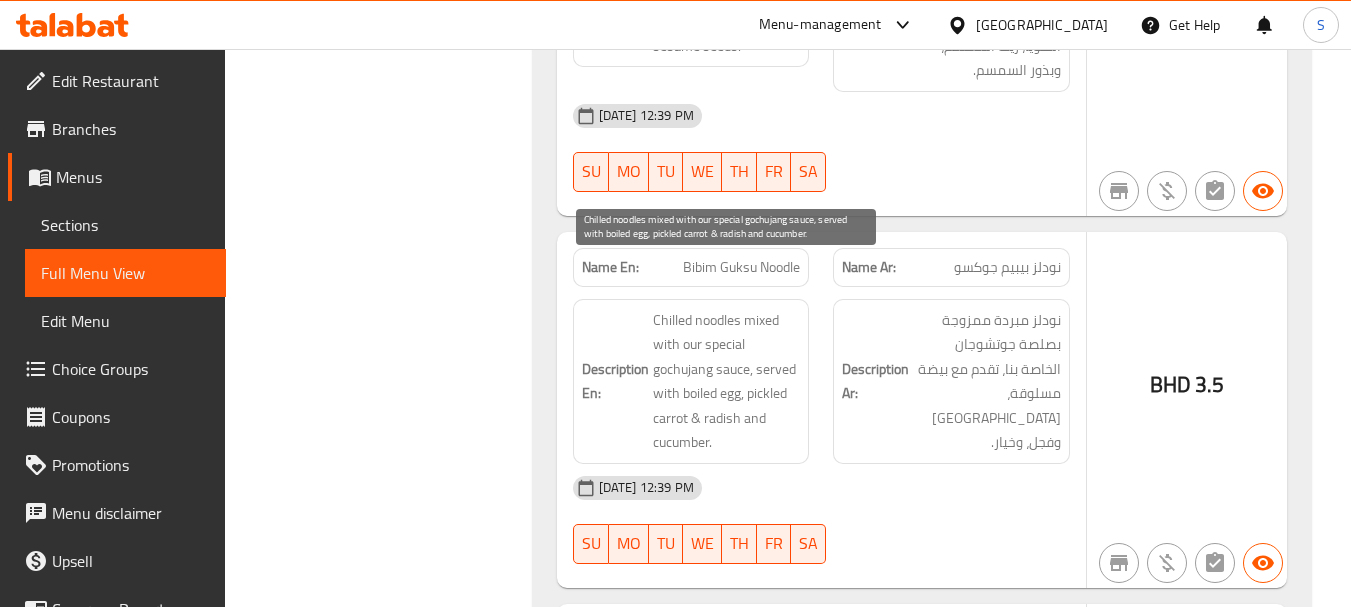click on "Chilled noodles mixed with our special gochujang sauce, served with boiled egg, pickled carrot & radish and cucumber." at bounding box center [727, 381] 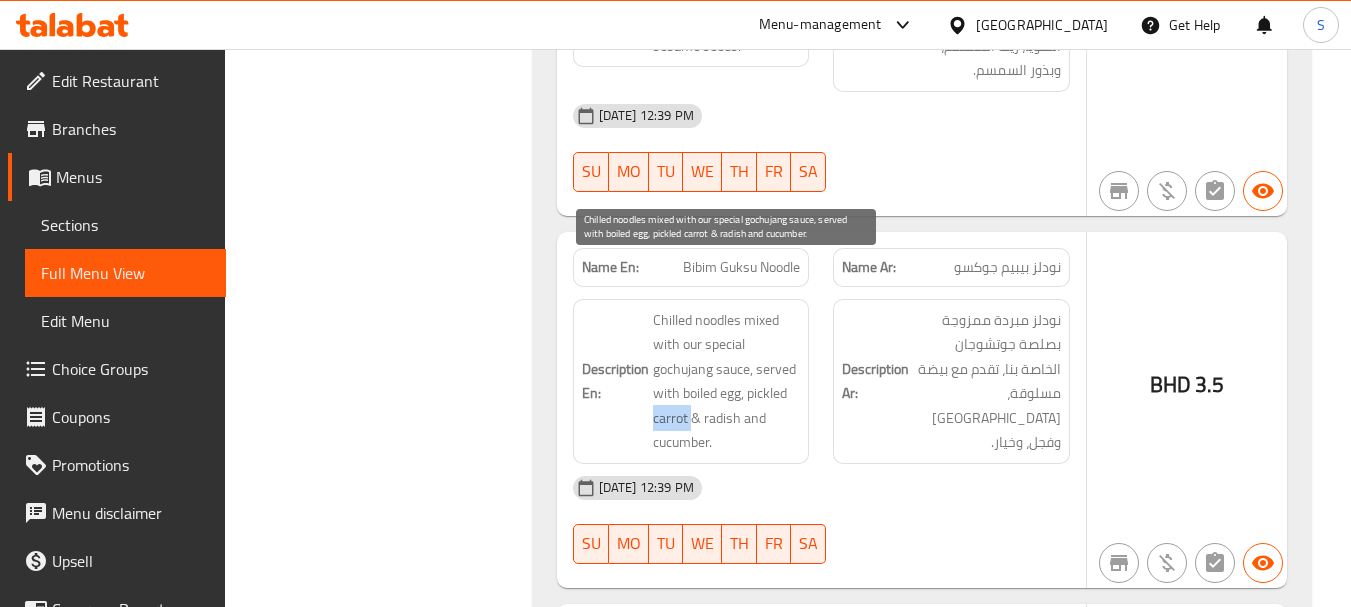 click on "Chilled noodles mixed with our special gochujang sauce, served with boiled egg, pickled carrot & radish and cucumber." at bounding box center (727, 381) 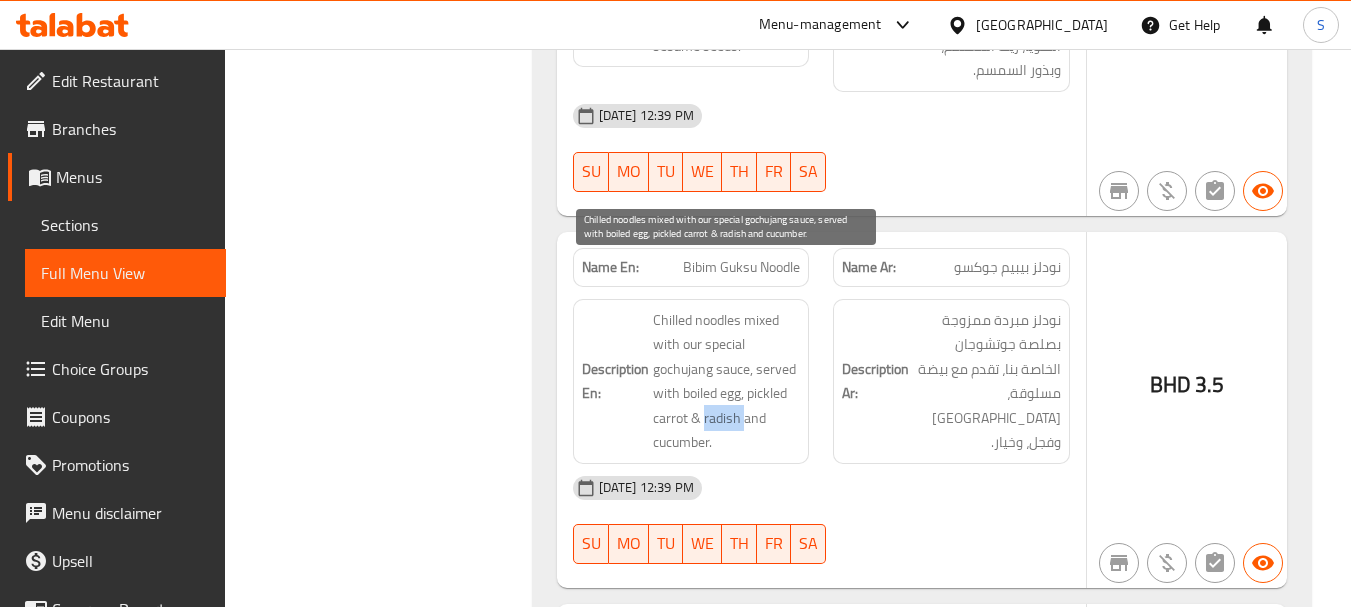 click on "Chilled noodles mixed with our special gochujang sauce, served with boiled egg, pickled carrot & radish and cucumber." at bounding box center [727, 381] 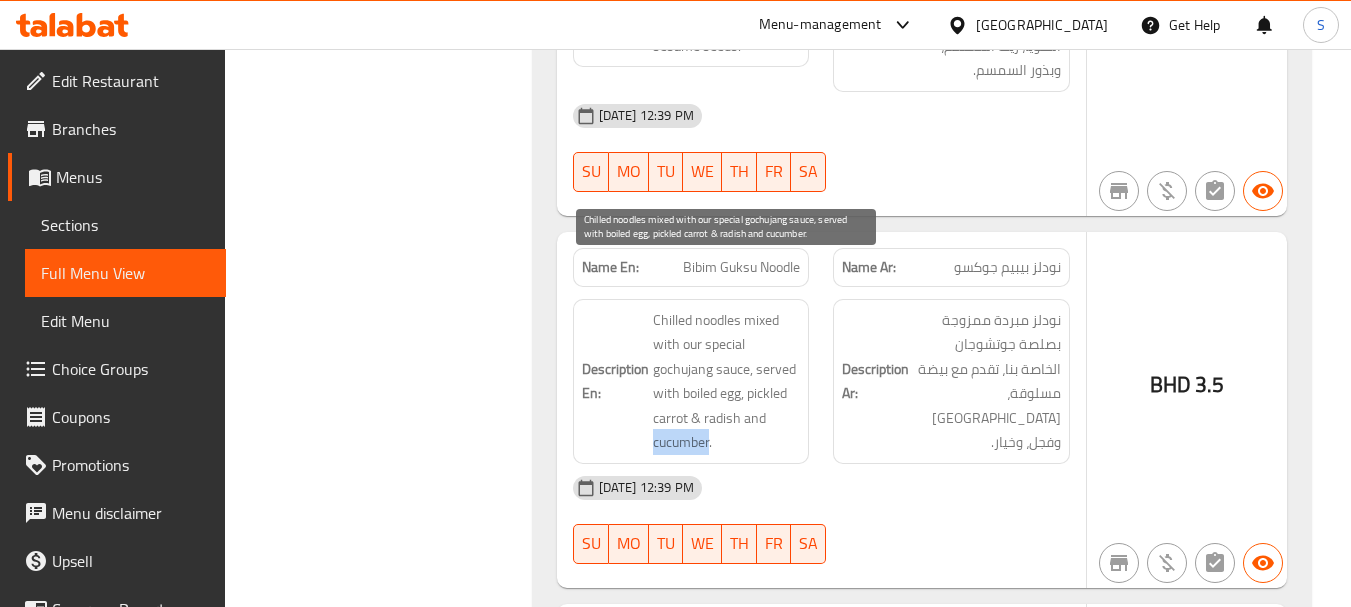 click on "Chilled noodles mixed with our special gochujang sauce, served with boiled egg, pickled carrot & radish and cucumber." at bounding box center [727, 381] 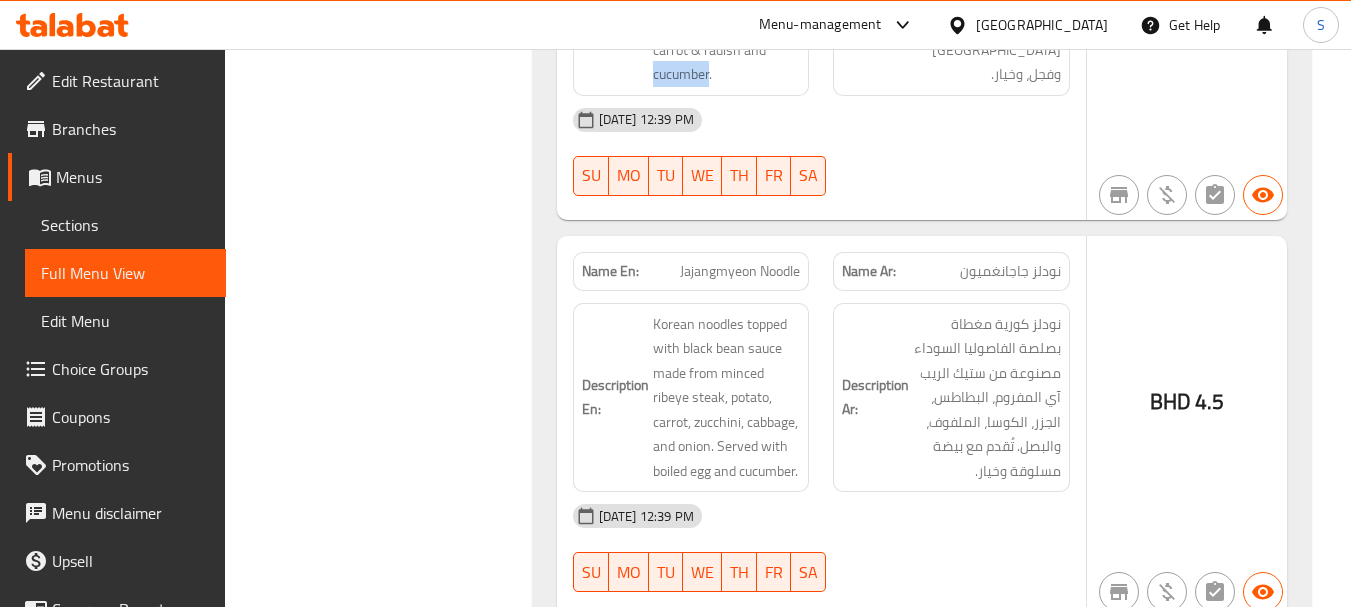 scroll, scrollTop: 5000, scrollLeft: 0, axis: vertical 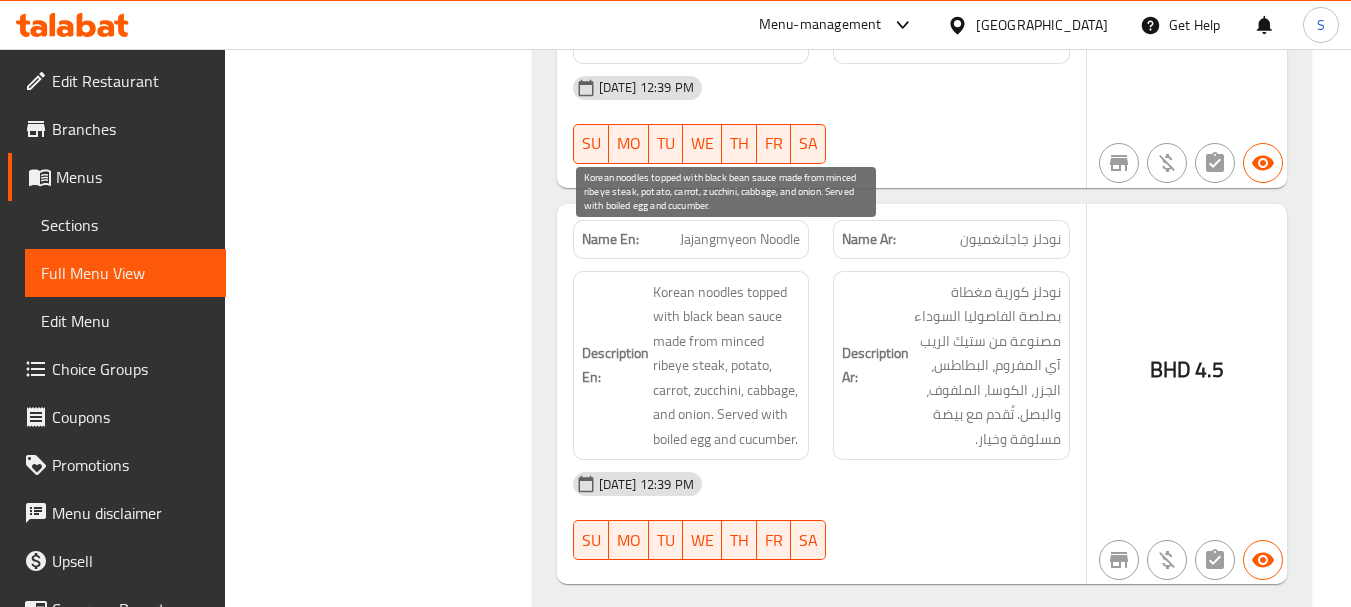 click on "Korean noodles topped with black bean sauce made from minced ribeye steak, potato, carrot, zucchini, cabbage, and onion. Served with boiled egg and cucumber." at bounding box center (727, 366) 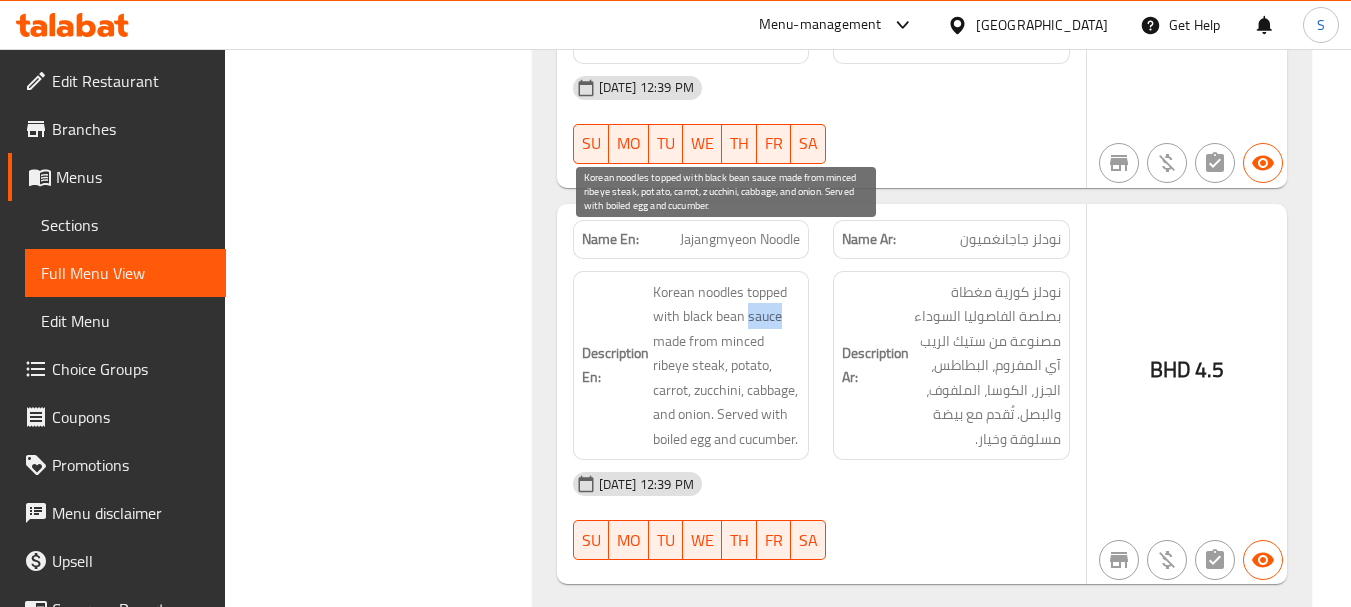 click on "Korean noodles topped with black bean sauce made from minced ribeye steak, potato, carrot, zucchini, cabbage, and onion. Served with boiled egg and cucumber." at bounding box center [727, 366] 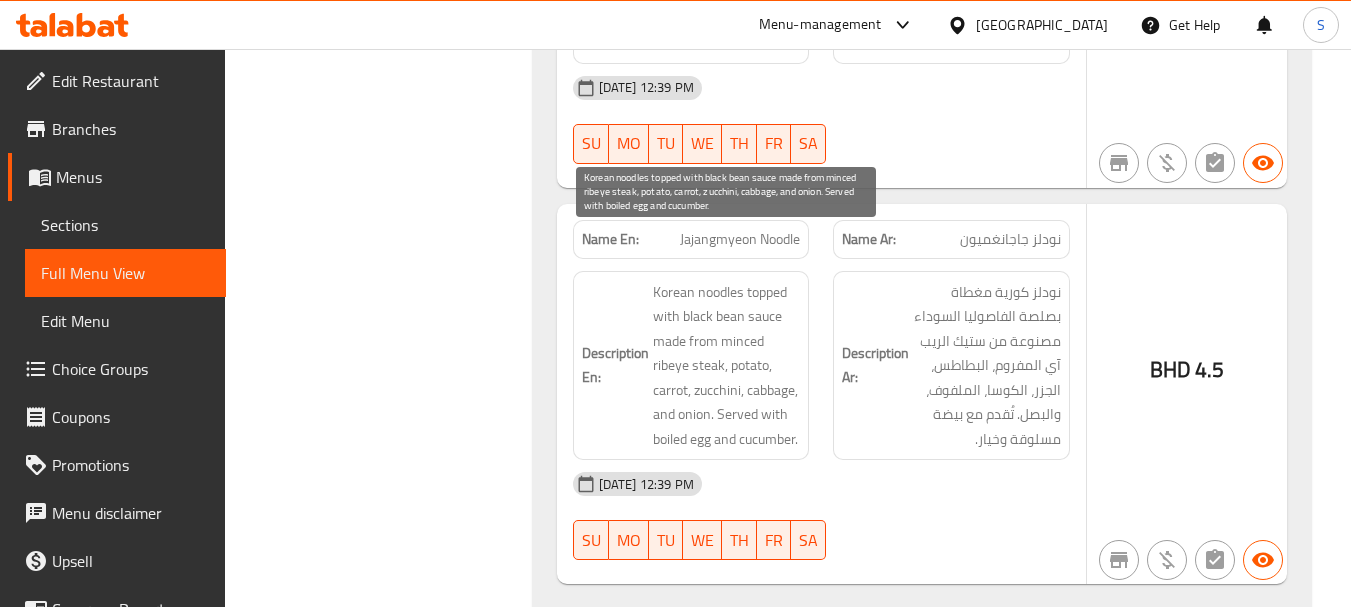 click on "Korean noodles topped with black bean sauce made from minced ribeye steak, potato, carrot, zucchini, cabbage, and onion. Served with boiled egg and cucumber." at bounding box center (727, 366) 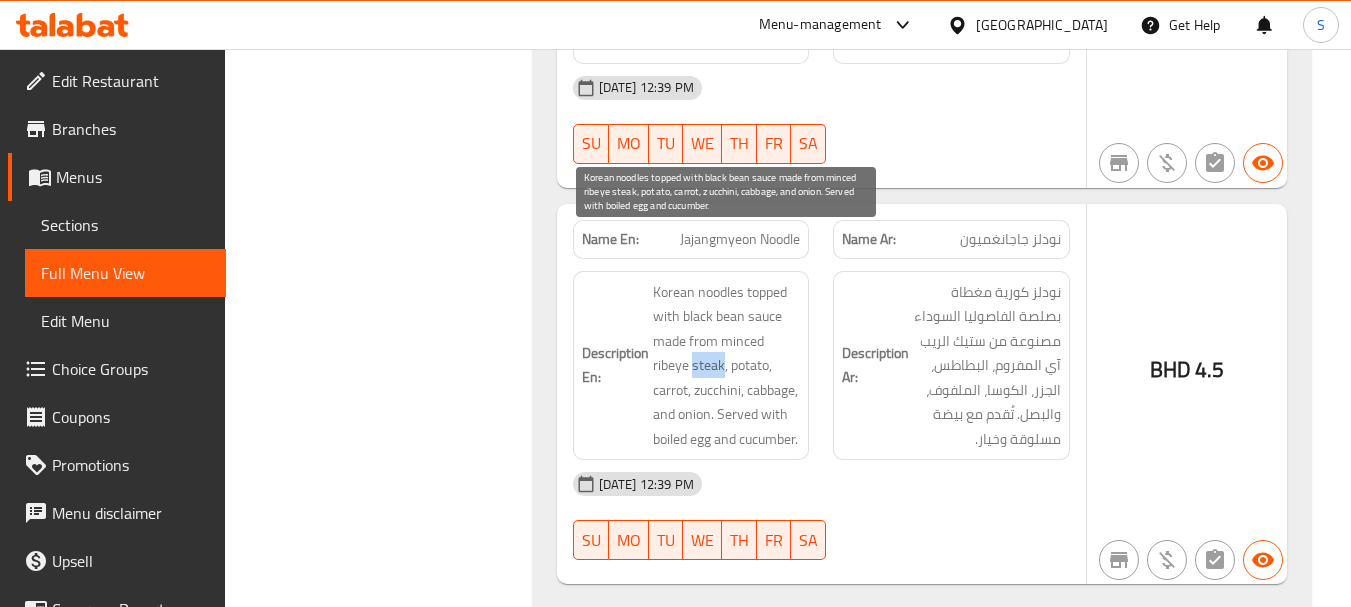 click on "Korean noodles topped with black bean sauce made from minced ribeye steak, potato, carrot, zucchini, cabbage, and onion. Served with boiled egg and cucumber." at bounding box center [727, 366] 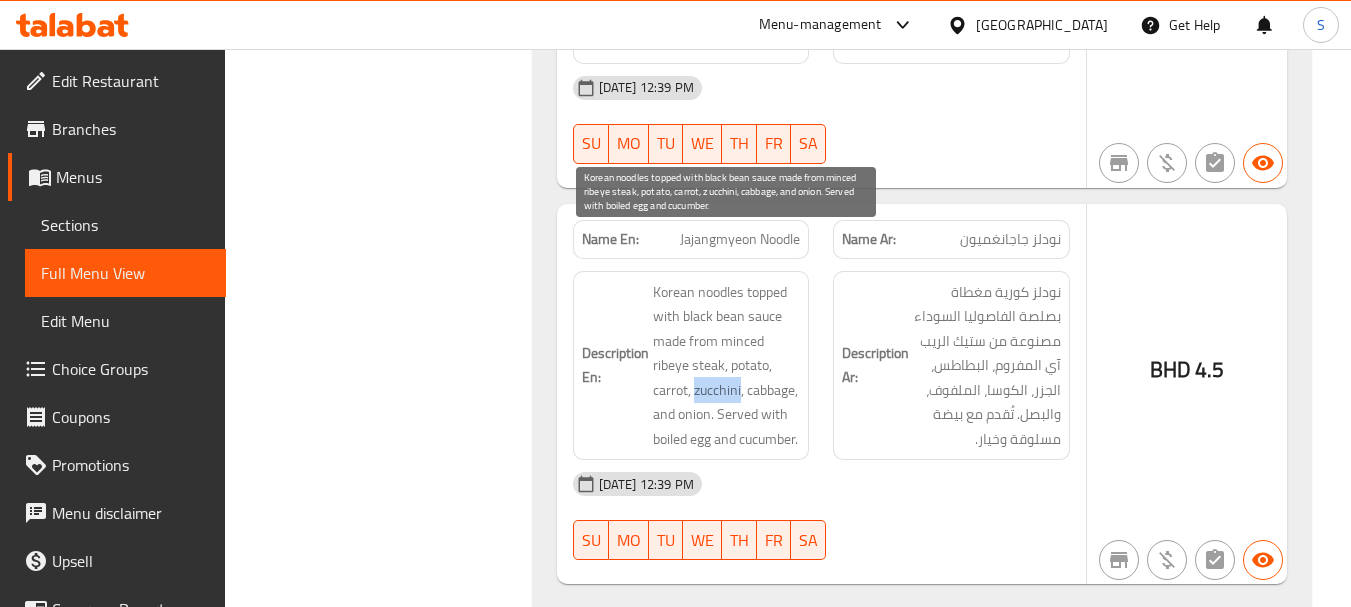 click on "Korean noodles topped with black bean sauce made from minced ribeye steak, potato, carrot, zucchini, cabbage, and onion. Served with boiled egg and cucumber." at bounding box center [727, 366] 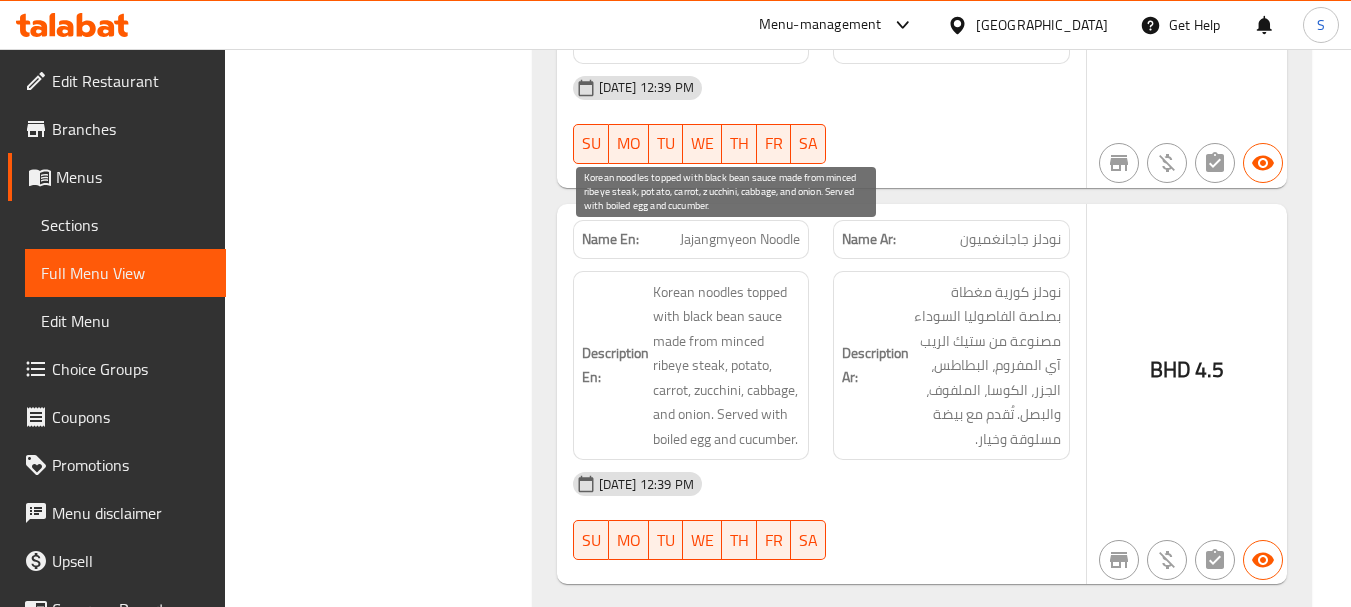 click on "Korean noodles topped with black bean sauce made from minced ribeye steak, potato, carrot, zucchini, cabbage, and onion. Served with boiled egg and cucumber." at bounding box center [727, 366] 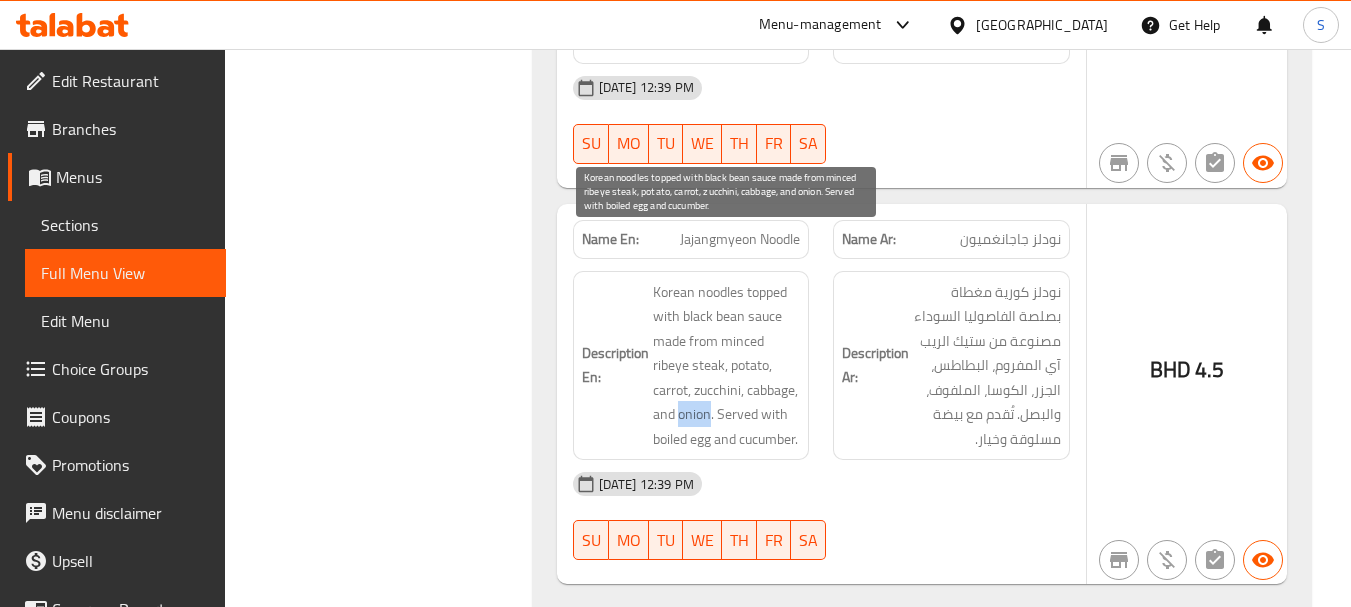 click on "Korean noodles topped with black bean sauce made from minced ribeye steak, potato, carrot, zucchini, cabbage, and onion. Served with boiled egg and cucumber." at bounding box center [727, 366] 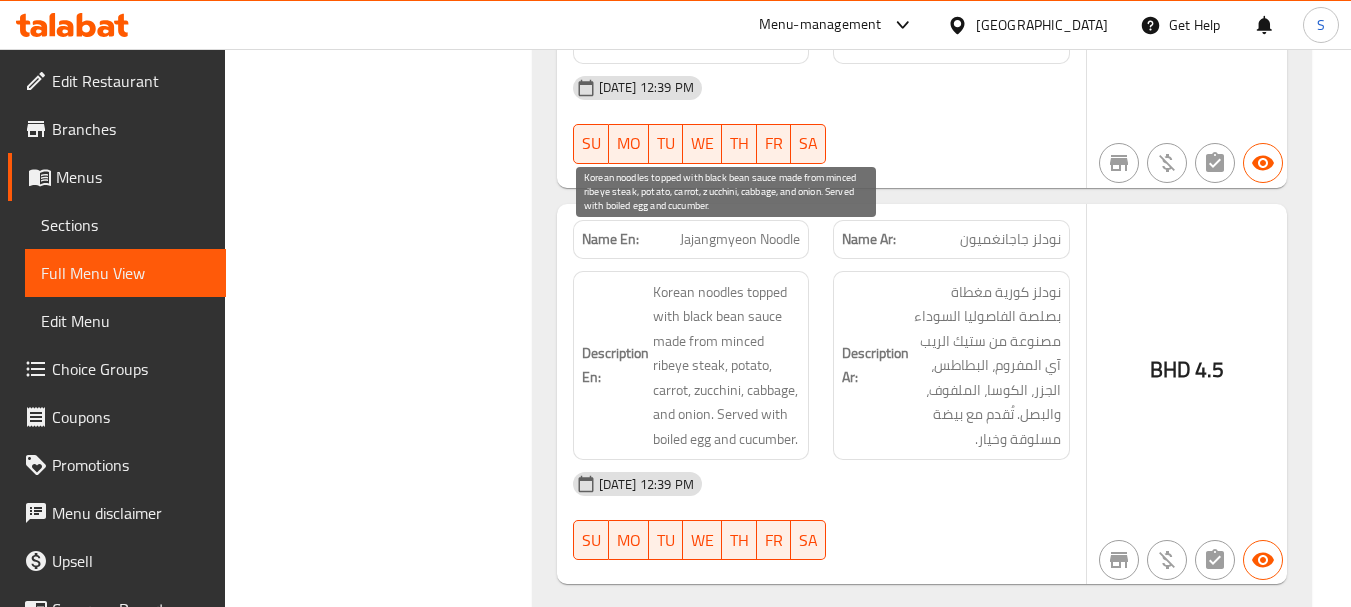 click on "Korean noodles topped with black bean sauce made from minced ribeye steak, potato, carrot, zucchini, cabbage, and onion. Served with boiled egg and cucumber." at bounding box center (727, 366) 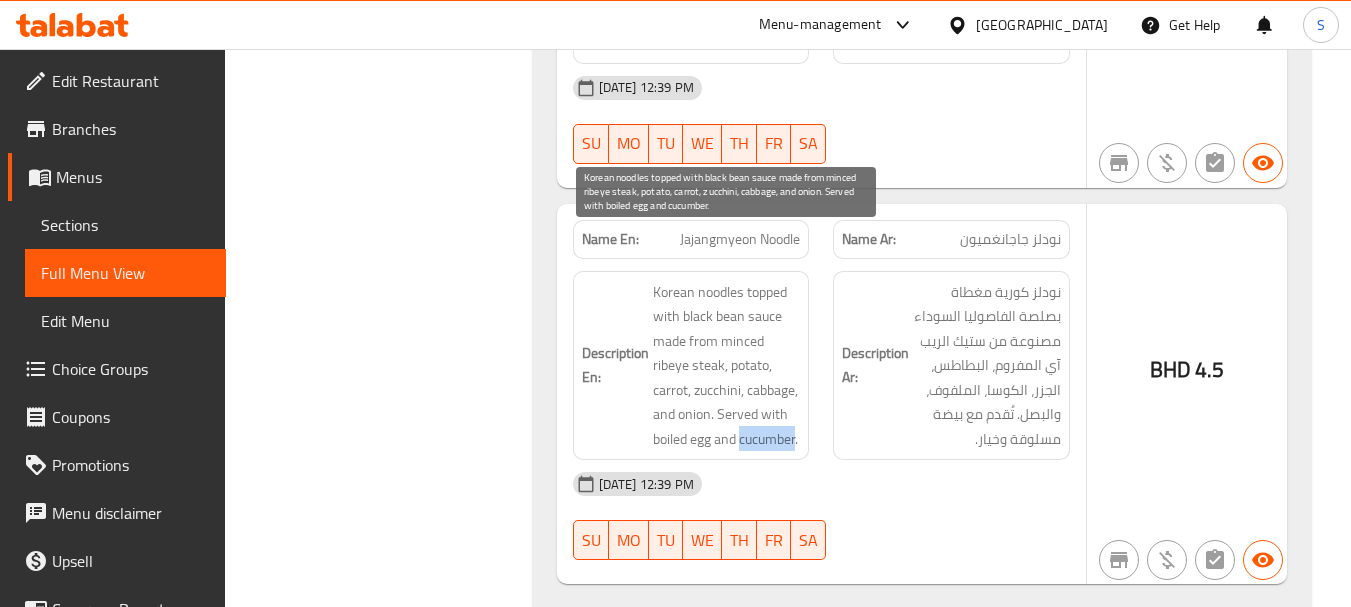 click on "Korean noodles topped with black bean sauce made from minced ribeye steak, potato, carrot, zucchini, cabbage, and onion. Served with boiled egg and cucumber." at bounding box center (727, 366) 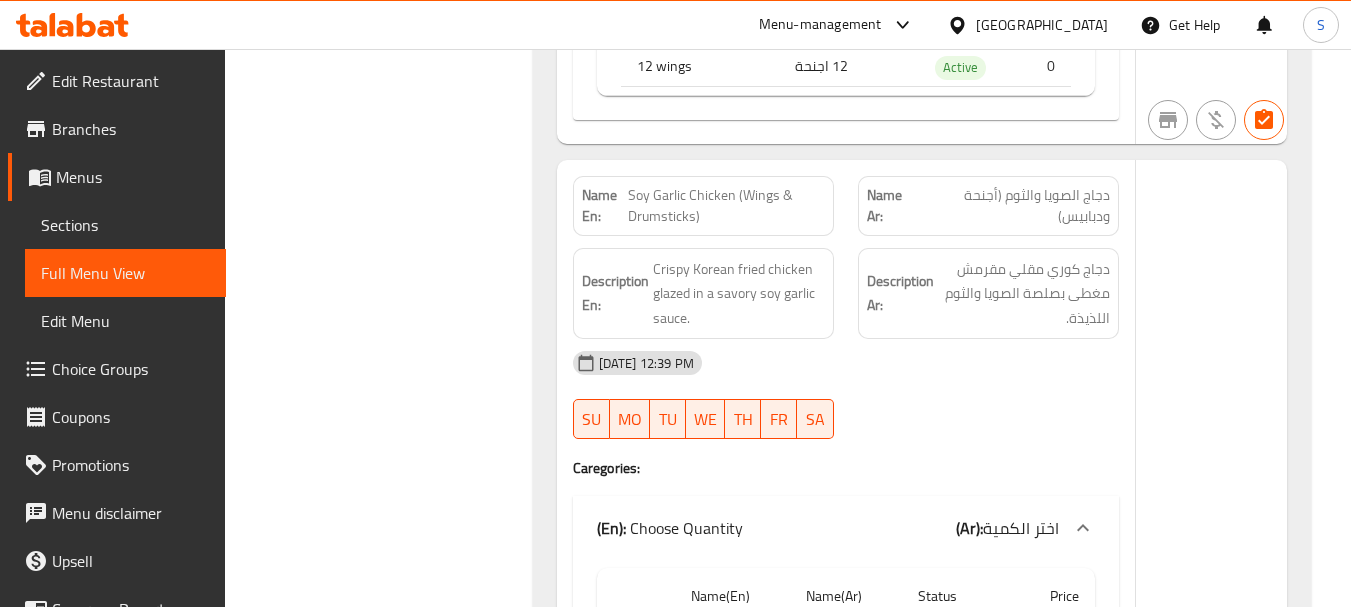 scroll, scrollTop: 6900, scrollLeft: 0, axis: vertical 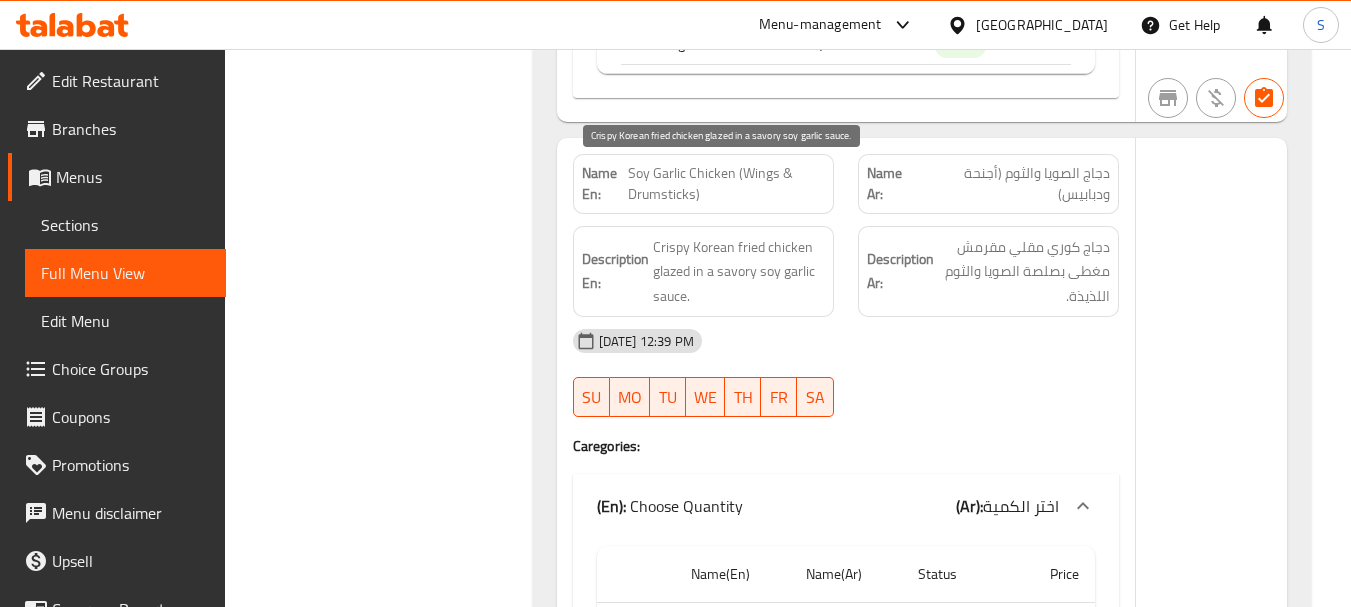 click on "Crispy Korean fried chicken glazed in a savory soy garlic sauce." at bounding box center (739, 272) 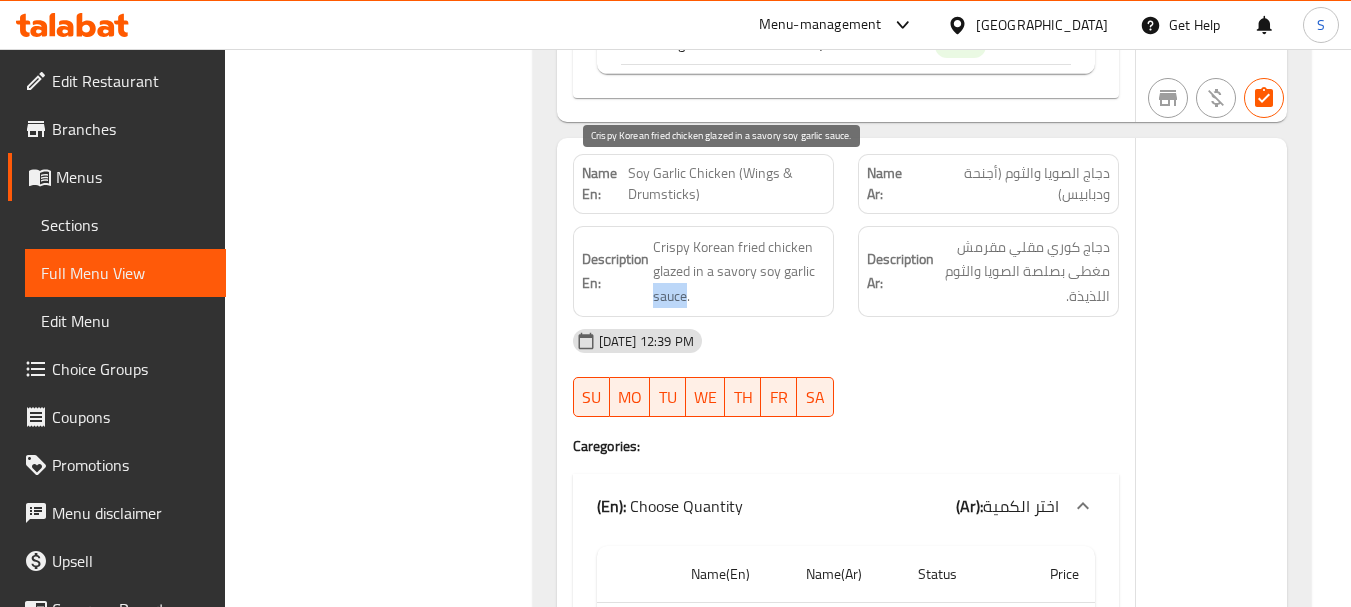 click on "Crispy Korean fried chicken glazed in a savory soy garlic sauce." at bounding box center [739, 272] 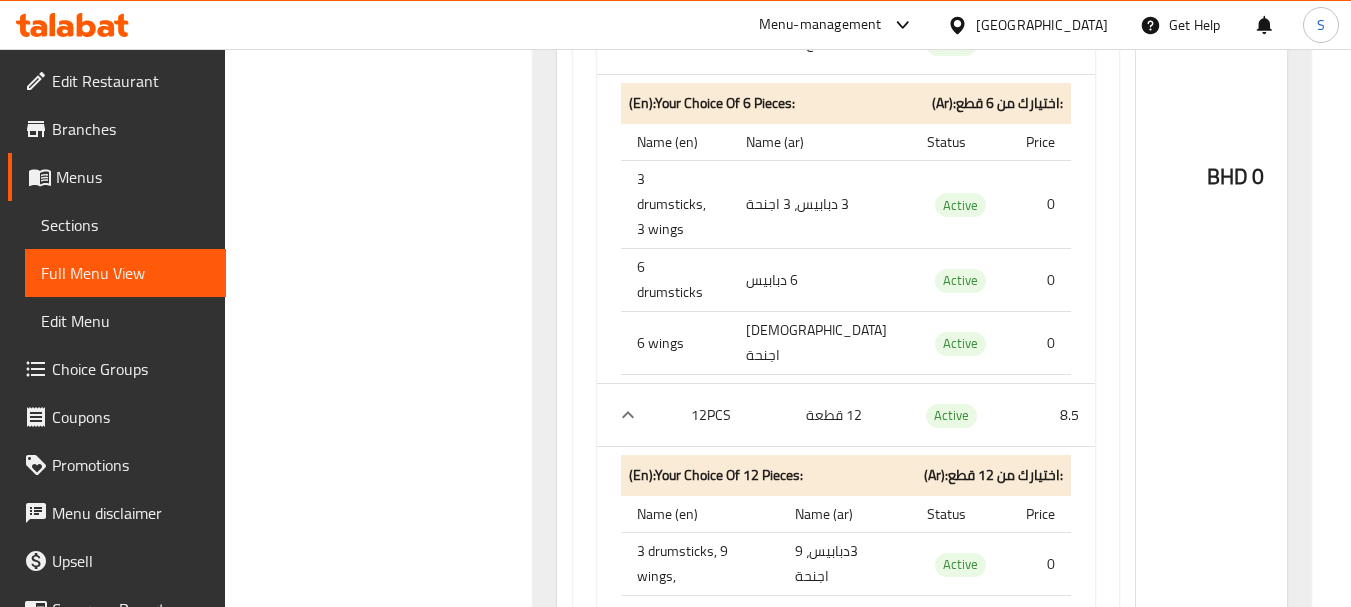 scroll, scrollTop: 7600, scrollLeft: 0, axis: vertical 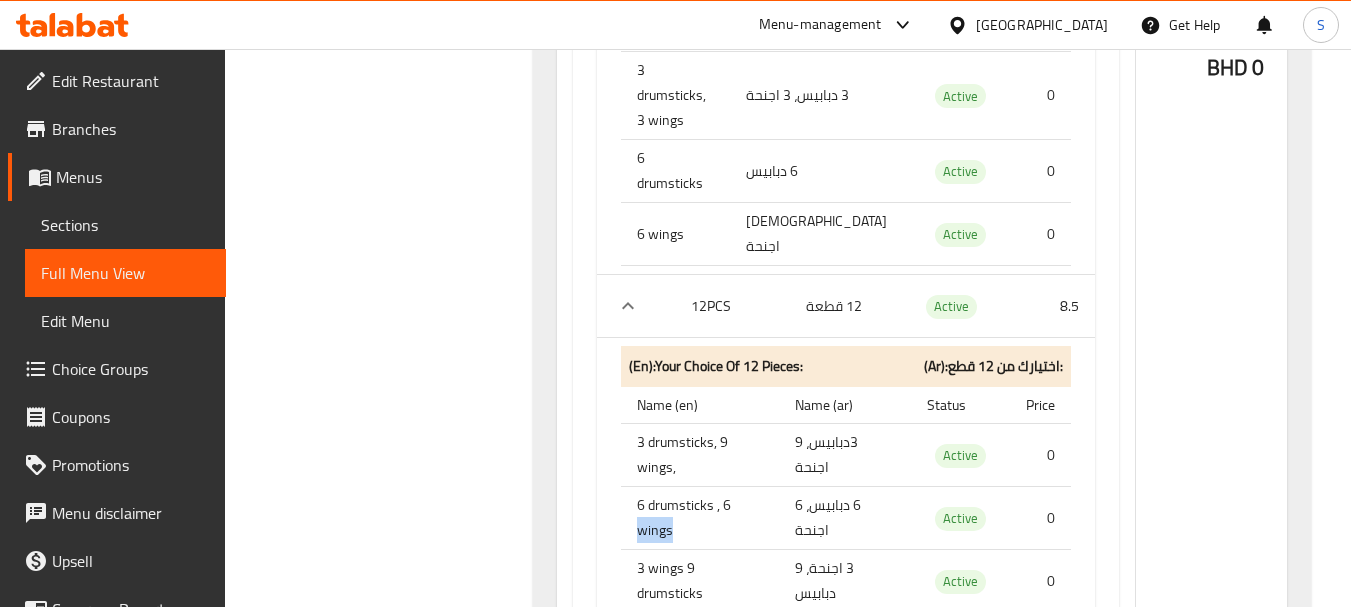 drag, startPoint x: 643, startPoint y: 384, endPoint x: 700, endPoint y: 384, distance: 57 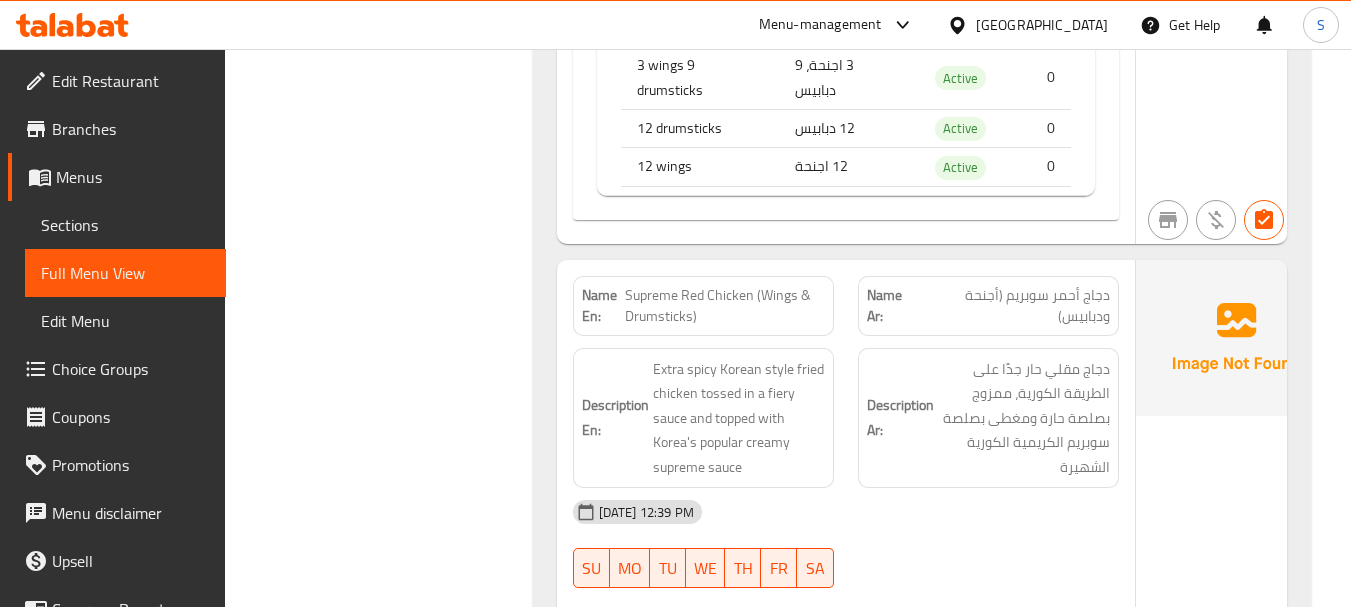 scroll, scrollTop: 9482, scrollLeft: 0, axis: vertical 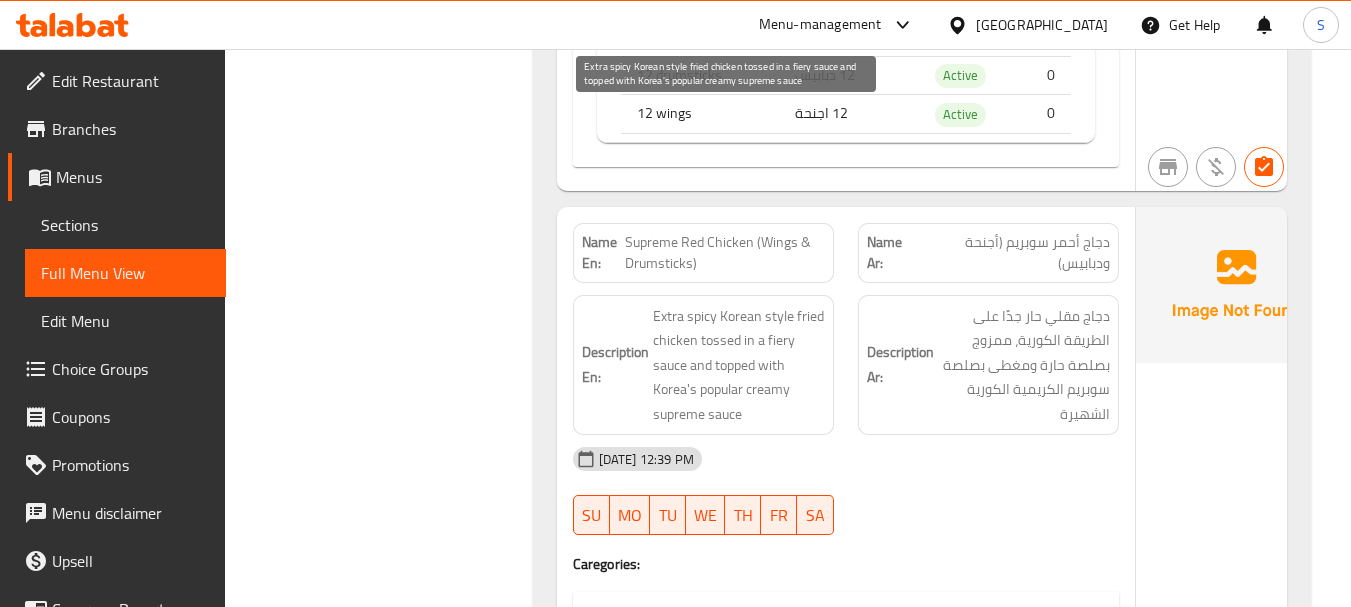 click on "Extra spicy Korean style fried chicken tossed in a fiery sauce and topped with Korea's popular creamy supreme sauce" at bounding box center [739, 365] 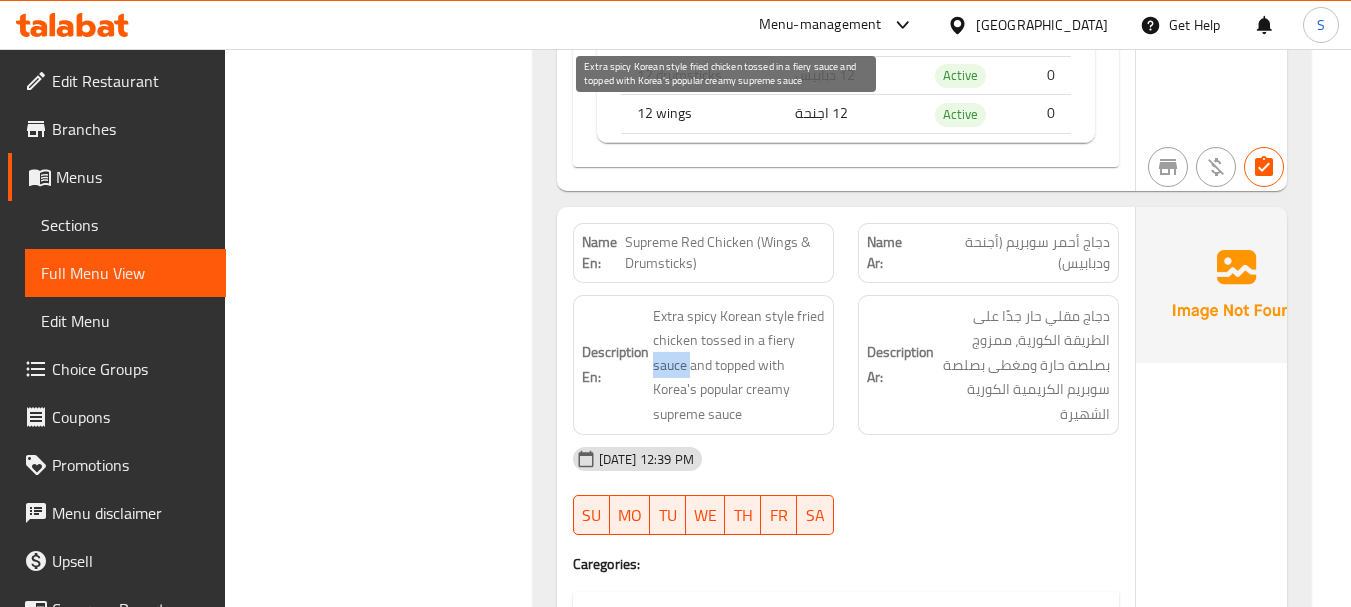 click on "Extra spicy Korean style fried chicken tossed in a fiery sauce and topped with Korea's popular creamy supreme sauce" at bounding box center [739, 365] 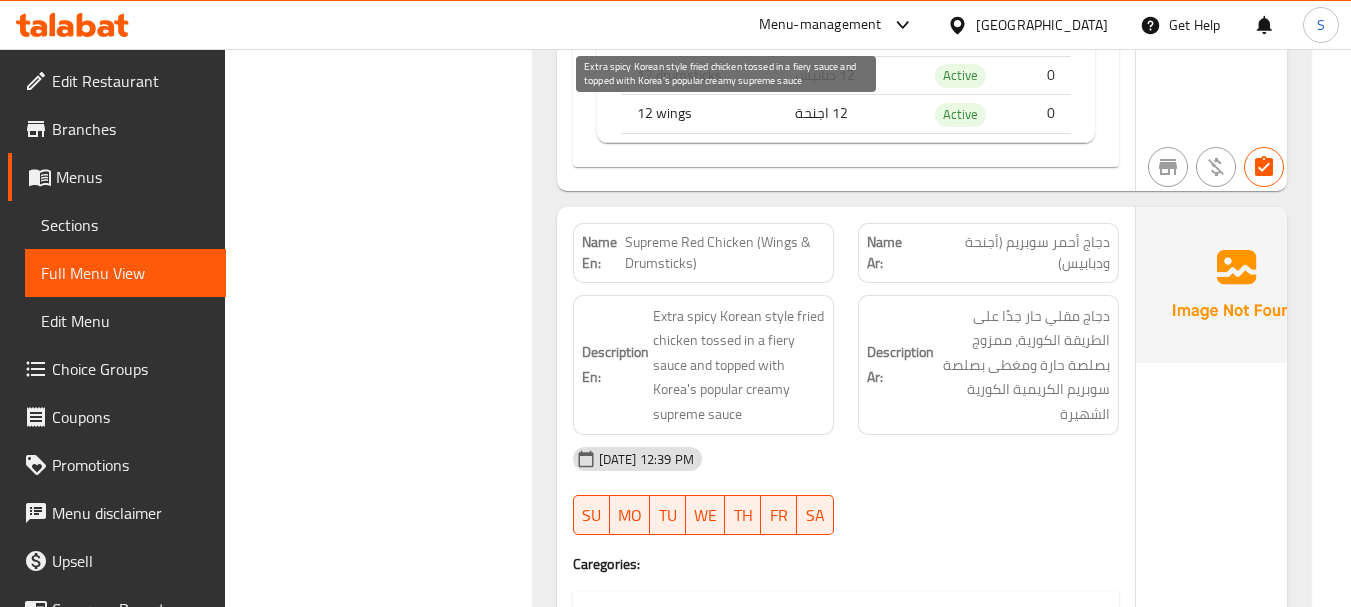 click on "Extra spicy Korean style fried chicken tossed in a fiery sauce and topped with Korea's popular creamy supreme sauce" at bounding box center [739, 365] 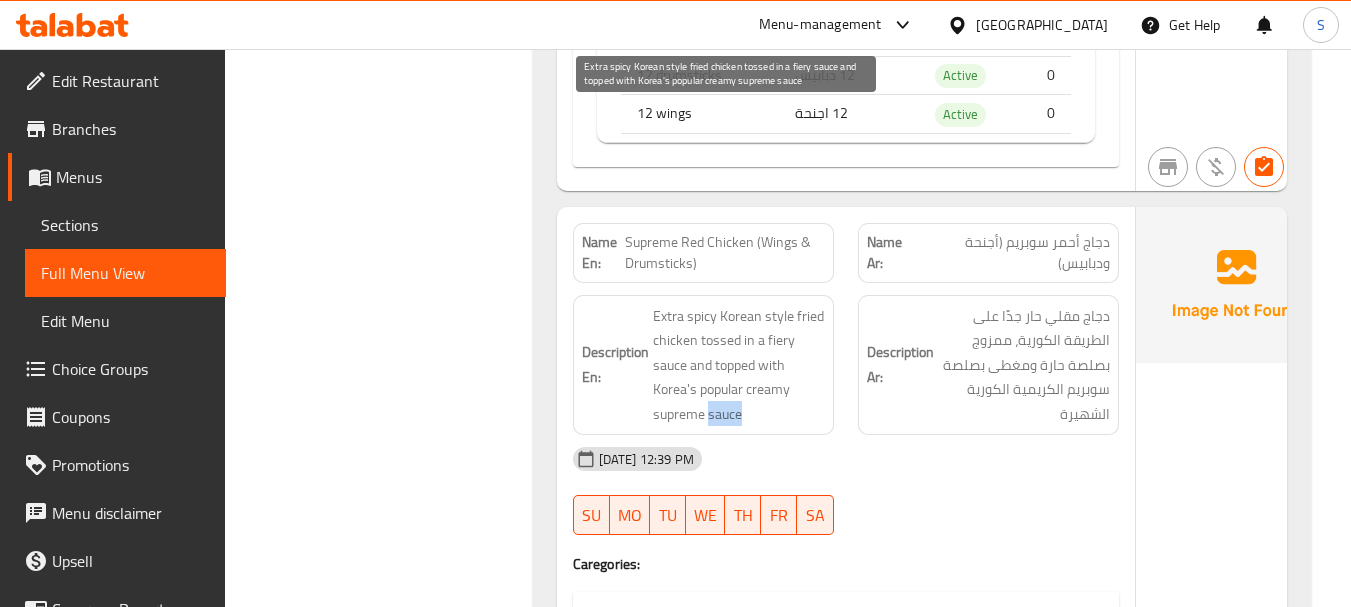 click on "Extra spicy Korean style fried chicken tossed in a fiery sauce and topped with Korea's popular creamy supreme sauce" at bounding box center [739, 365] 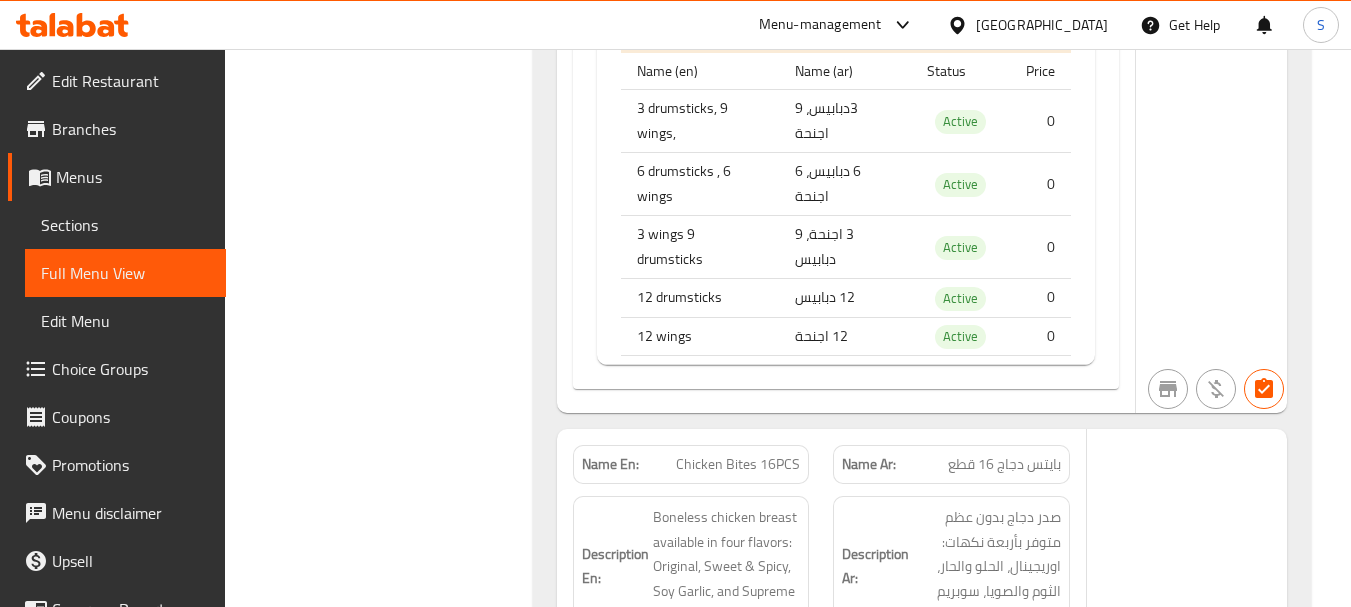scroll, scrollTop: 10682, scrollLeft: 0, axis: vertical 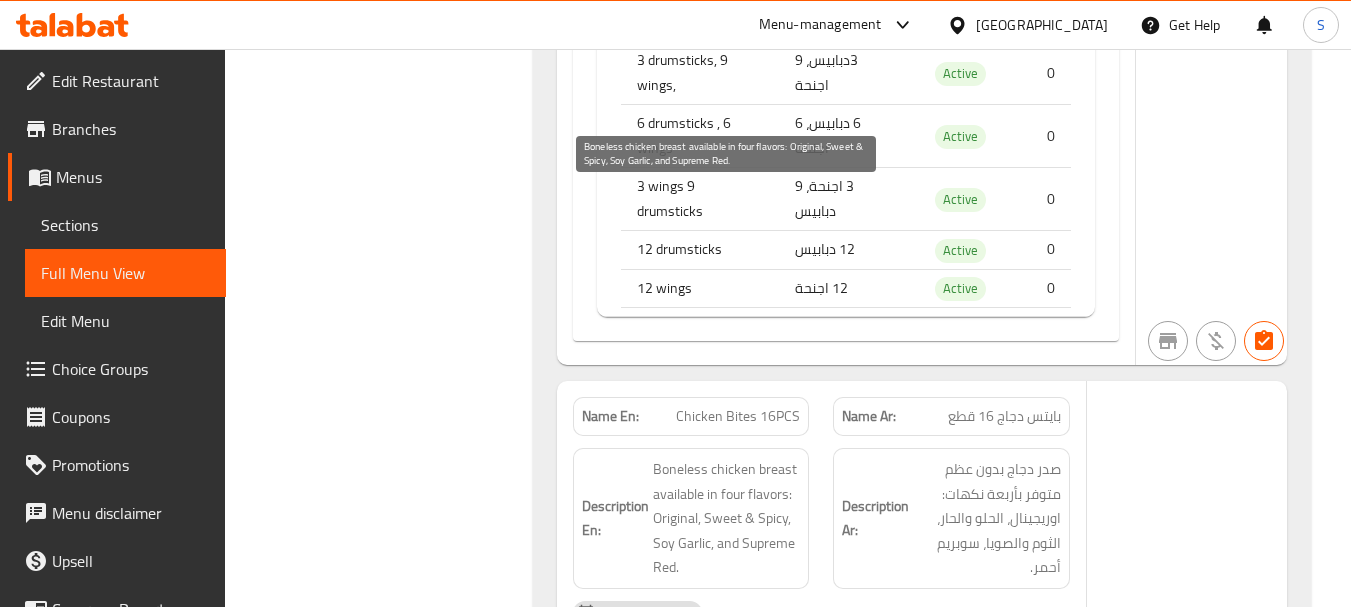click on "Boneless chicken breast available in four flavors: Original, Sweet & Spicy, Soy Garlic, and Supreme Red." at bounding box center (727, 518) 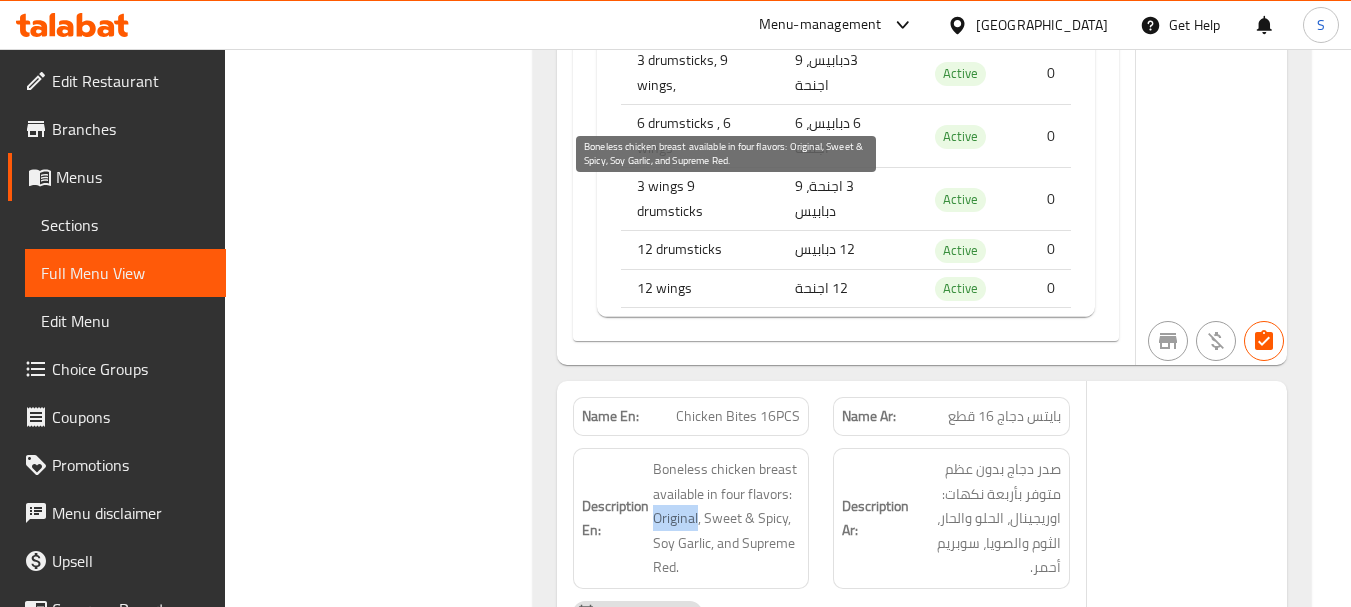 click on "Boneless chicken breast available in four flavors: Original, Sweet & Spicy, Soy Garlic, and Supreme Red." at bounding box center [727, 518] 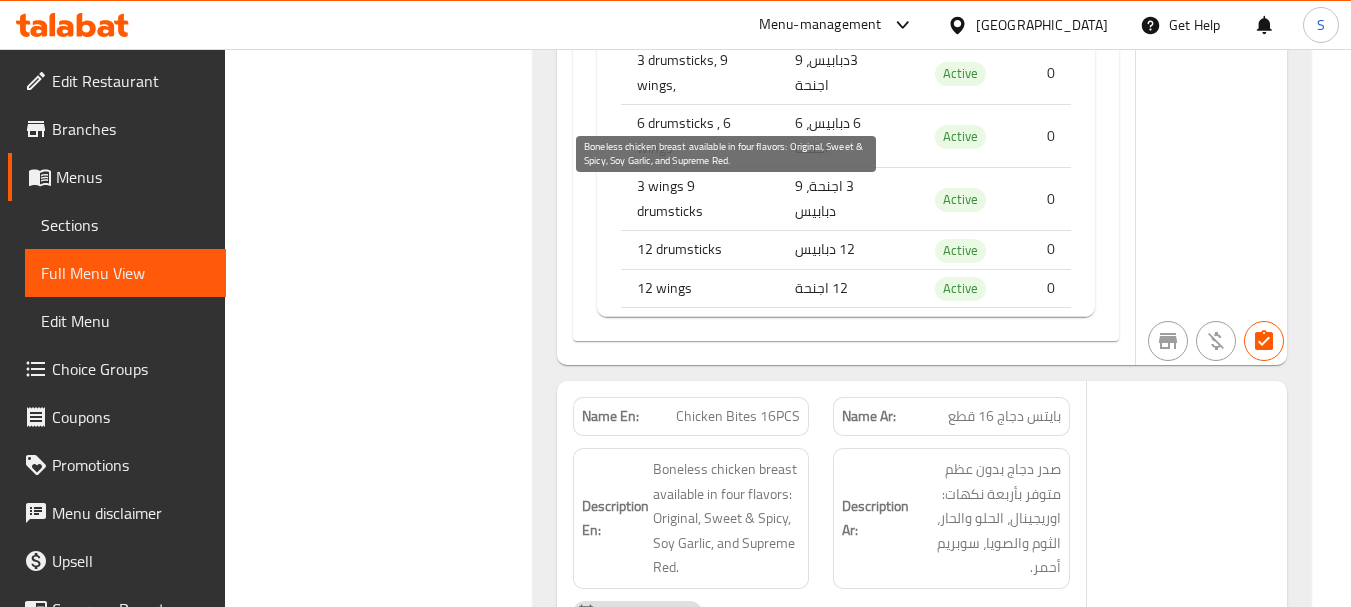 click on "Boneless chicken breast available in four flavors: Original, Sweet & Spicy, Soy Garlic, and Supreme Red." at bounding box center (727, 518) 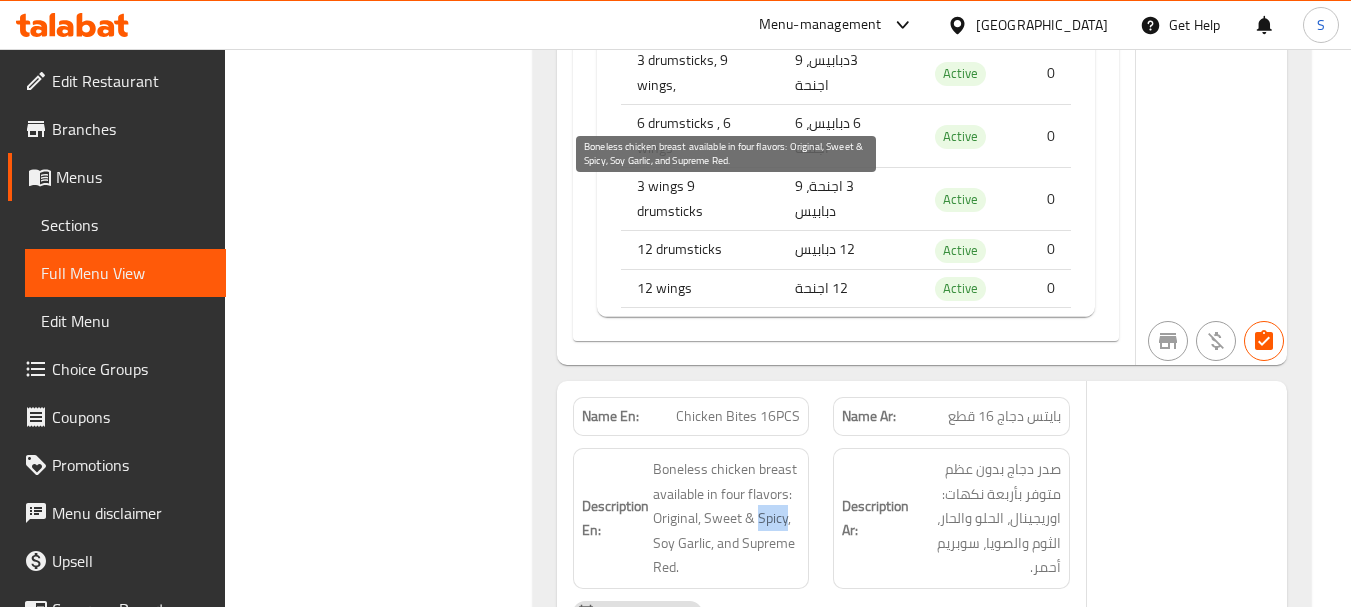 click on "Boneless chicken breast available in four flavors: Original, Sweet & Spicy, Soy Garlic, and Supreme Red." at bounding box center [727, 518] 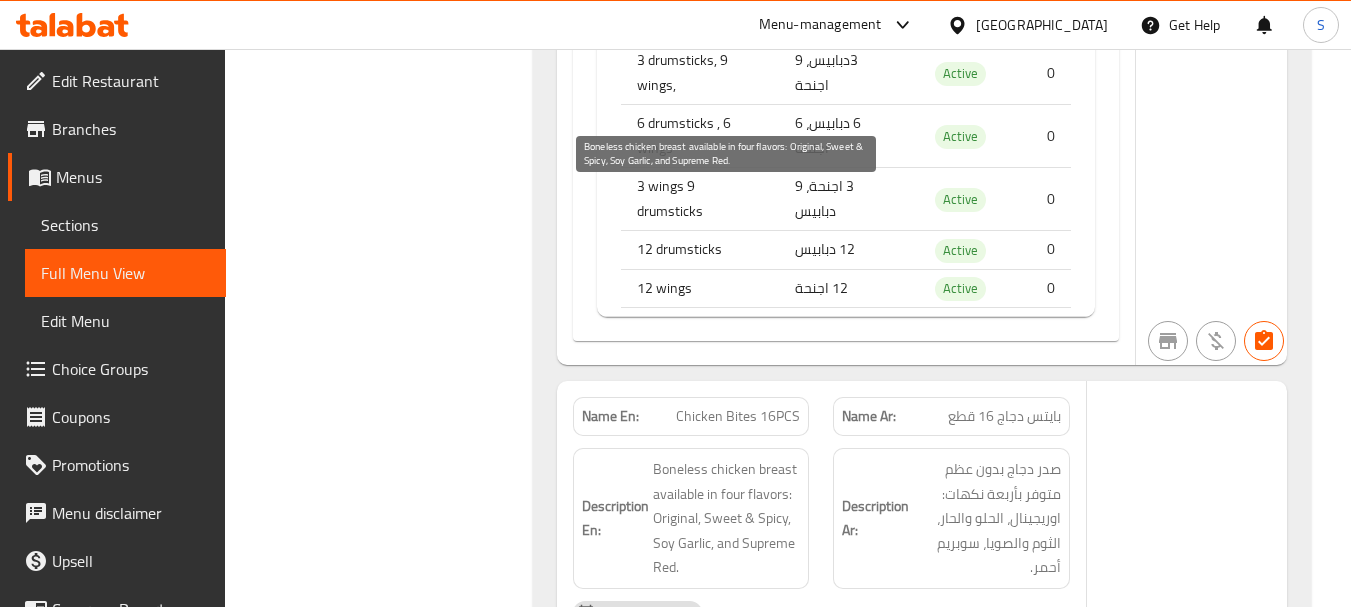 click on "Boneless chicken breast available in four flavors: Original, Sweet & Spicy, Soy Garlic, and Supreme Red." at bounding box center (727, 518) 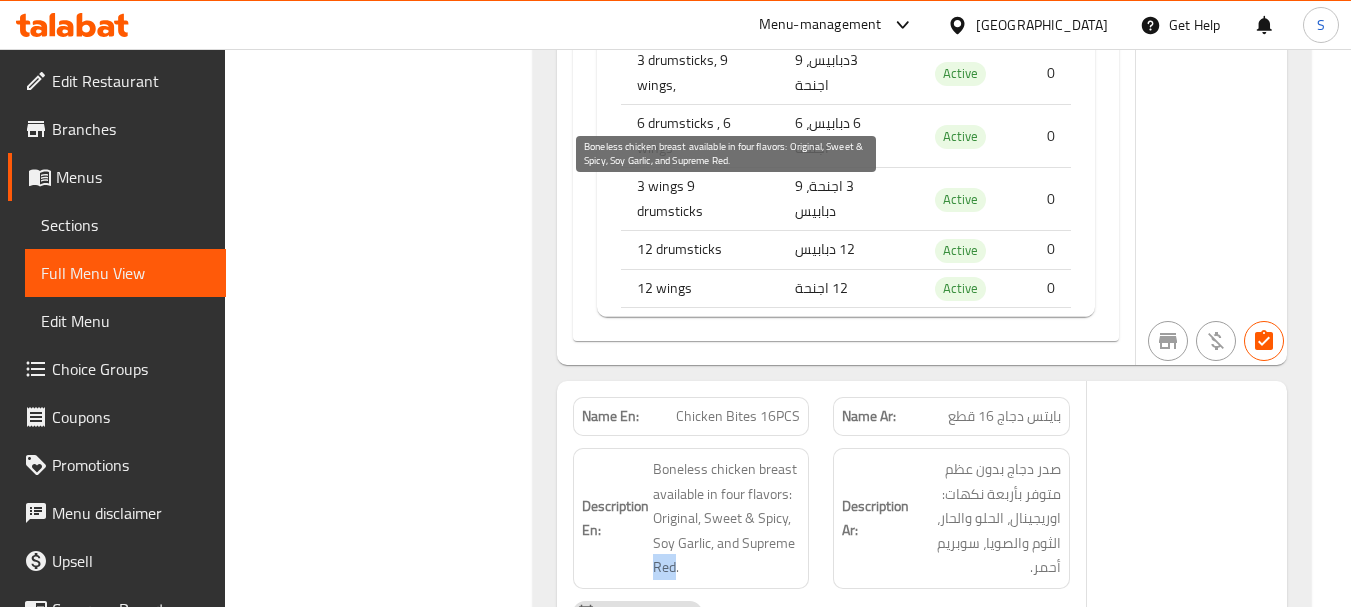 click on "Boneless chicken breast available in four flavors: Original, Sweet & Spicy, Soy Garlic, and Supreme Red." at bounding box center [727, 518] 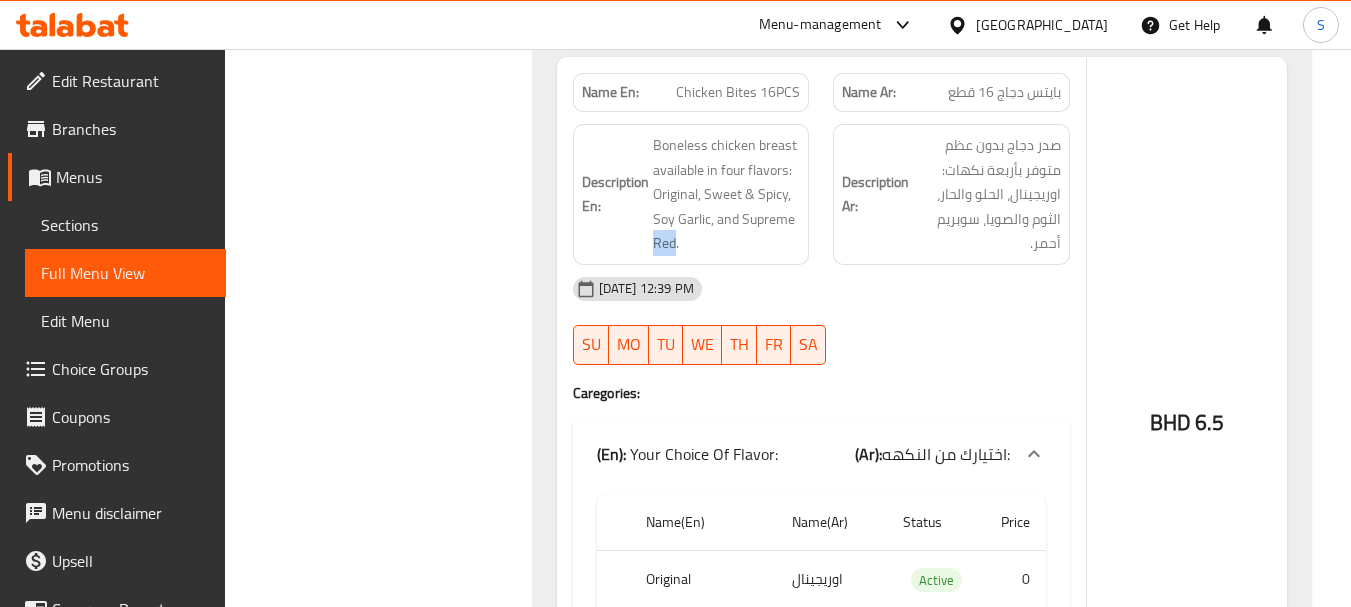 scroll, scrollTop: 11045, scrollLeft: 0, axis: vertical 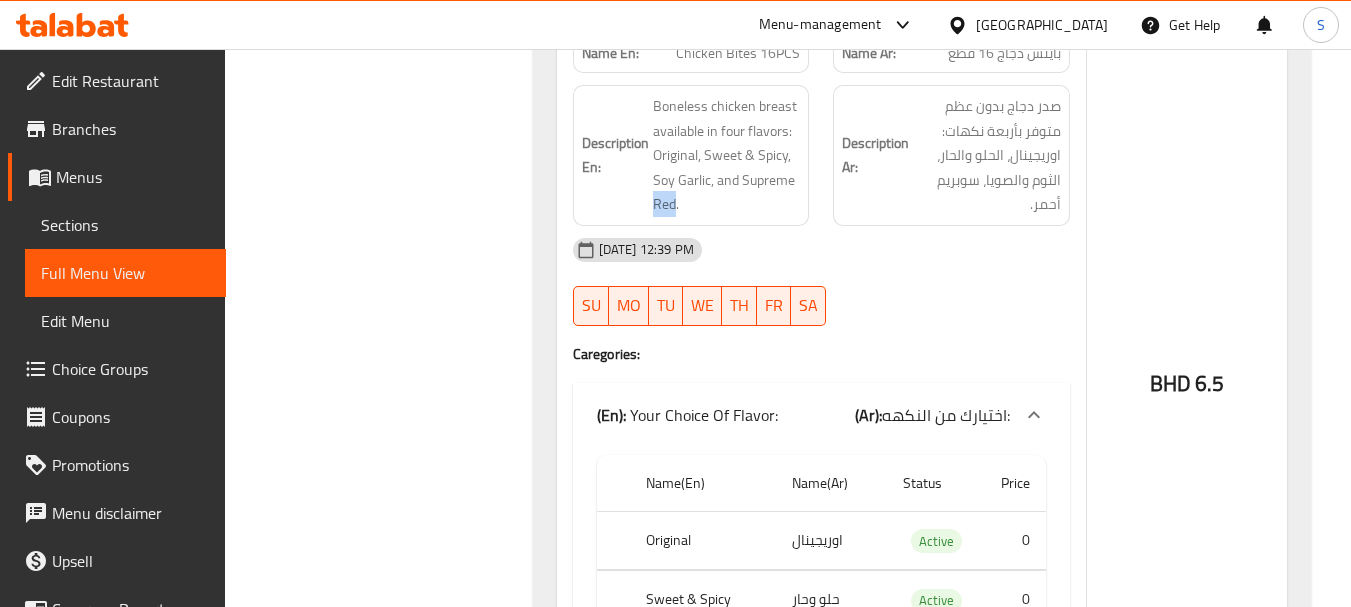 click on "Filter Branches Branches Popular filters Free items Branch specific items Has choices Upsell items Availability filters Available Not available View filters Collapse sections Collapse categories Collapse Choices" at bounding box center (386, -4969) 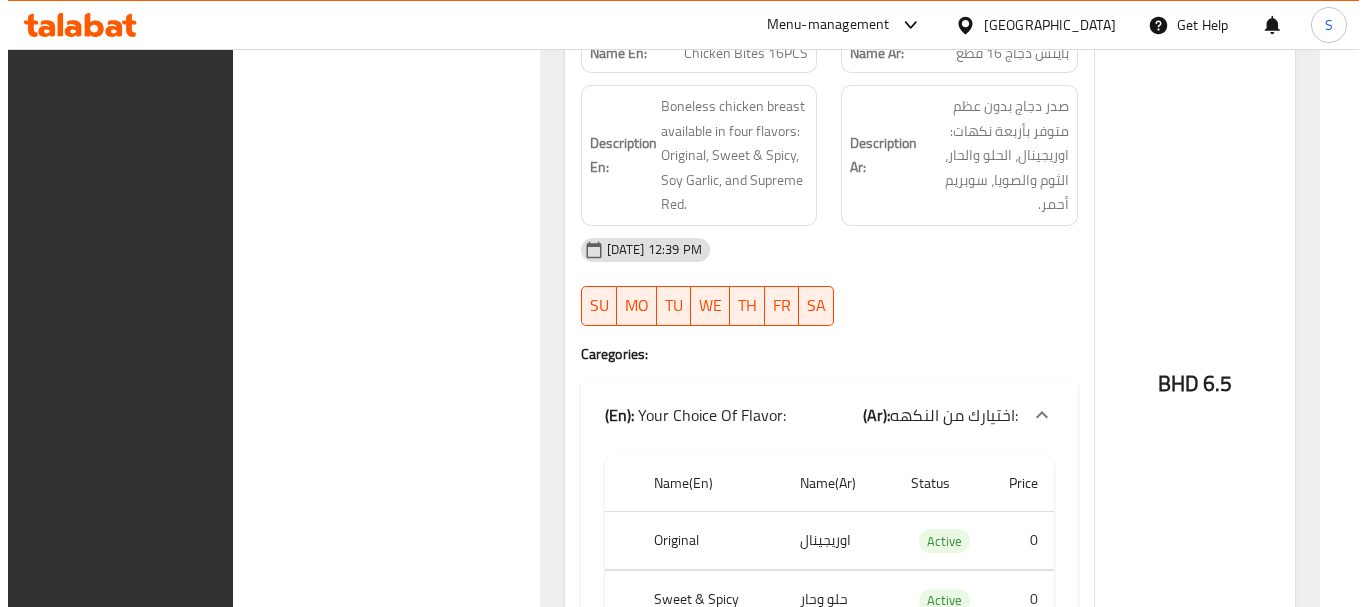 scroll, scrollTop: 0, scrollLeft: 0, axis: both 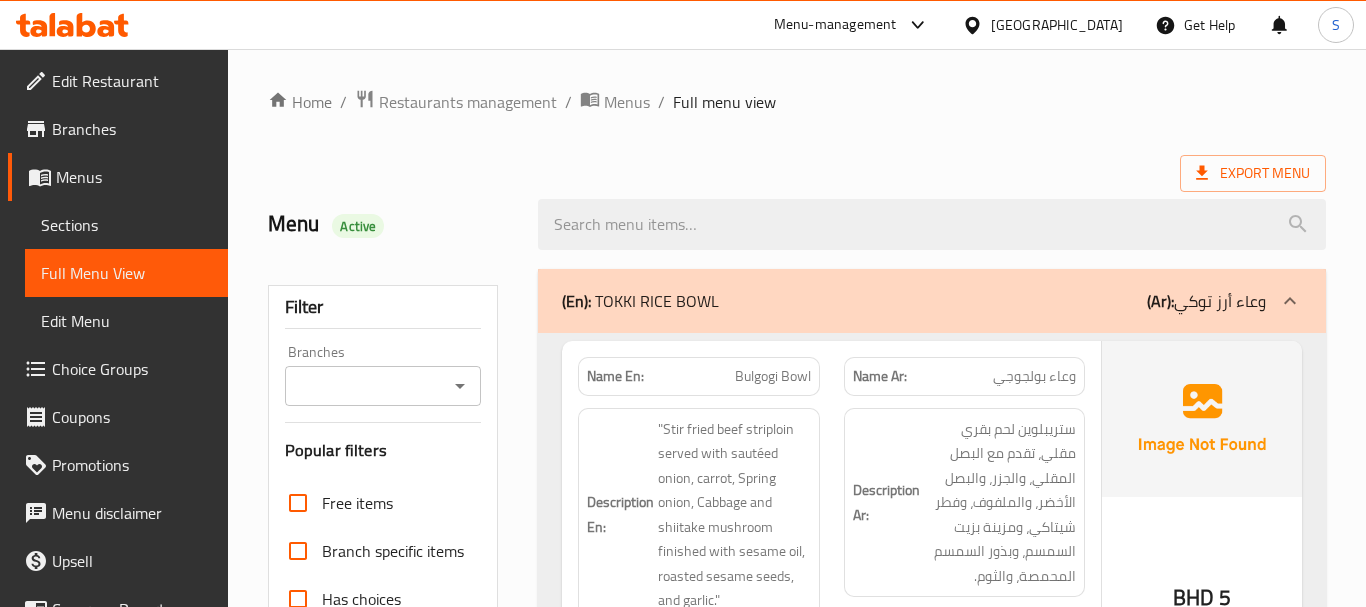 click on "Home / Restaurants management / Menus / Full menu view Export Menu Menu   Active Filter Branches Branches Popular filters Free items Branch specific items Has choices Upsell items Availability filters Available Not available View filters Collapse sections Collapse categories Collapse Choices (En):   TOKKI RICE BOWL (Ar): وعاء أرز توكي Name En: Bulgogi Bowl Name Ar: وعاء بولجوجي Description En: "Stir fried beef striploin served with sautéed onion, carrot, Spring onion, Cabbage and shiitake mushroom finished with sesame oil, roasted sesame seeds, and garlic." Description Ar: ستريبلوين لحم بقري مقلي، تقدم مع البصل المقلي، والجزر، والبصل الأخضر، والملفوف، وفطر شيتاكي، ومزينة بزيت السمسم، وبذور السمسم المحمصة، والثوم. 10-07-2025 12:39 PM SU MO TU WE TH FR SA BHD 5 Name En: Dak Galbi Bowl Name Ar: وعاء داك جالبي Description En: Description Ar: SU MO TU WE TH FR" at bounding box center (797, 5961) 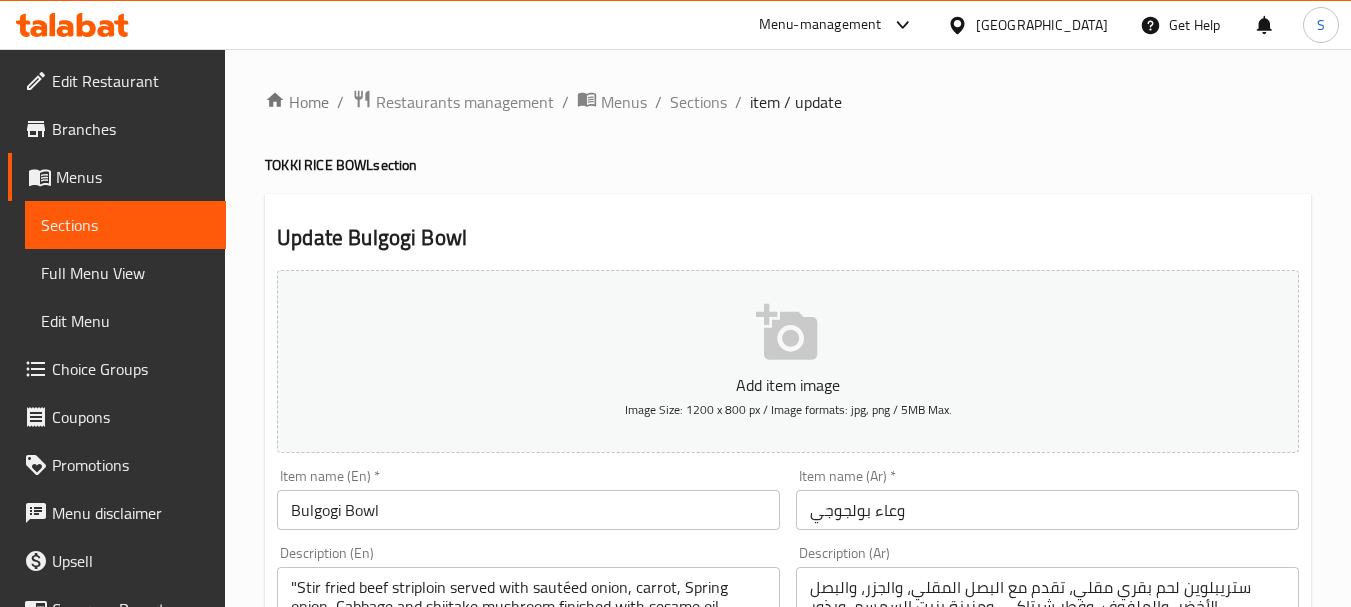 scroll, scrollTop: 0, scrollLeft: 0, axis: both 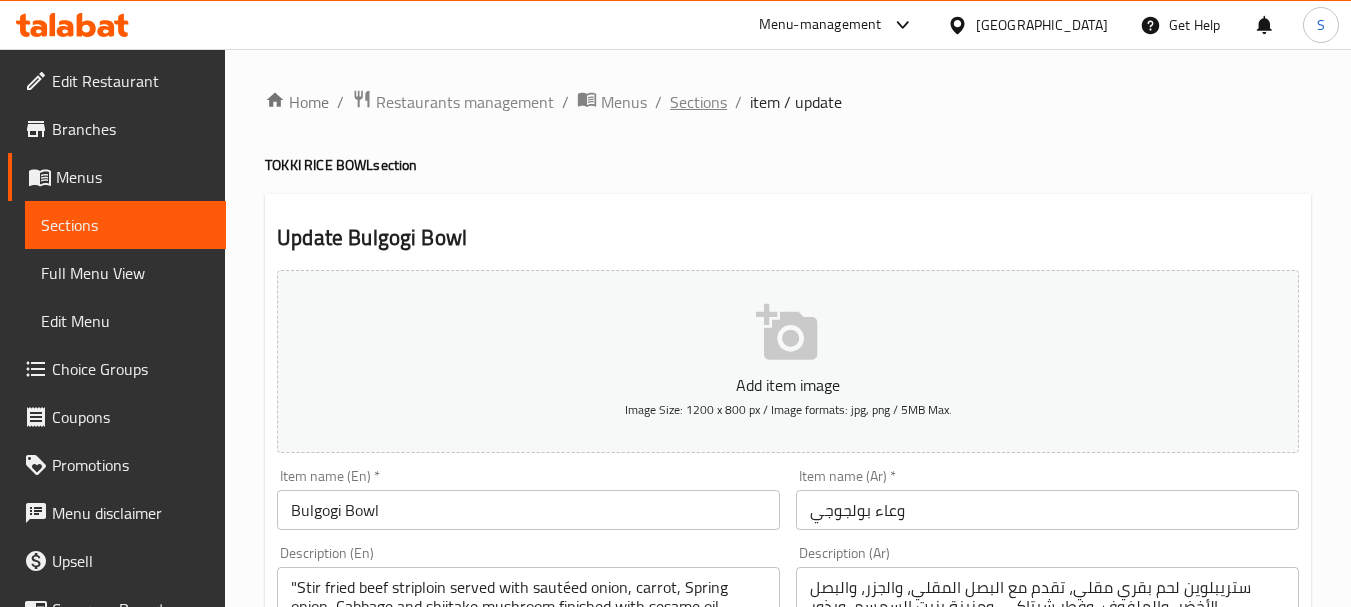 click on "Sections" at bounding box center (698, 102) 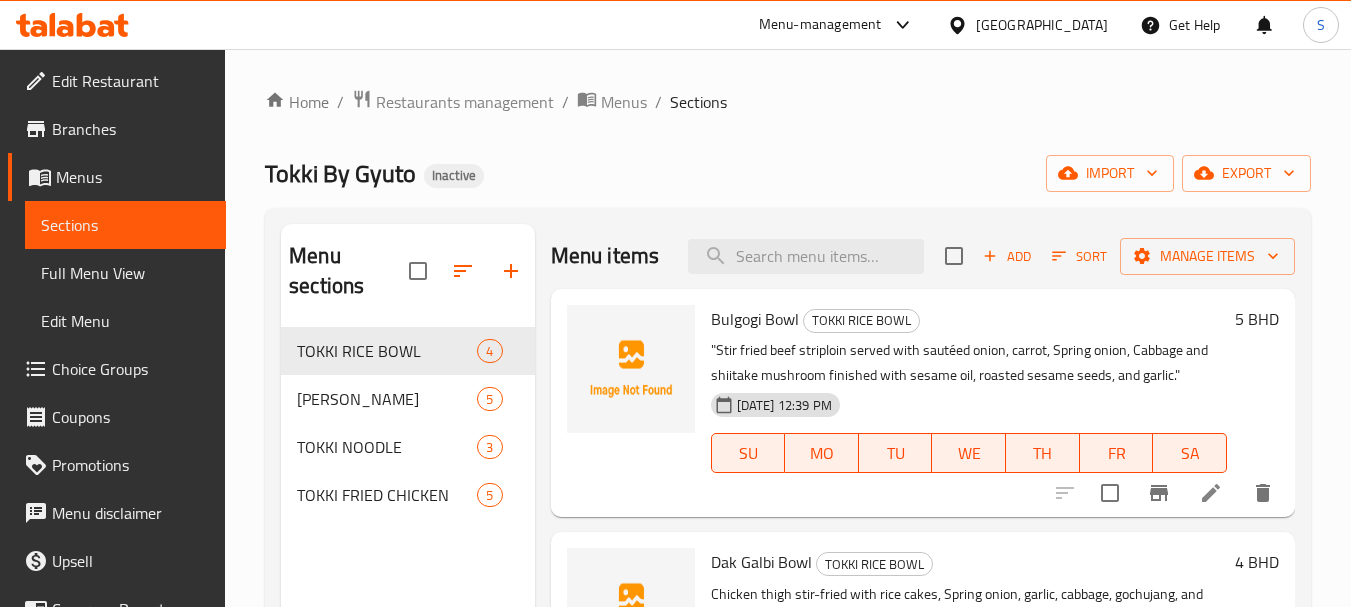 scroll, scrollTop: 100, scrollLeft: 0, axis: vertical 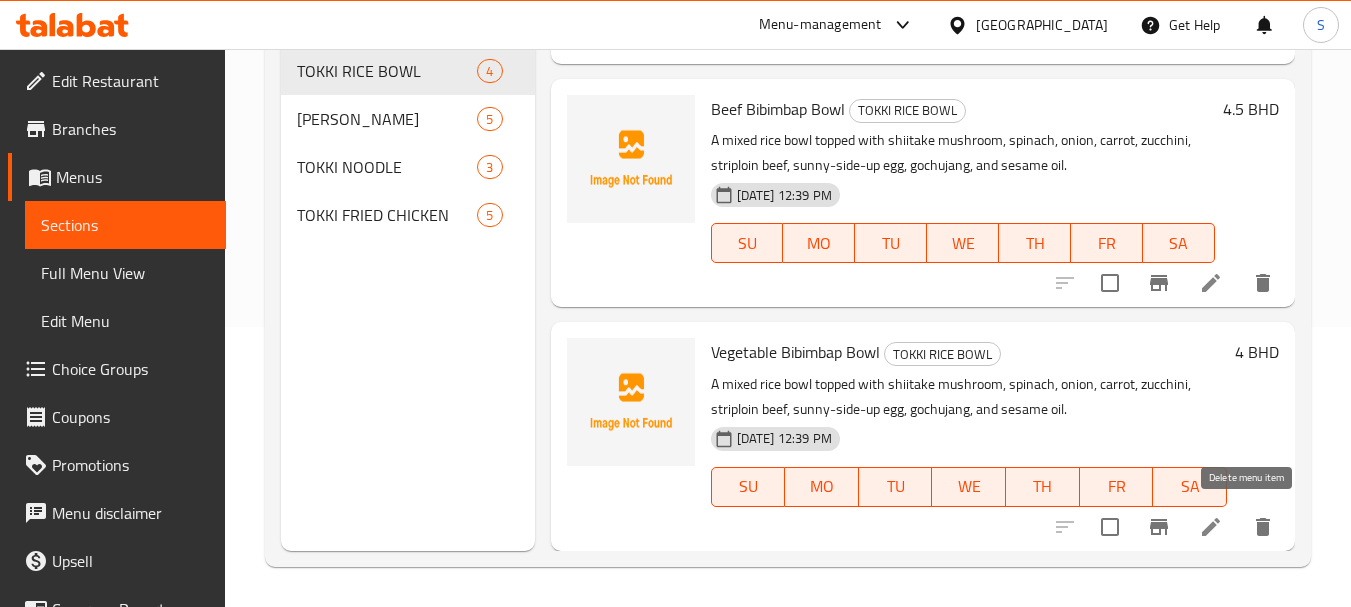 click 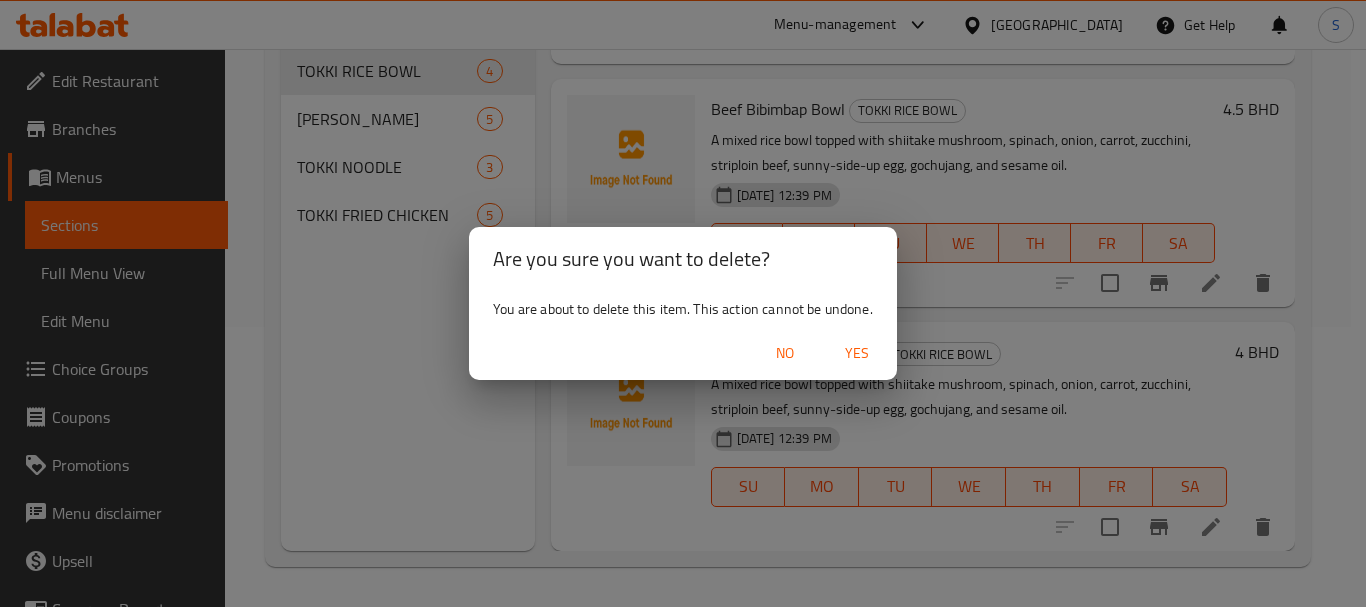 click on "Yes" at bounding box center (857, 353) 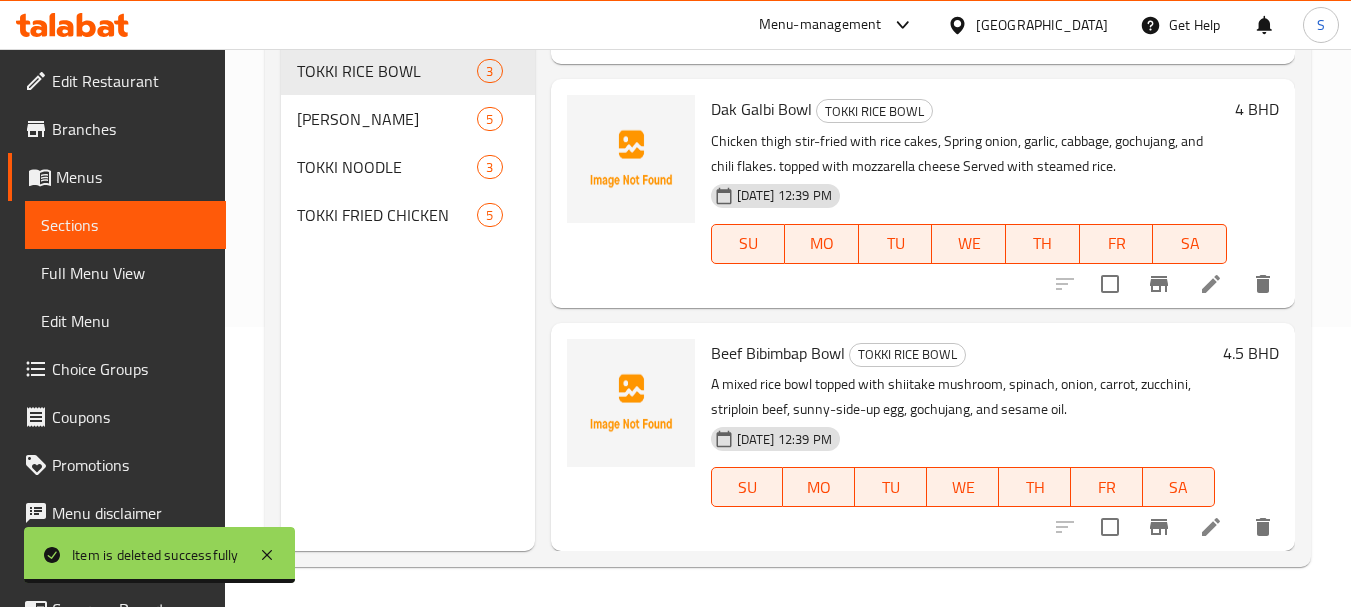 scroll, scrollTop: 203, scrollLeft: 0, axis: vertical 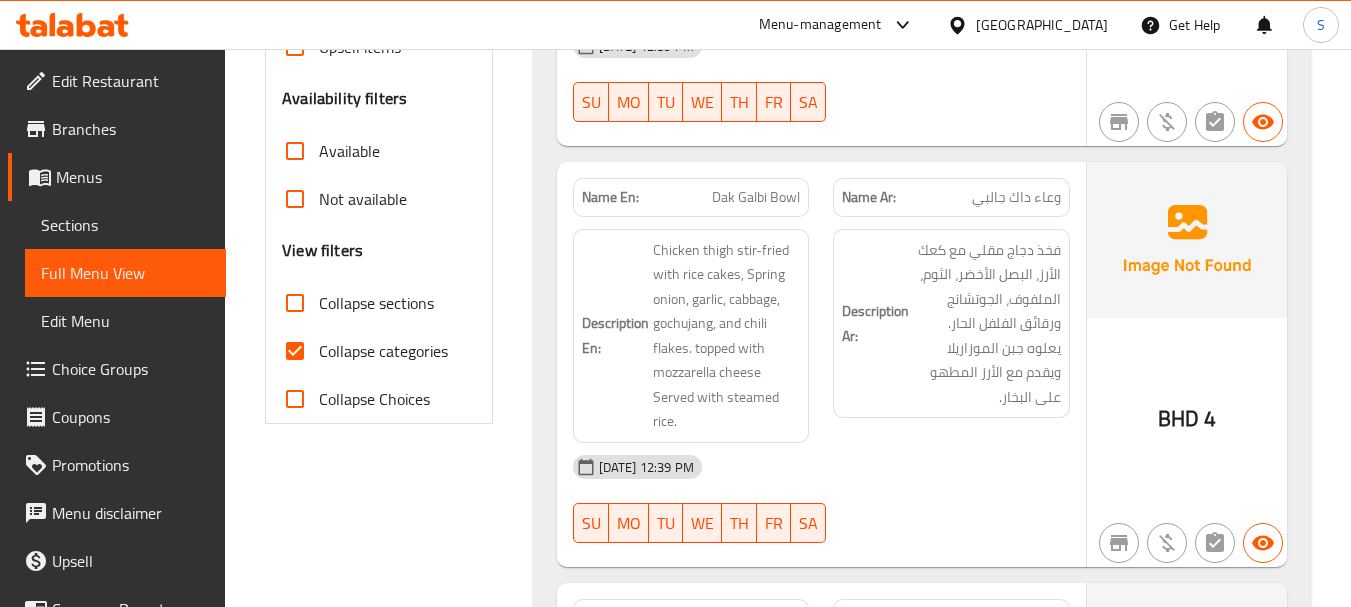 drag, startPoint x: 371, startPoint y: 350, endPoint x: 395, endPoint y: 346, distance: 24.33105 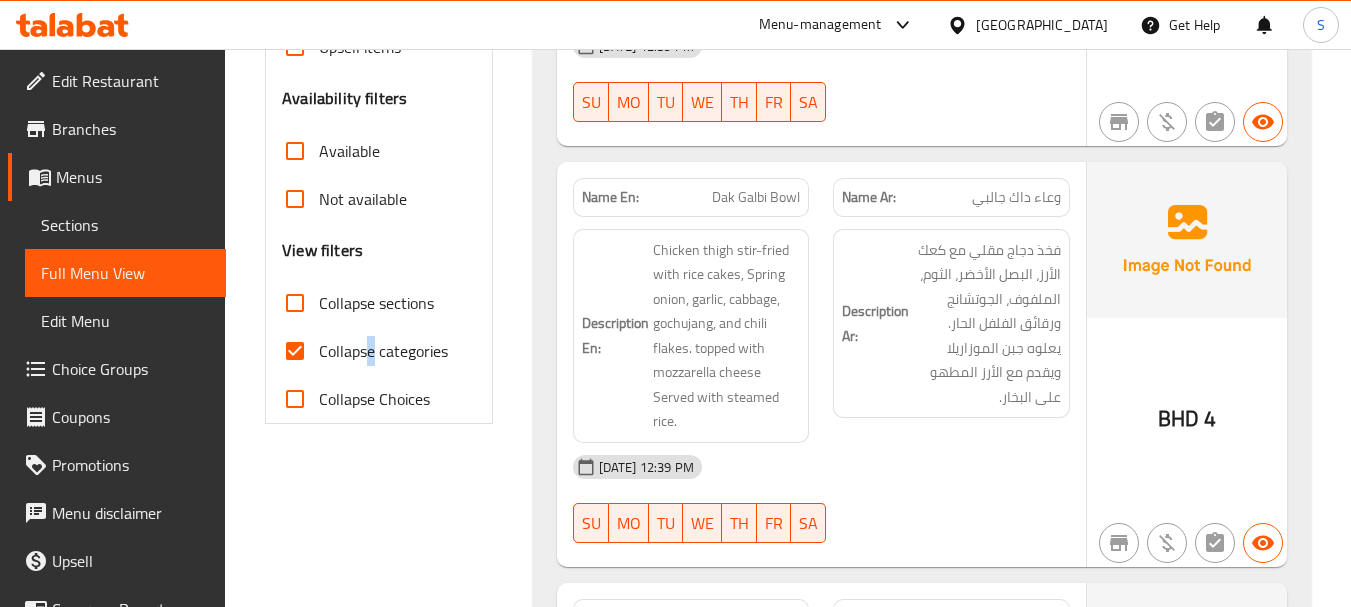 click on "Collapse categories" at bounding box center [295, 351] 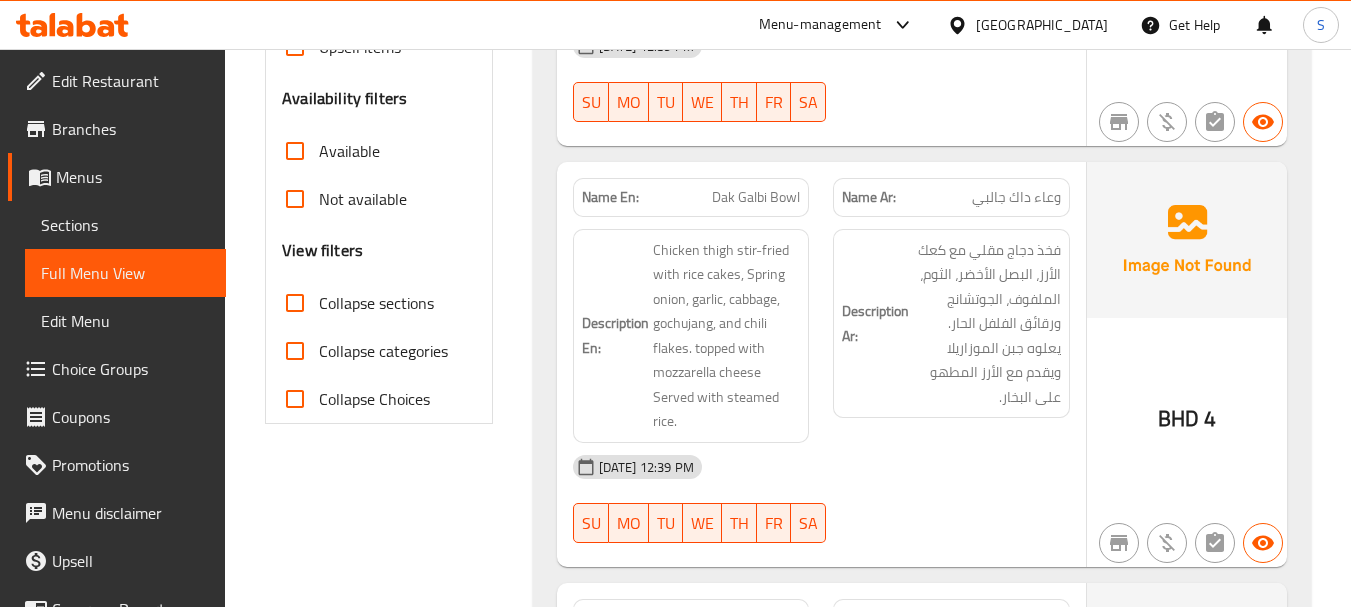 click on "(En):   TOKKI RICE BOWL (Ar): وعاء أرز توكي Name En: Bulgogi Bowl Name Ar: وعاء بولجوجي Description En: "Stir fried beef striploin served with sautéed onion, carrot, Spring onion, Cabbage and shiitake mushroom finished with sesame oil, roasted sesame seeds, and garlic." Description Ar: ستريبلوين لحم بقري مقلي، تقدم مع البصل المقلي، والجزر، والبصل الأخضر، والملفوف، وفطر شيتاكي، ومزينة بزيت السمسم، وبذور السمسم المحمصة، والثوم. 10-07-2025 12:39 PM SU MO TU WE TH FR SA BHD 5 Name En: Dak Galbi Bowl Name Ar: وعاء داك جالبي Description En: Chicken thigh stir-fried with rice cakes, Spring onion, garlic, cabbage, gochujang, and chili flakes. topped with mozzarella cheese Served with steamed rice. Description Ar: 10-07-2025 12:39 PM SU MO TU WE TH FR SA BHD 4 Name En: Beef Bibimbap Bowl Name Ar: وعاء بيبيمباب لحم بقري Description En: SU MO TU WE" at bounding box center [922, 5290] 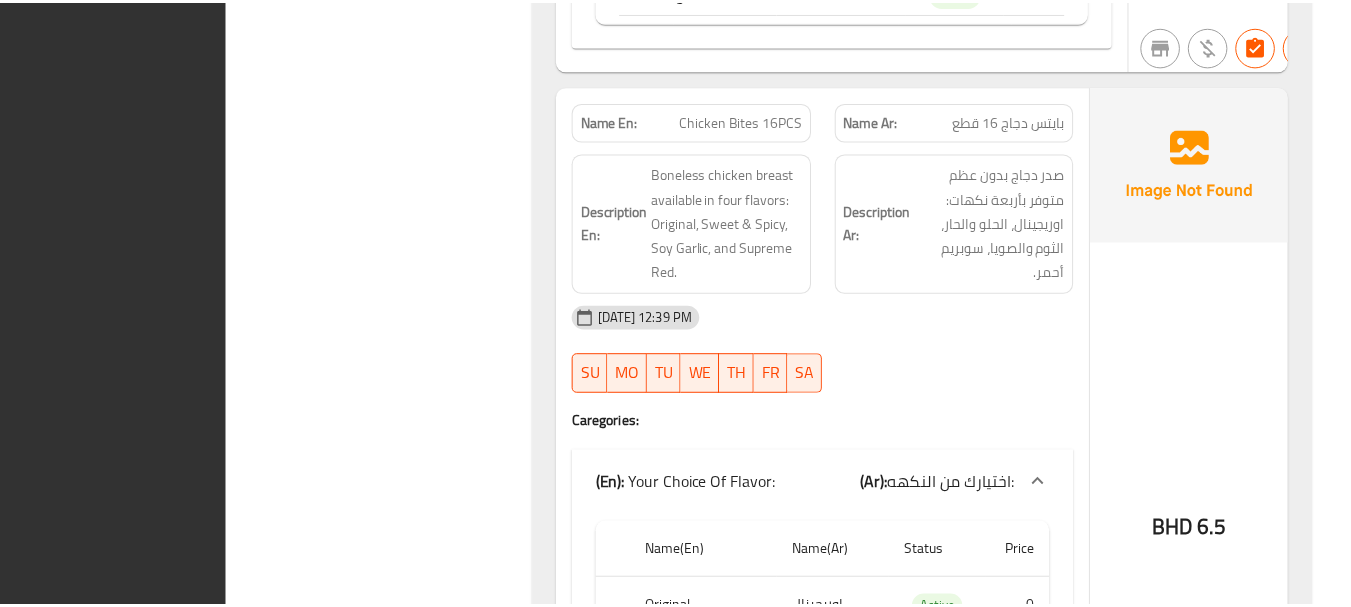 scroll, scrollTop: 10599, scrollLeft: 0, axis: vertical 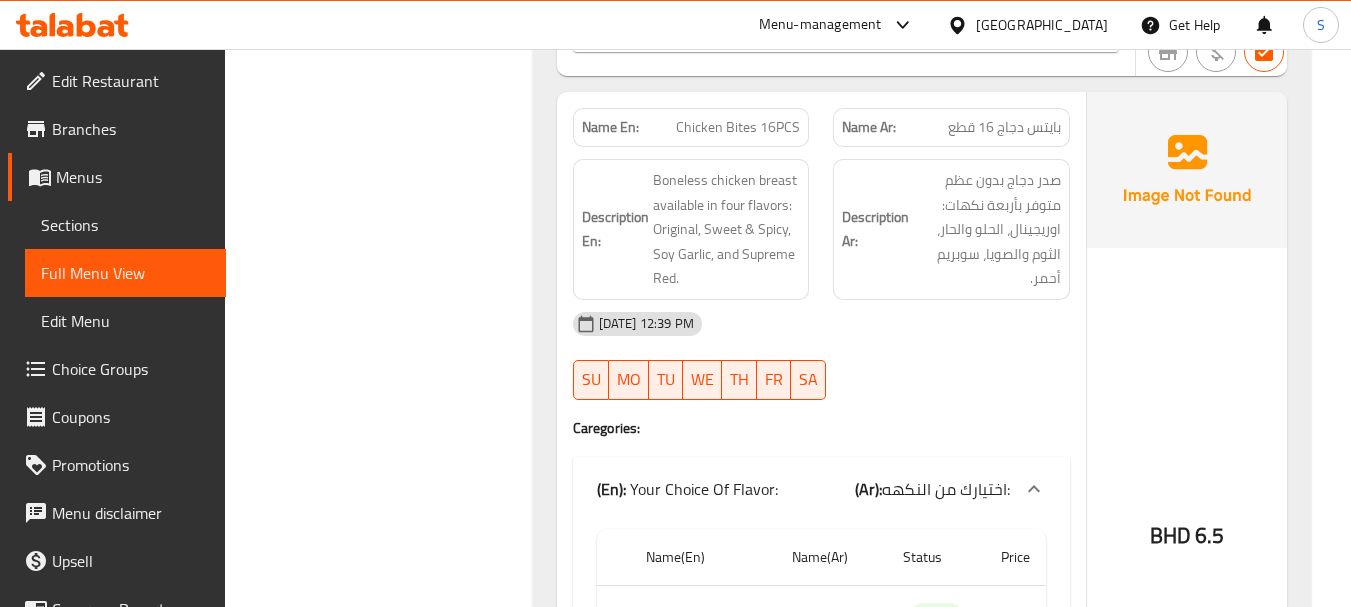 click on "Edit Restaurant" at bounding box center (131, 81) 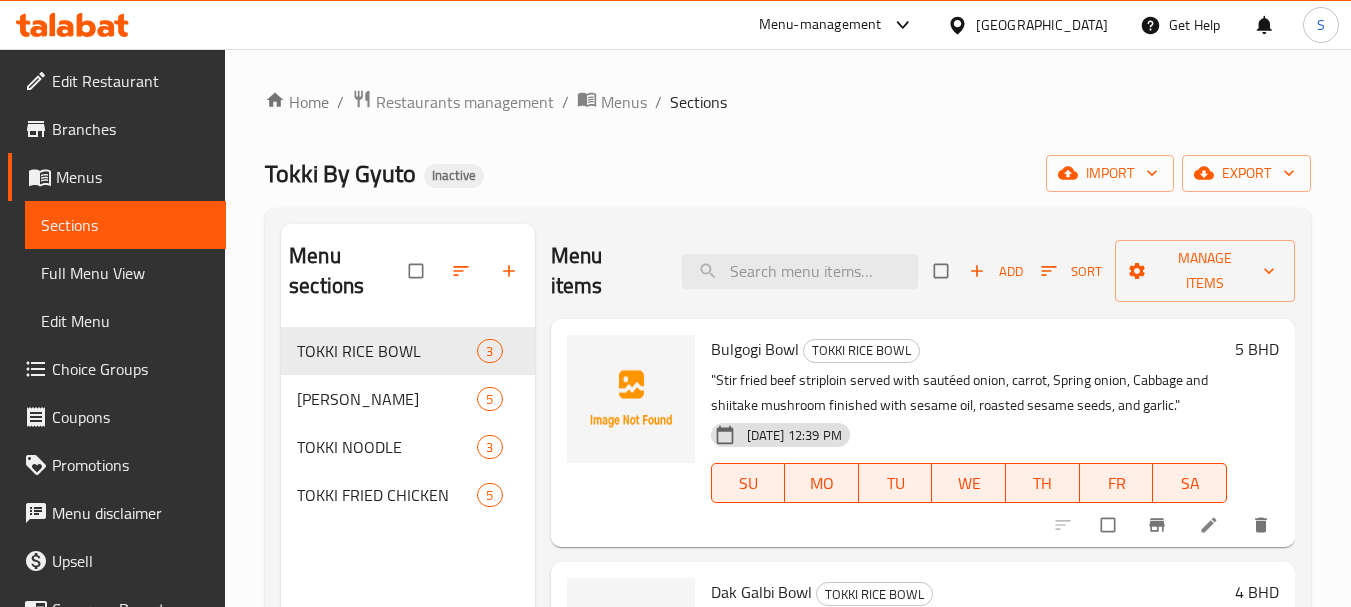 scroll, scrollTop: 0, scrollLeft: 0, axis: both 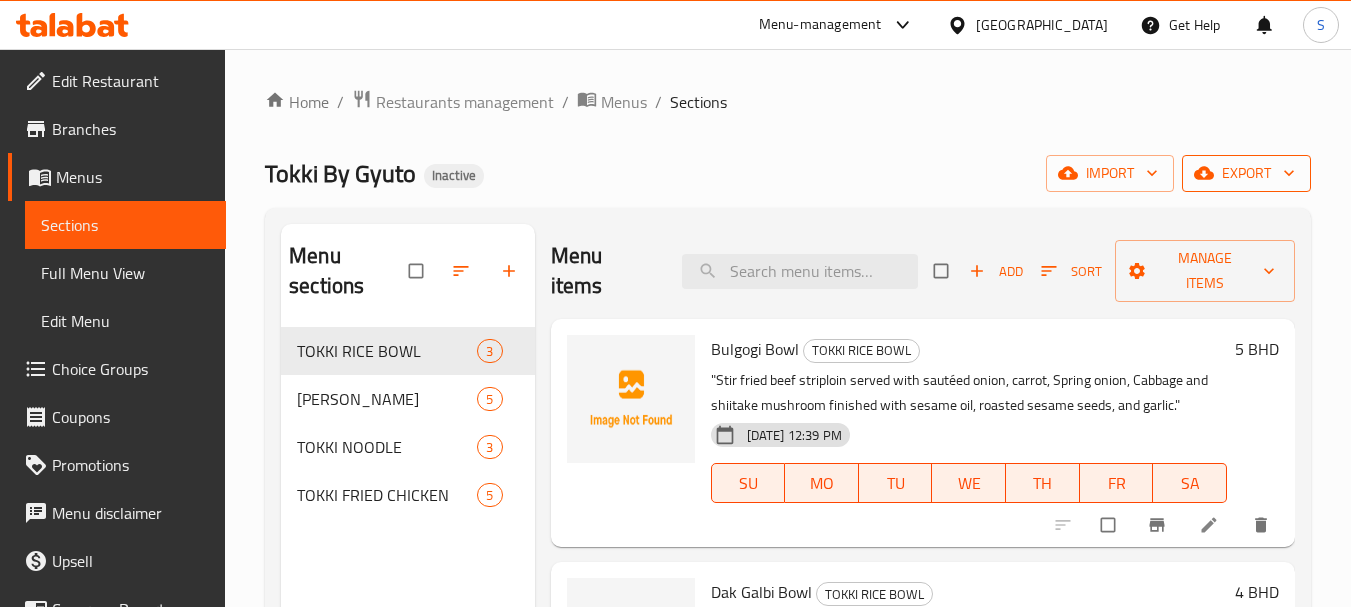click on "export" at bounding box center (1246, 173) 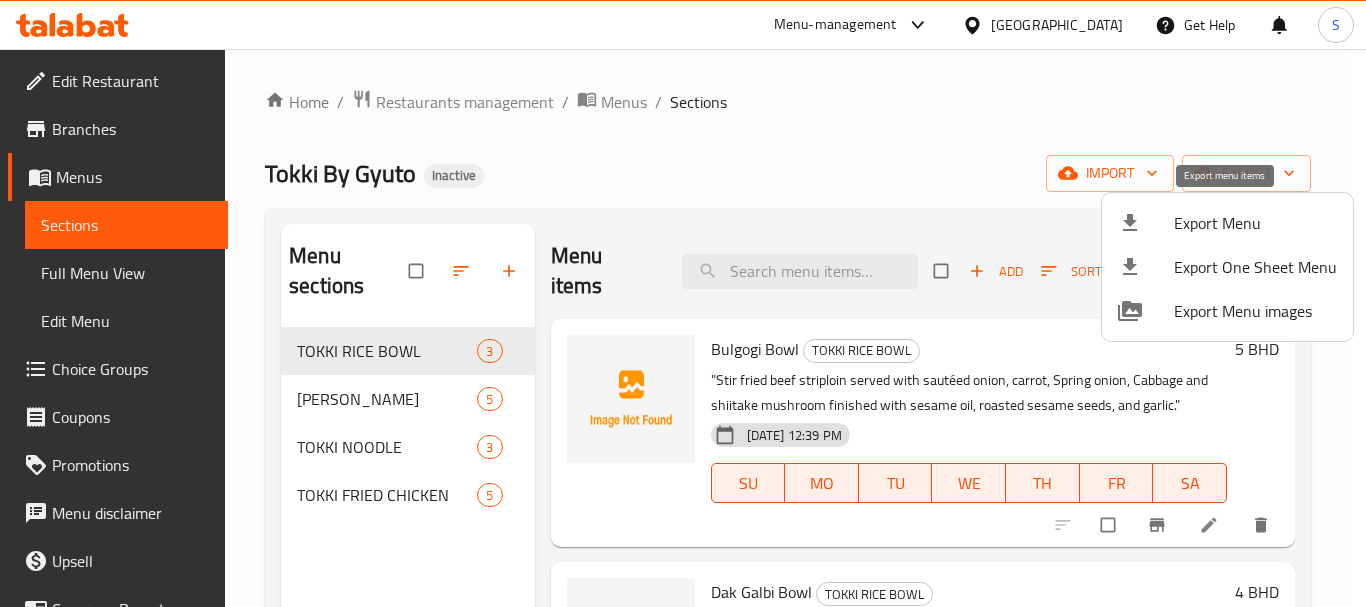 click on "Export Menu" at bounding box center (1255, 223) 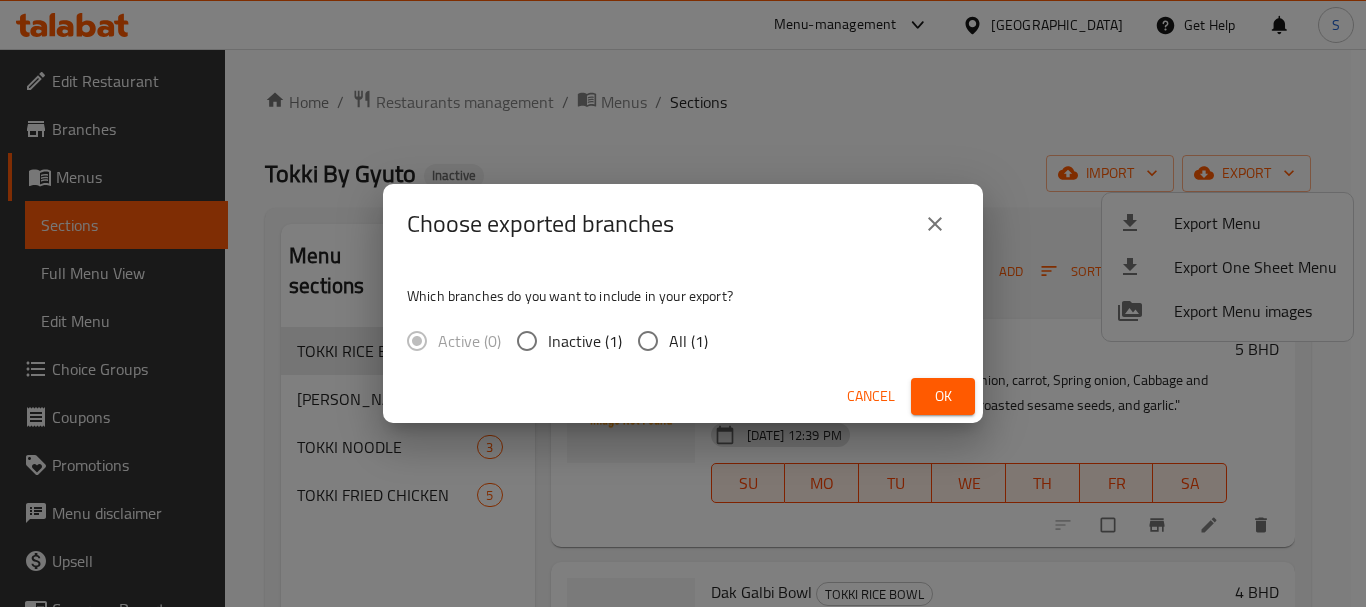 click on "All (1)" at bounding box center [648, 341] 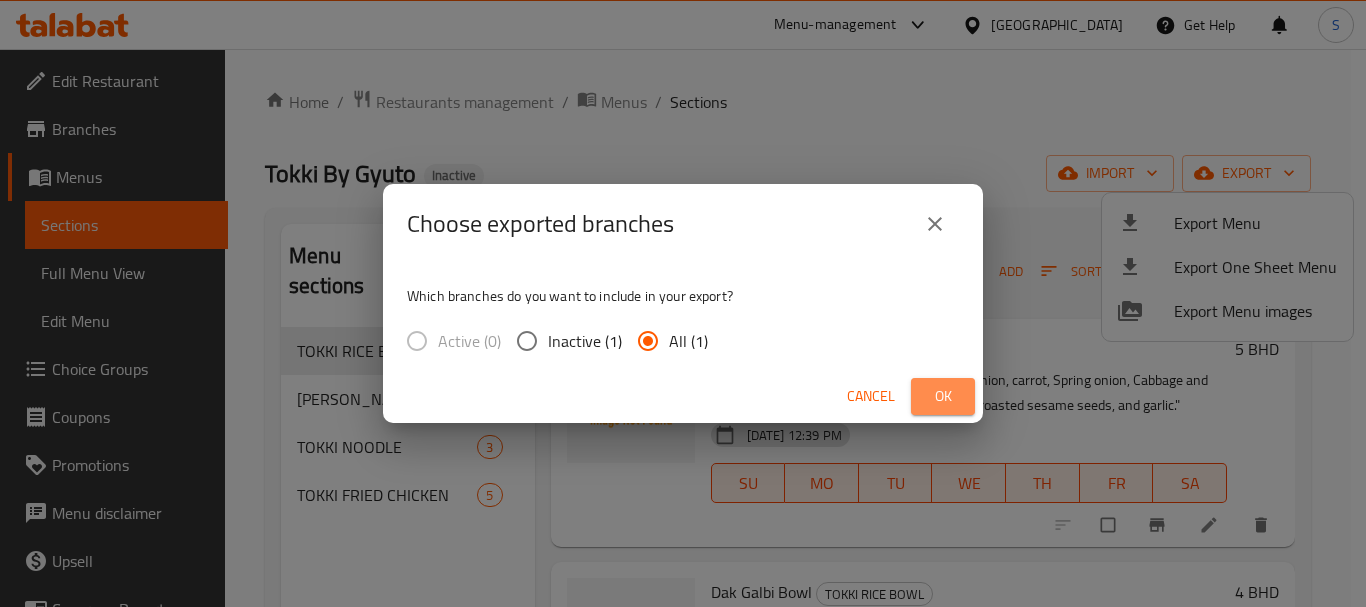 click on "Ok" at bounding box center [943, 396] 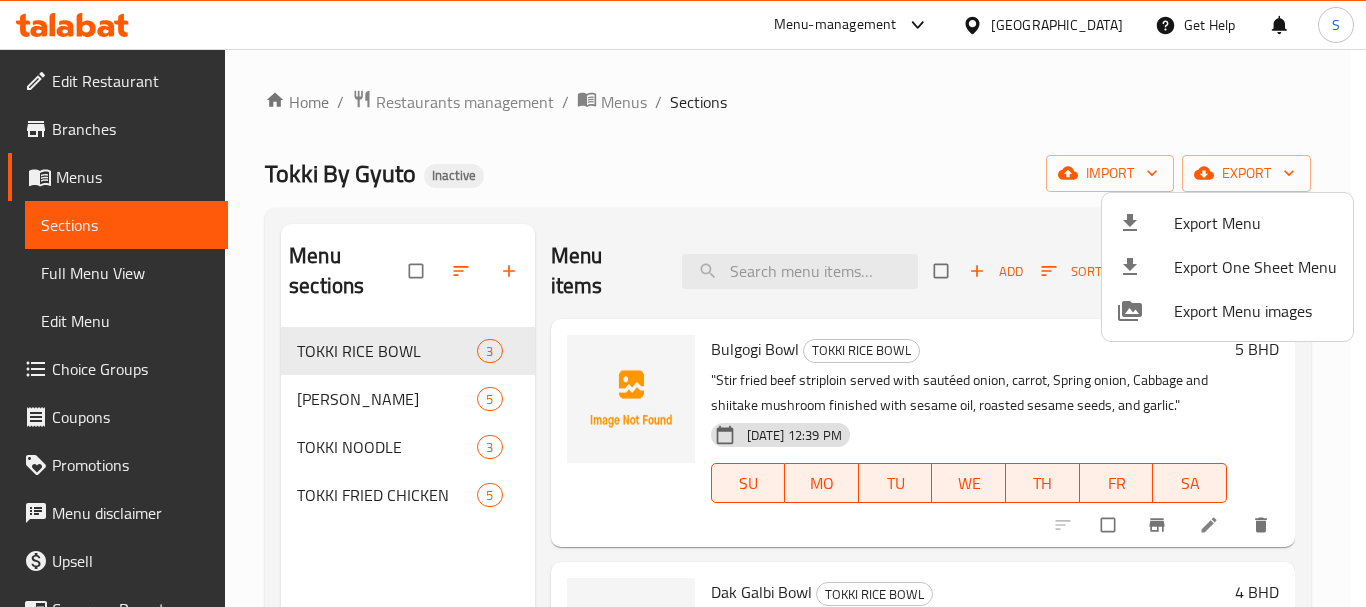 click at bounding box center [683, 303] 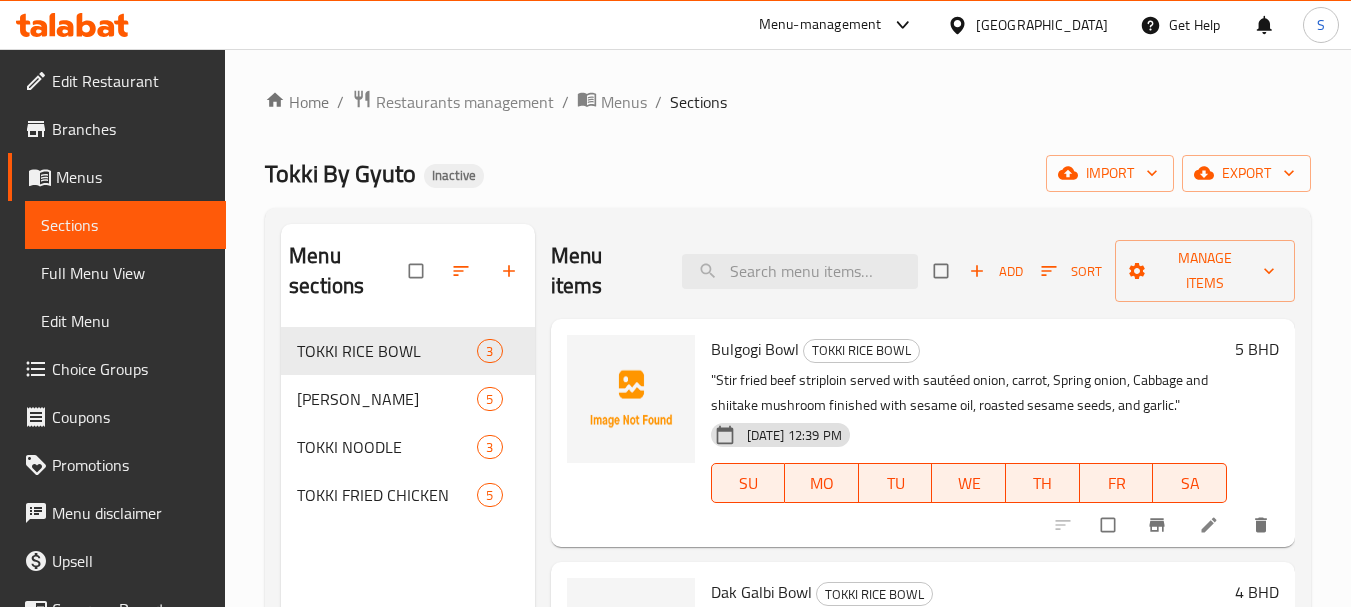 click on "Branches" at bounding box center (131, 129) 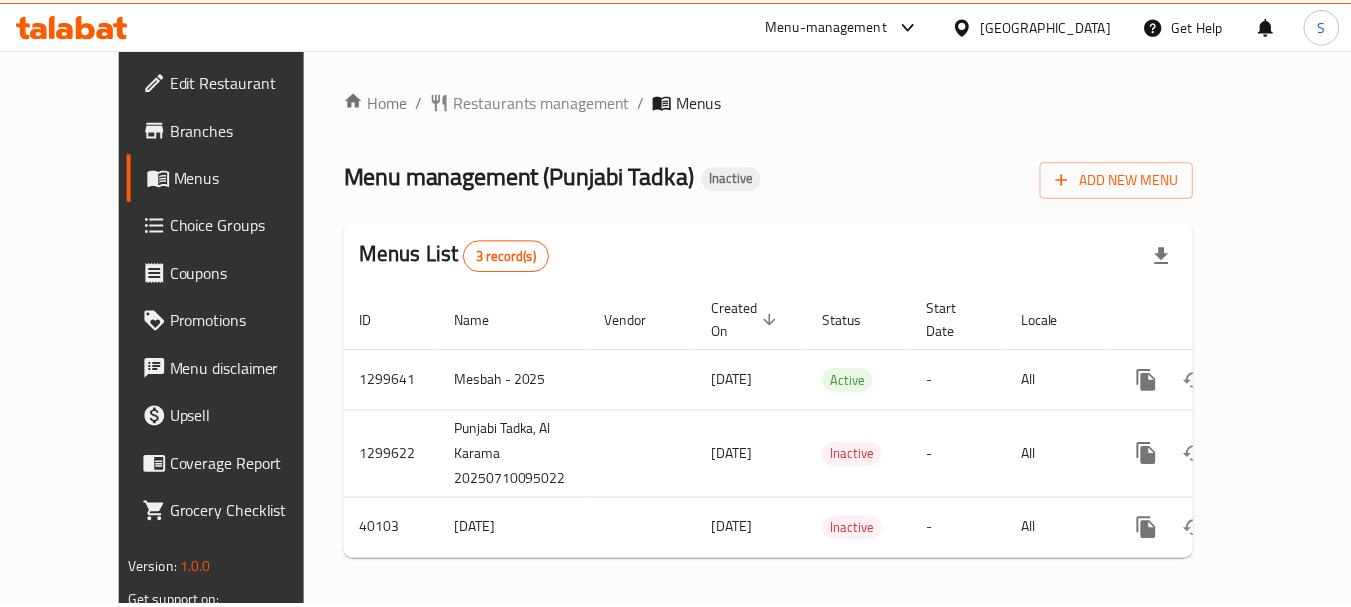scroll, scrollTop: 0, scrollLeft: 0, axis: both 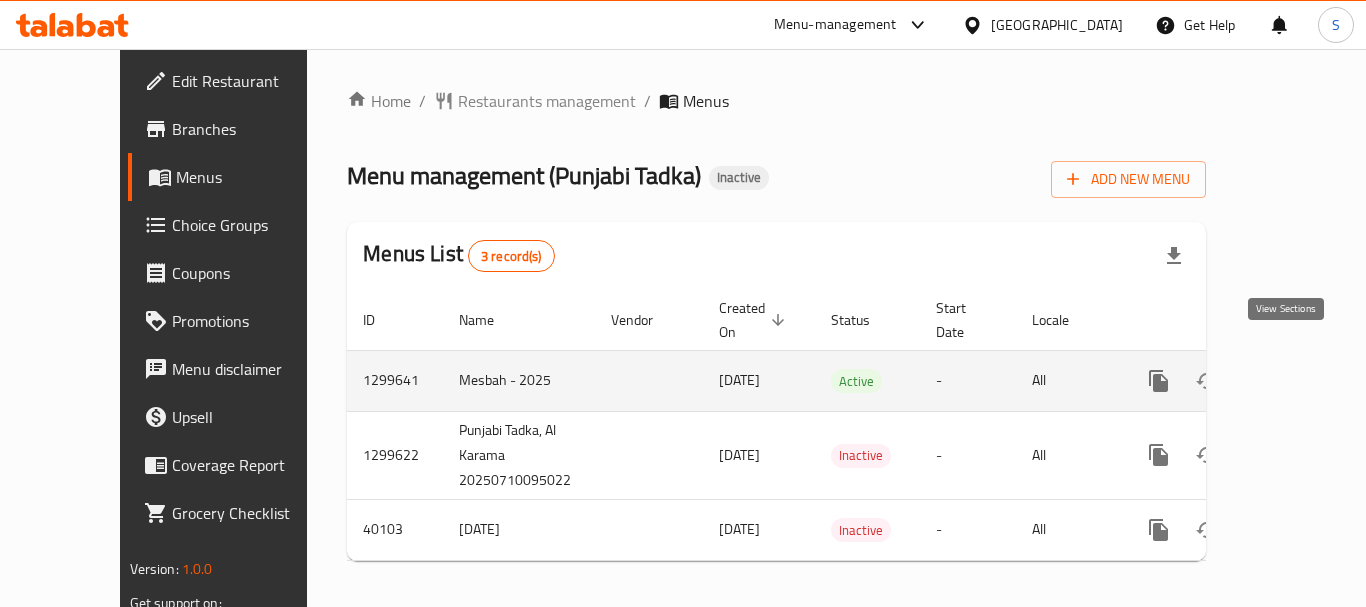 click 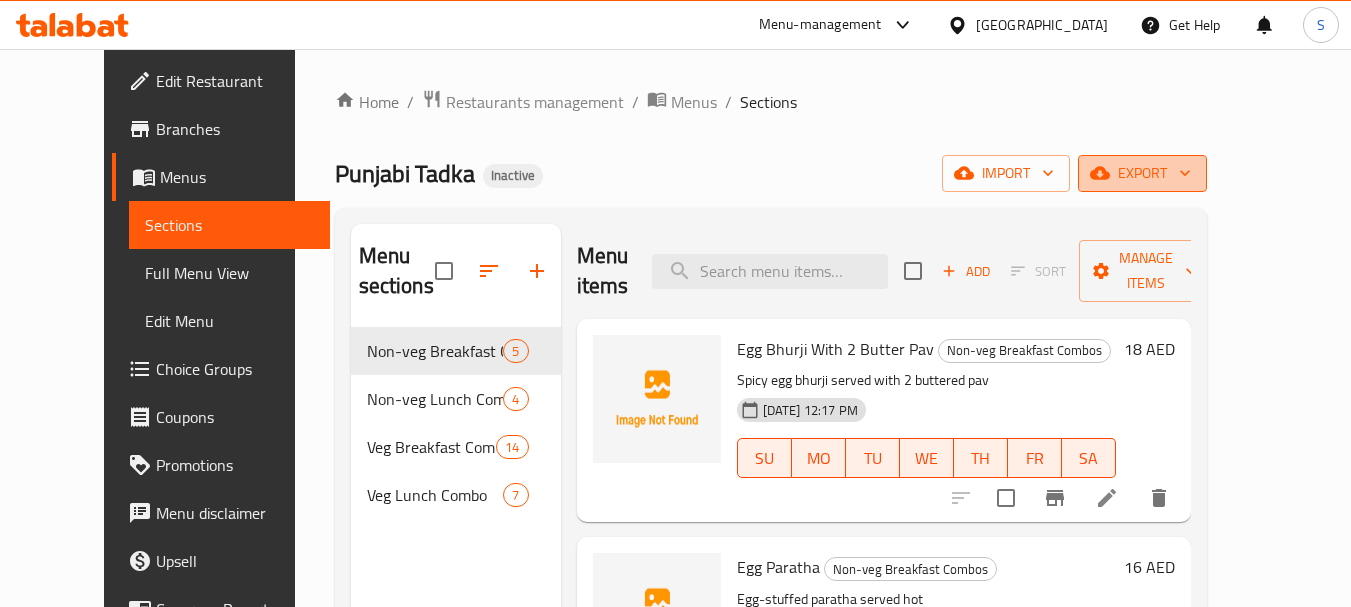 click on "export" at bounding box center [1142, 173] 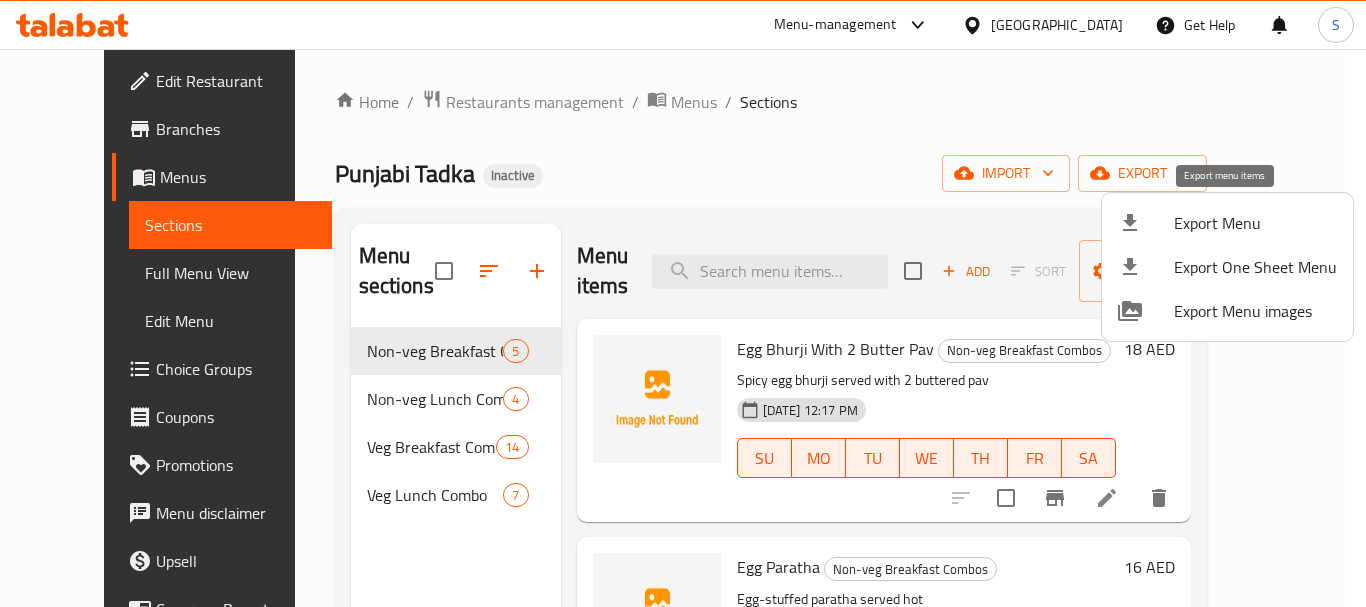 click on "Export Menu" at bounding box center (1255, 223) 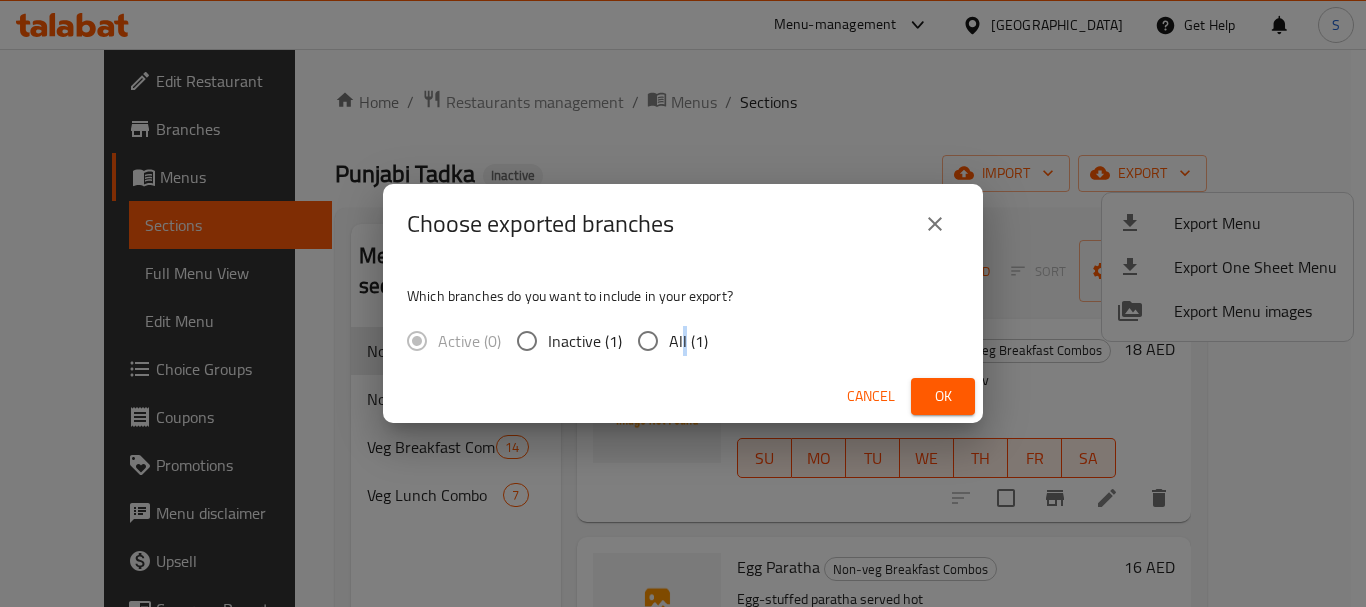 click on "All (1)" at bounding box center [688, 341] 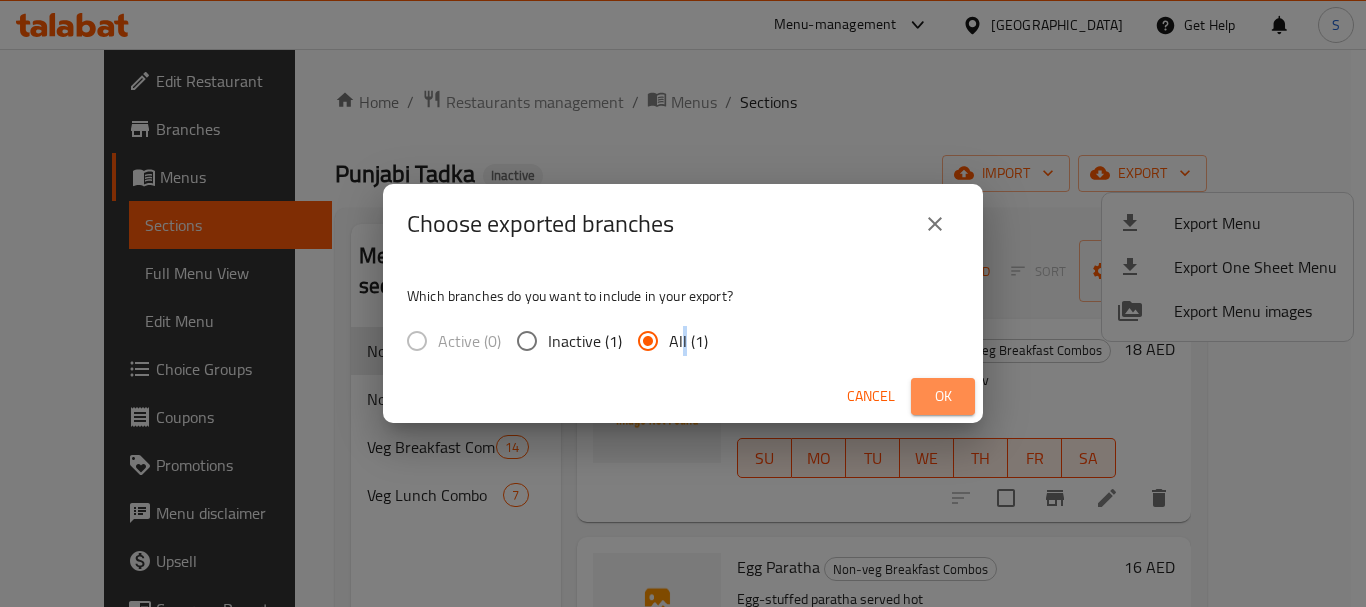 click on "Ok" at bounding box center (943, 396) 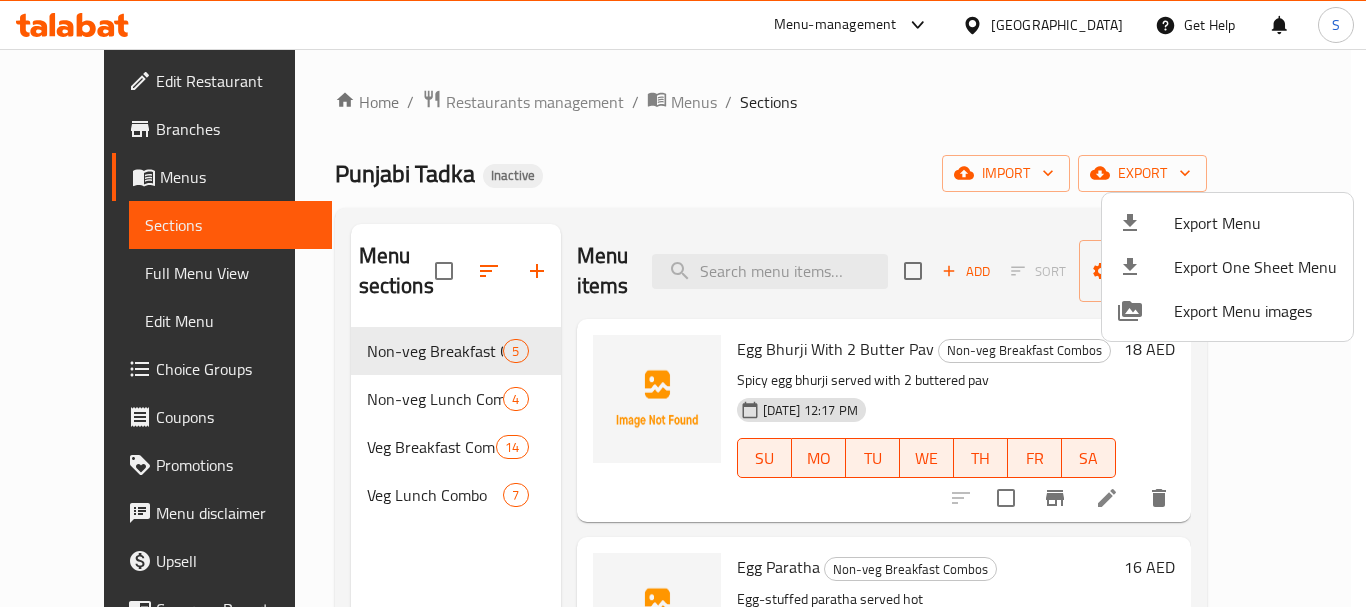 click at bounding box center [683, 303] 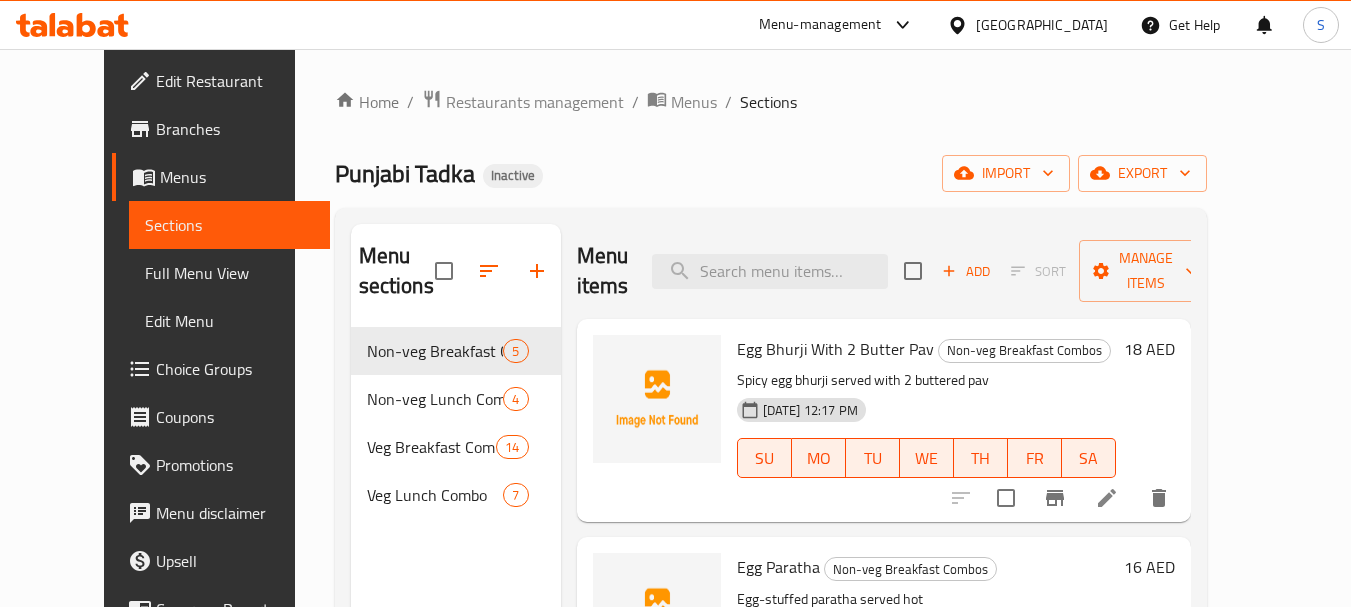 drag, startPoint x: 107, startPoint y: 276, endPoint x: 861, endPoint y: 6, distance: 800.8845 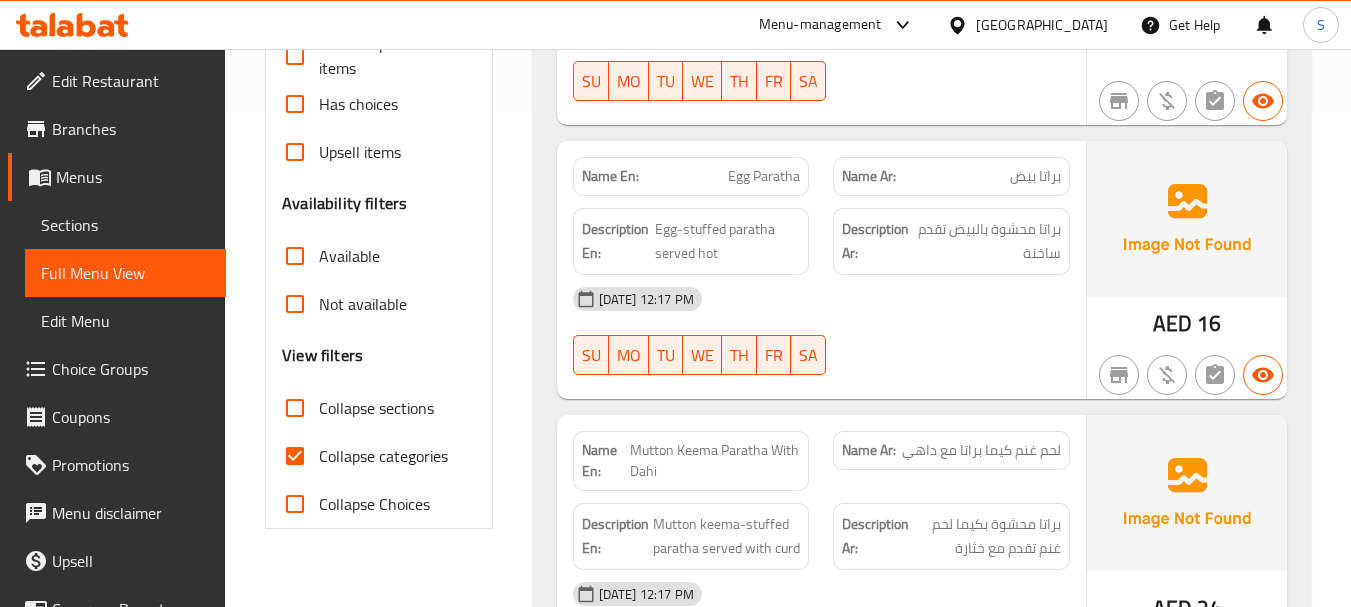 scroll, scrollTop: 500, scrollLeft: 0, axis: vertical 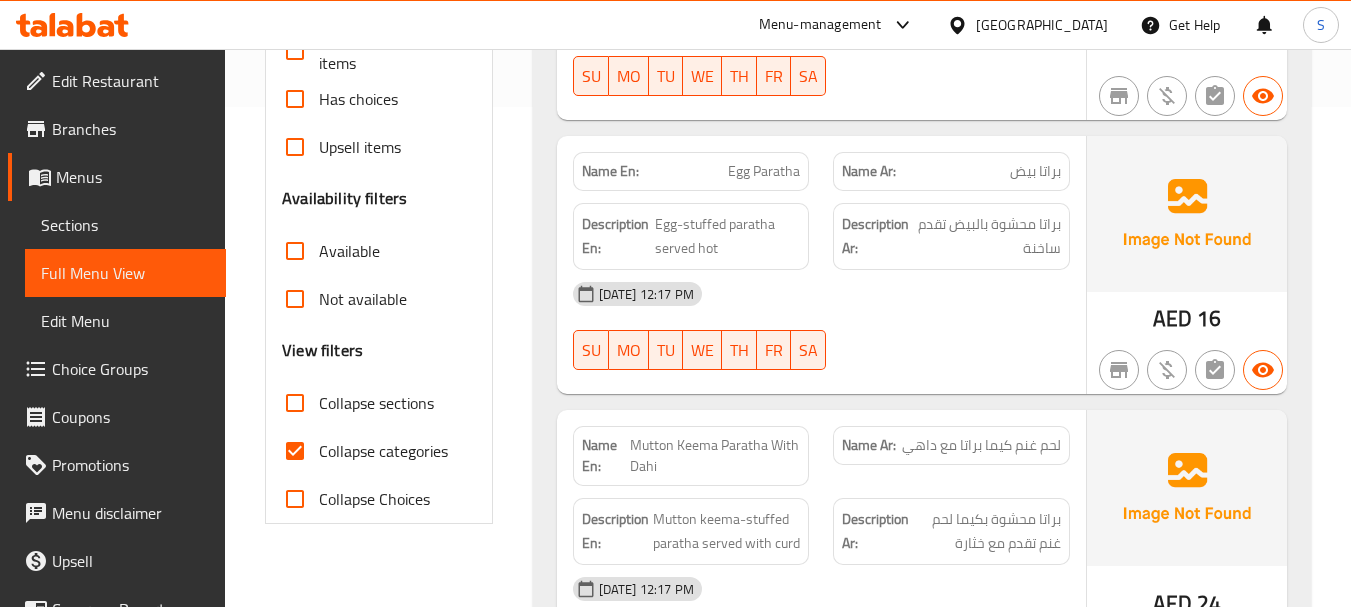click on "Collapse categories" at bounding box center (383, 451) 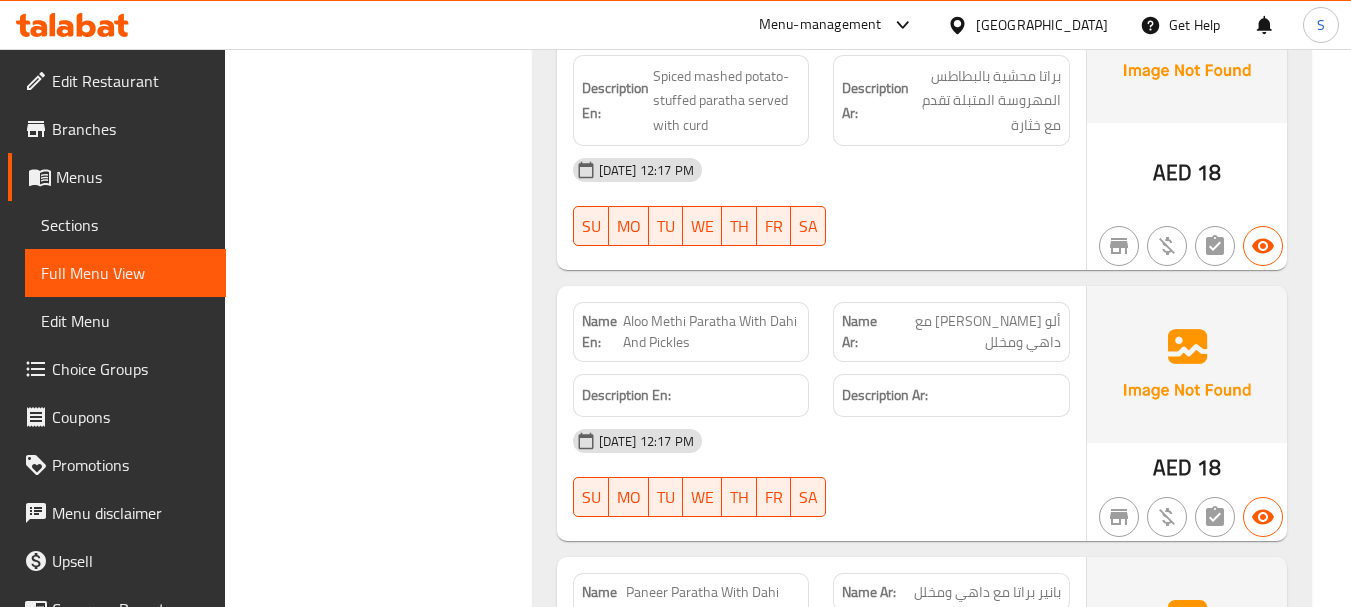 scroll, scrollTop: 5073, scrollLeft: 0, axis: vertical 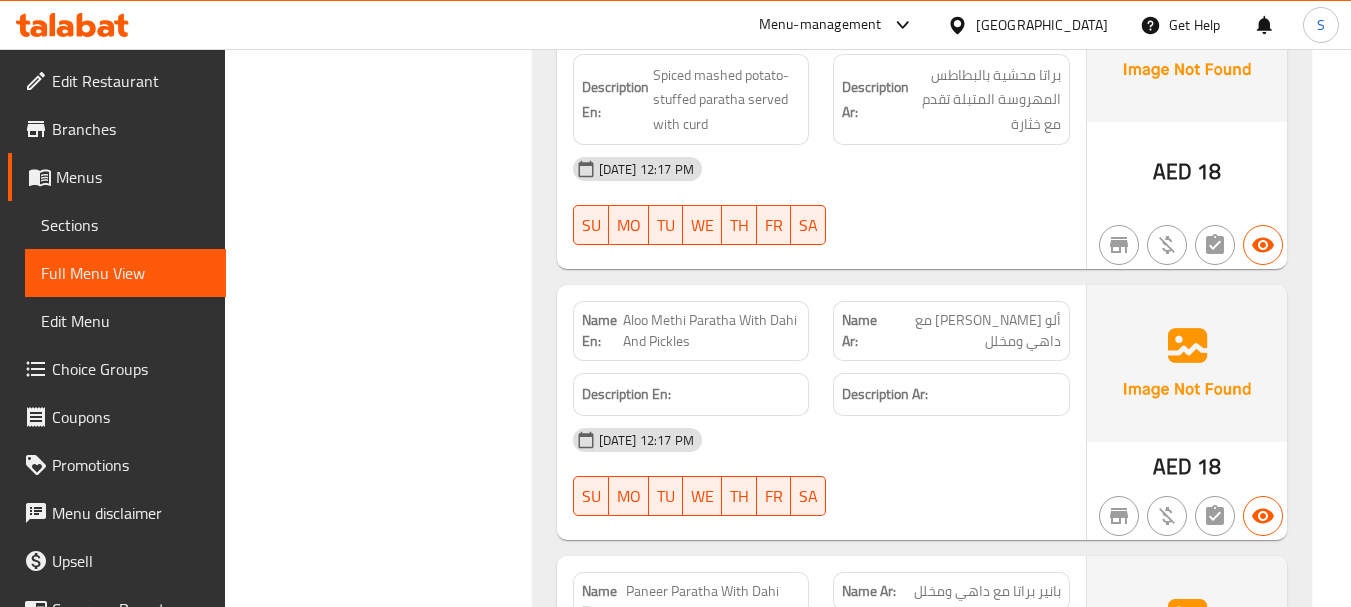 click on "Aloo Methi Paratha With Dahi And Pickles" at bounding box center (711, 331) 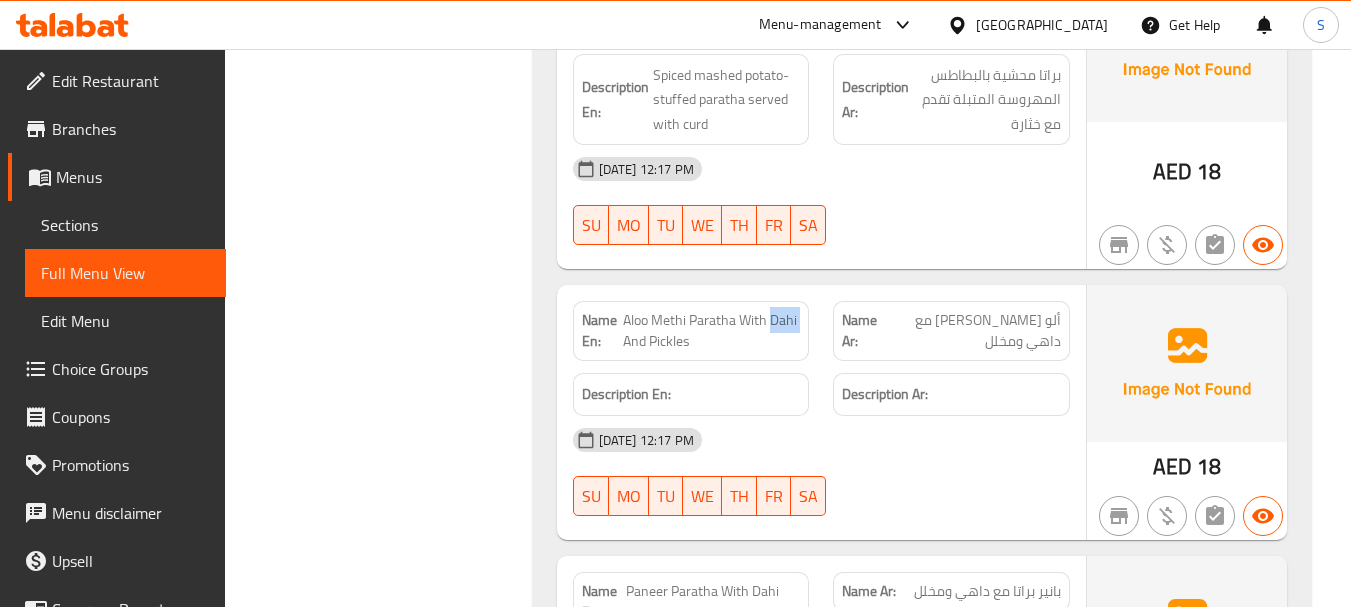 click on "Aloo Methi Paratha With Dahi And Pickles" at bounding box center (711, 331) 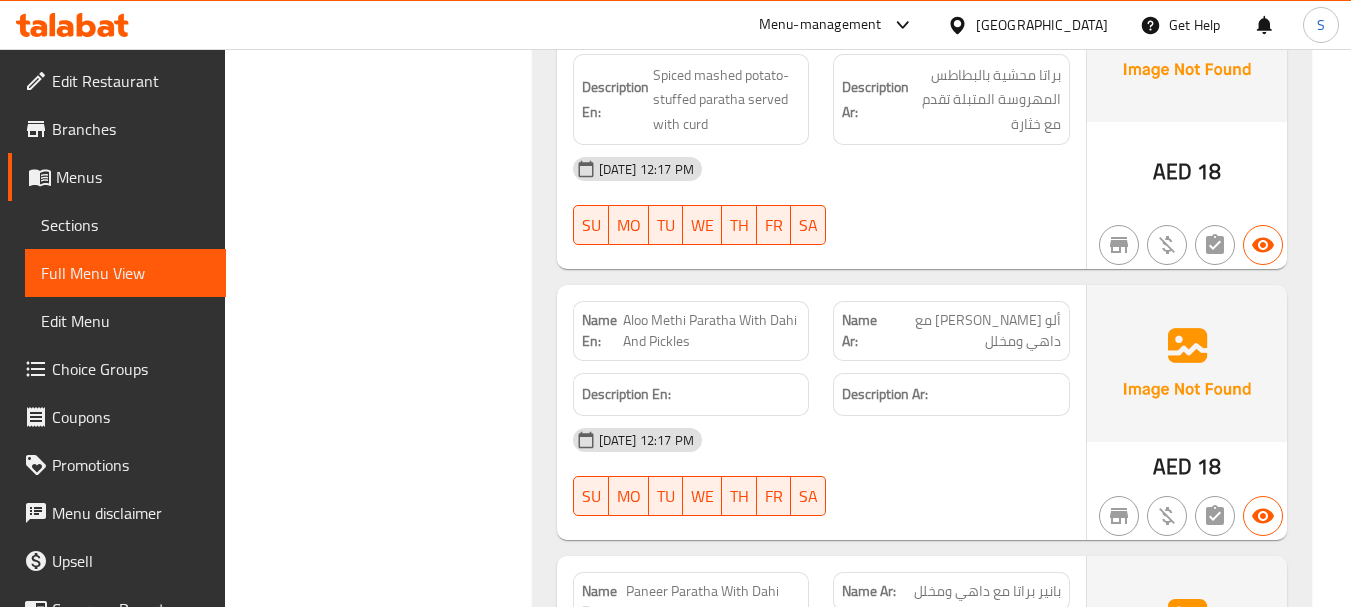 drag, startPoint x: 902, startPoint y: 344, endPoint x: 895, endPoint y: 305, distance: 39.623226 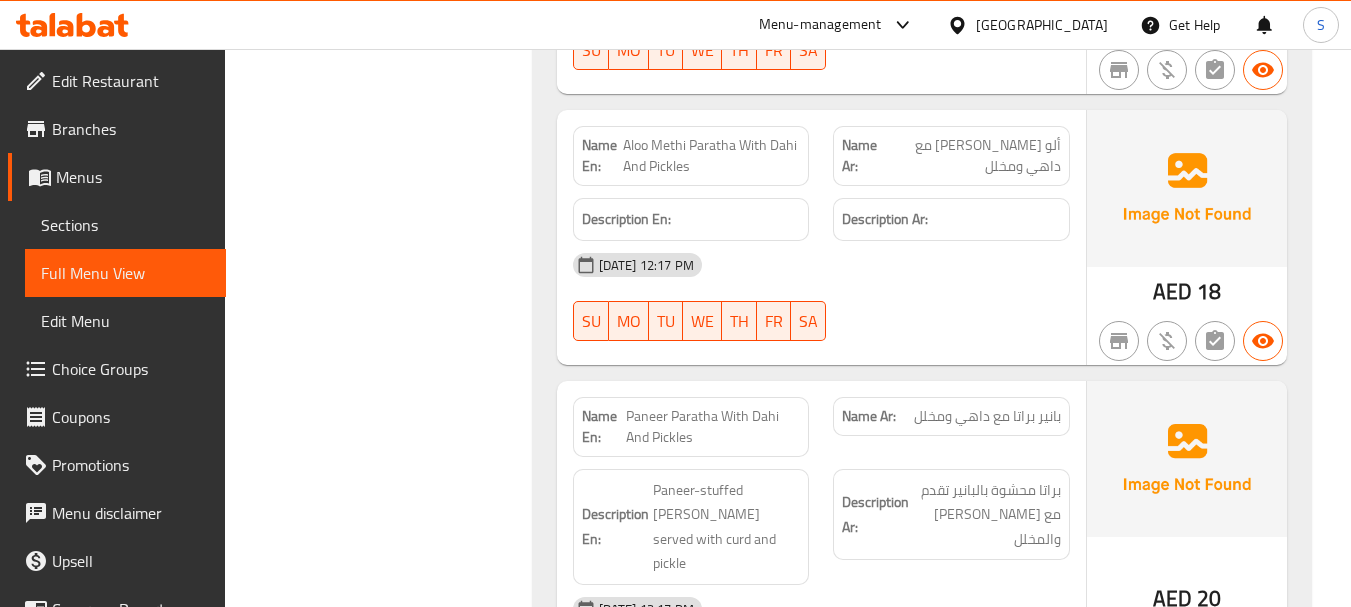 scroll, scrollTop: 5373, scrollLeft: 0, axis: vertical 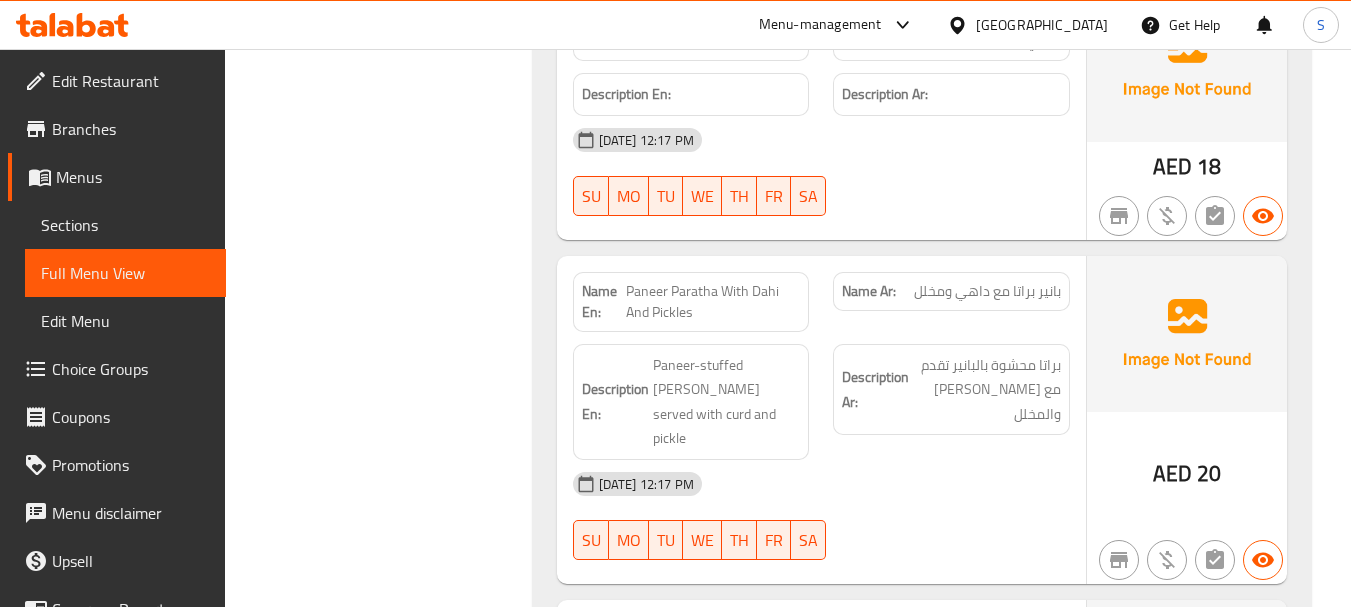 click on "Paneer Paratha With Dahi And Pickles" at bounding box center (713, 302) 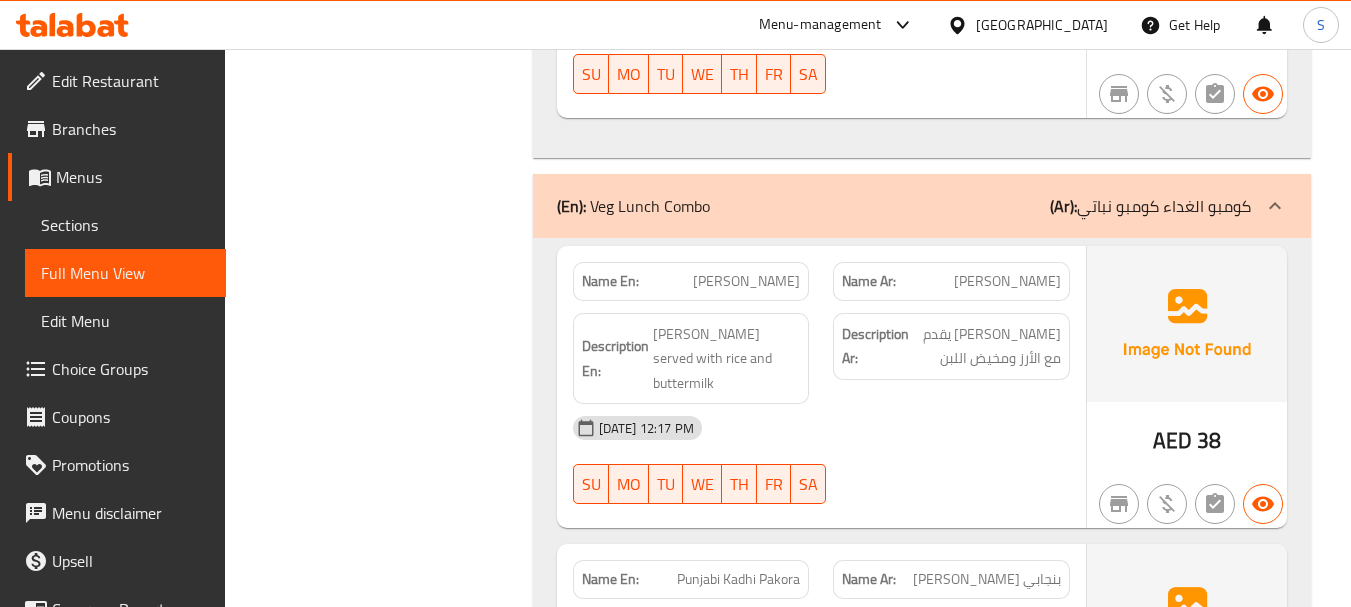 scroll, scrollTop: 7465, scrollLeft: 0, axis: vertical 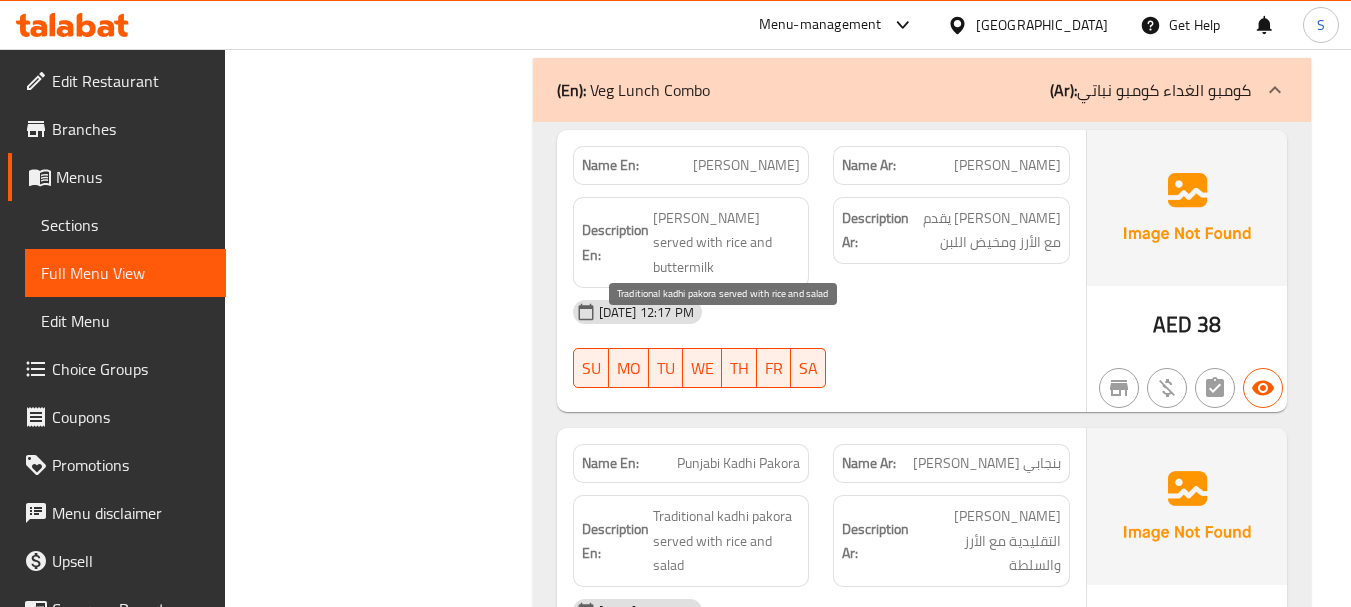 click on "Traditional kadhi pakora served with rice and salad" at bounding box center (727, 541) 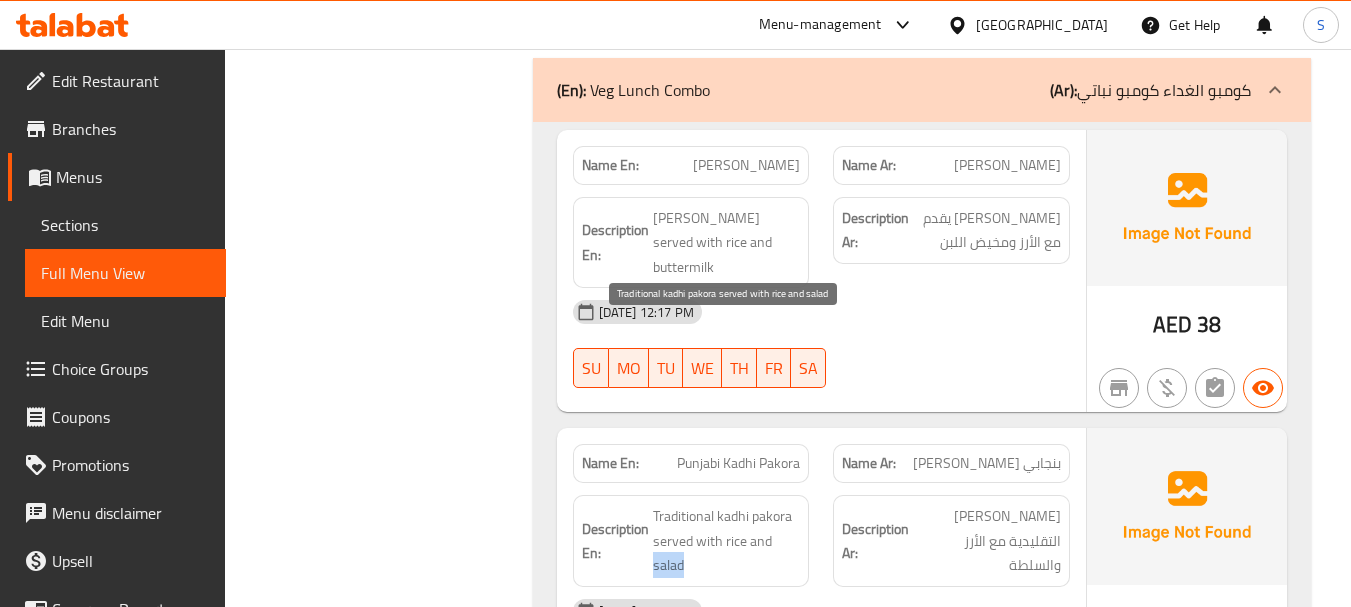 click on "Traditional kadhi pakora served with rice and salad" at bounding box center (727, 541) 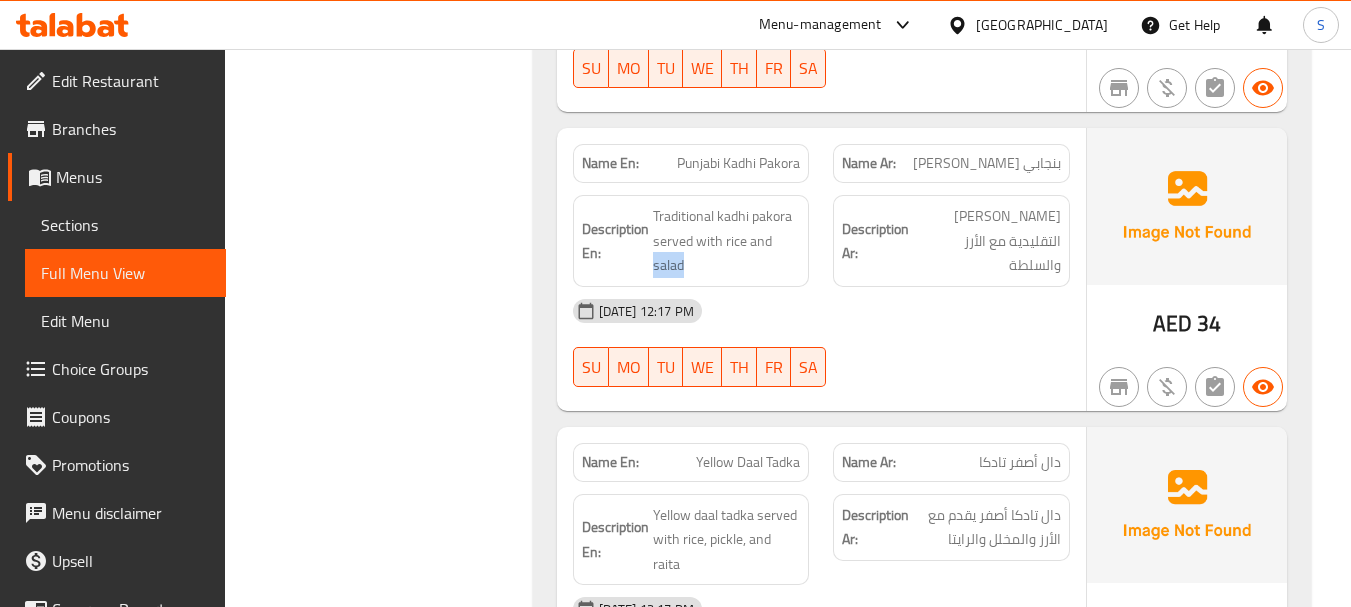 scroll, scrollTop: 7865, scrollLeft: 0, axis: vertical 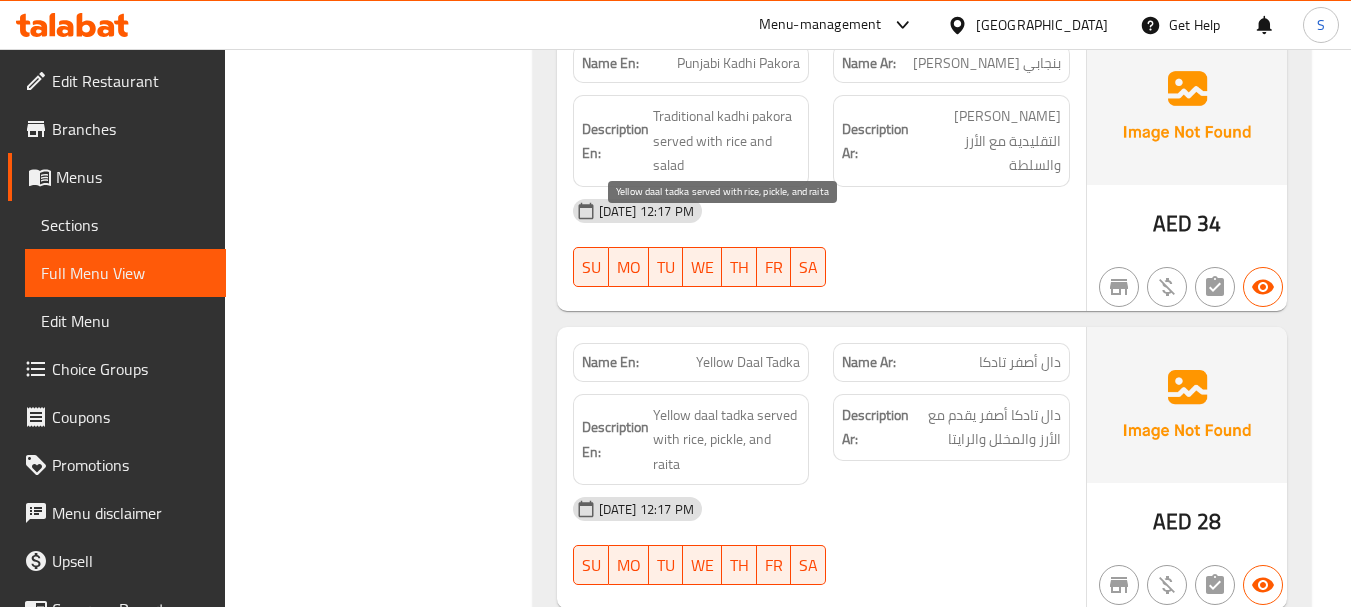 click on "Yellow daal tadka served with rice, pickle, and raita" at bounding box center [727, 440] 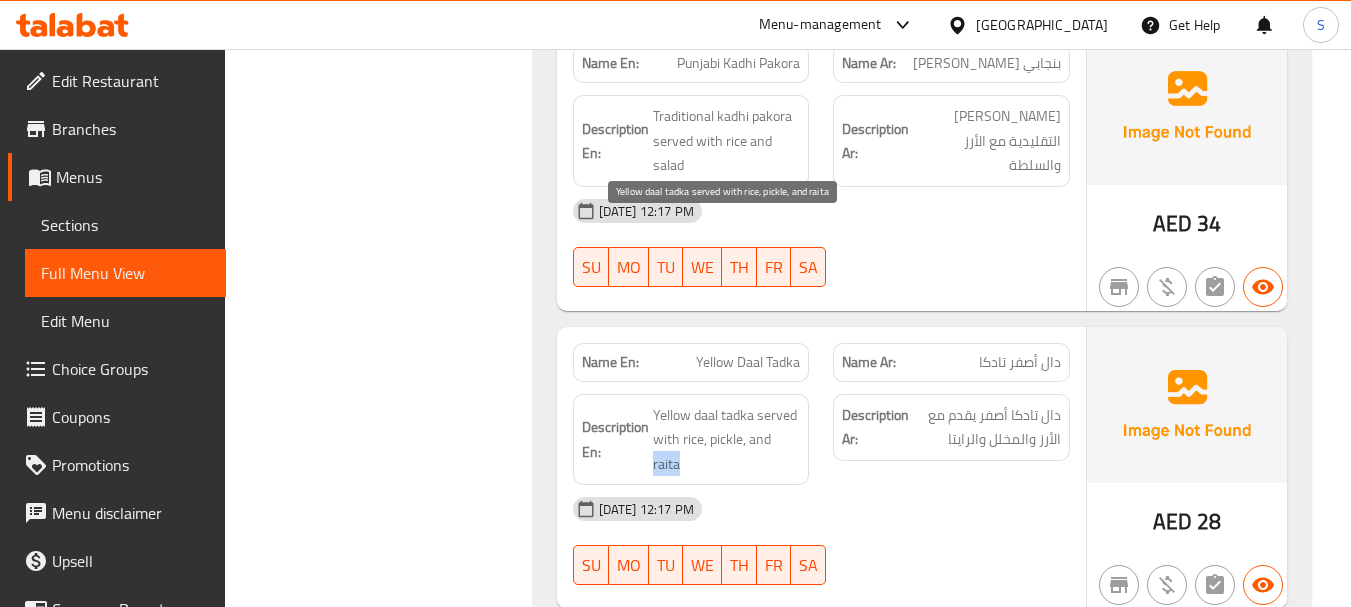 click on "Yellow daal tadka served with rice, pickle, and raita" at bounding box center (727, 440) 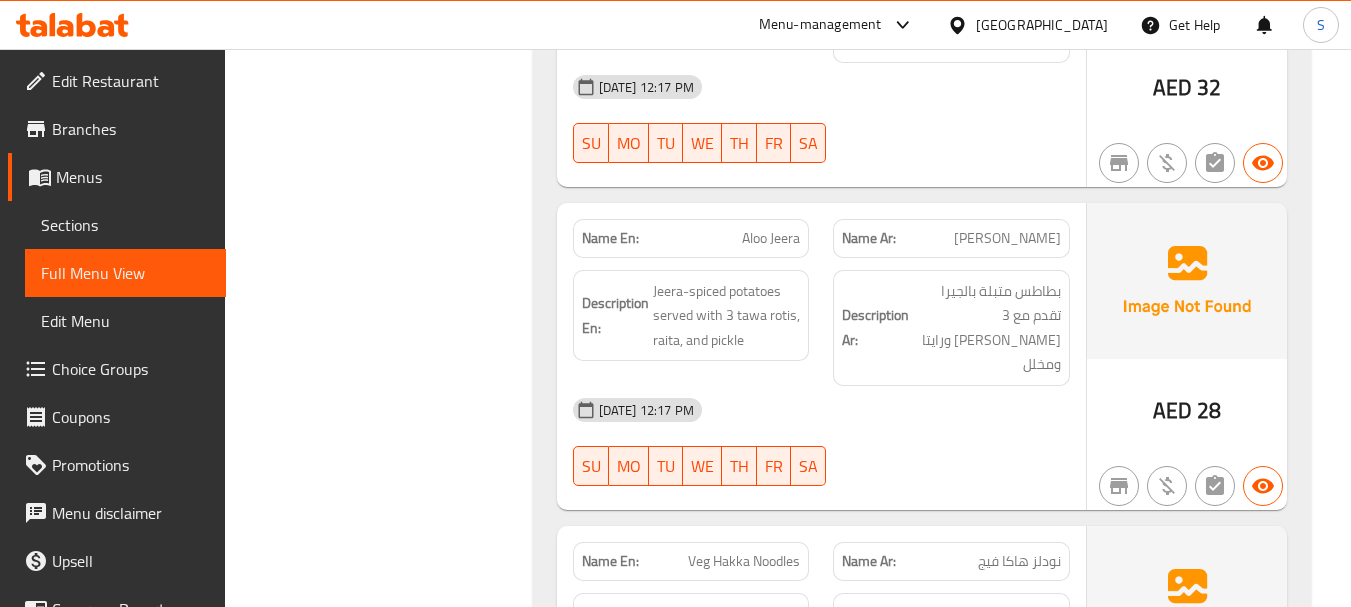 scroll, scrollTop: 8931, scrollLeft: 0, axis: vertical 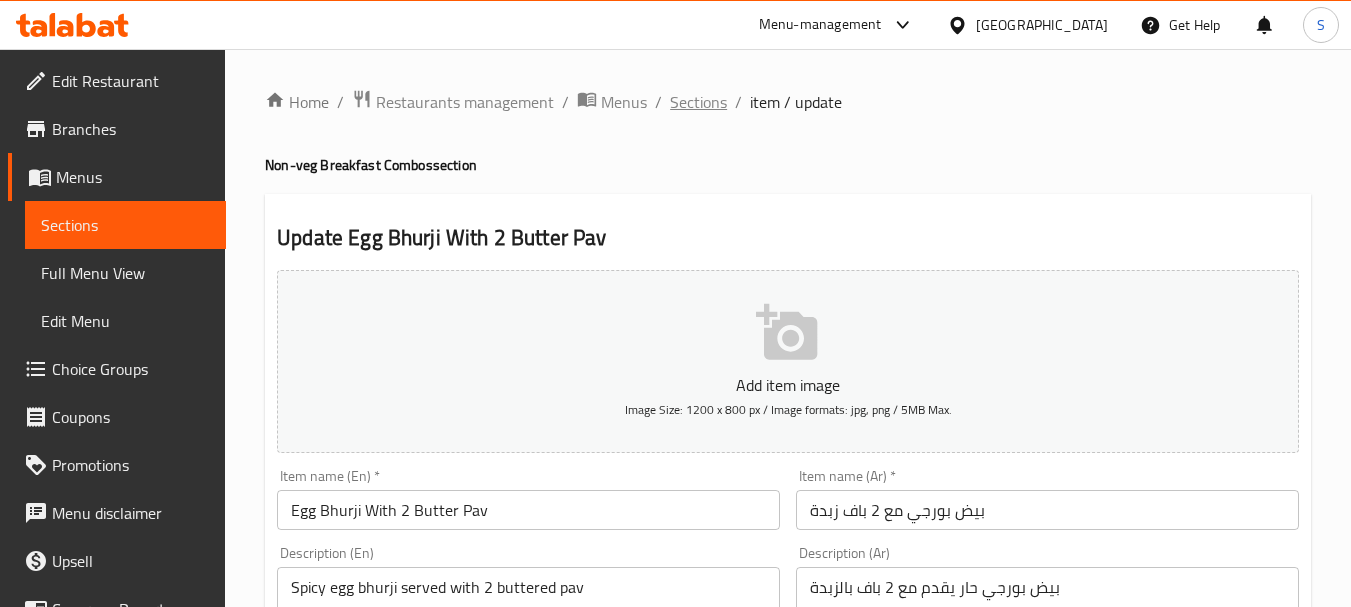 click on "Sections" at bounding box center [698, 102] 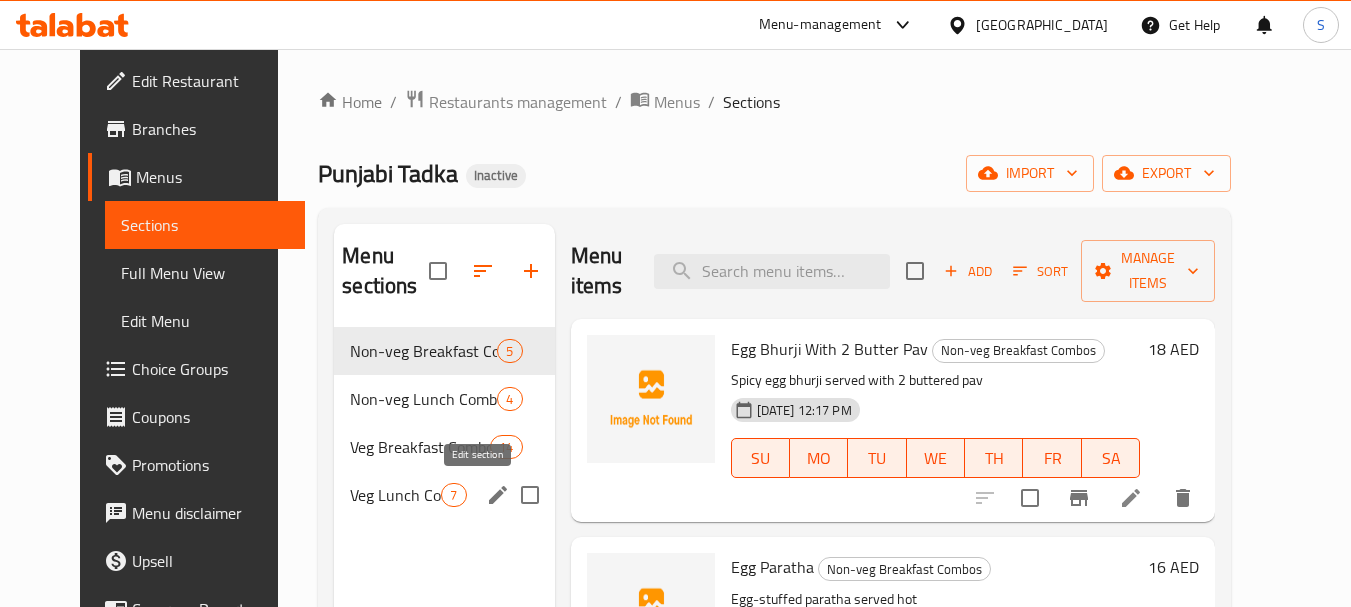 click 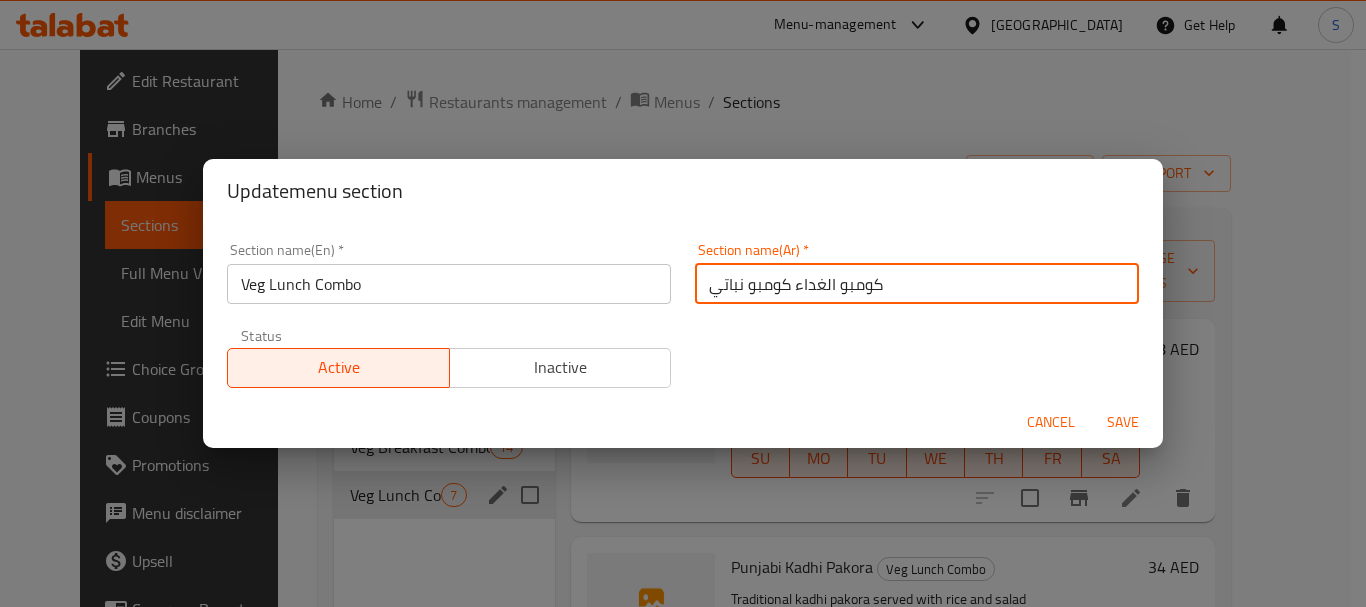 click on "كومبو الغداء كومبو نباتي" at bounding box center (917, 284) 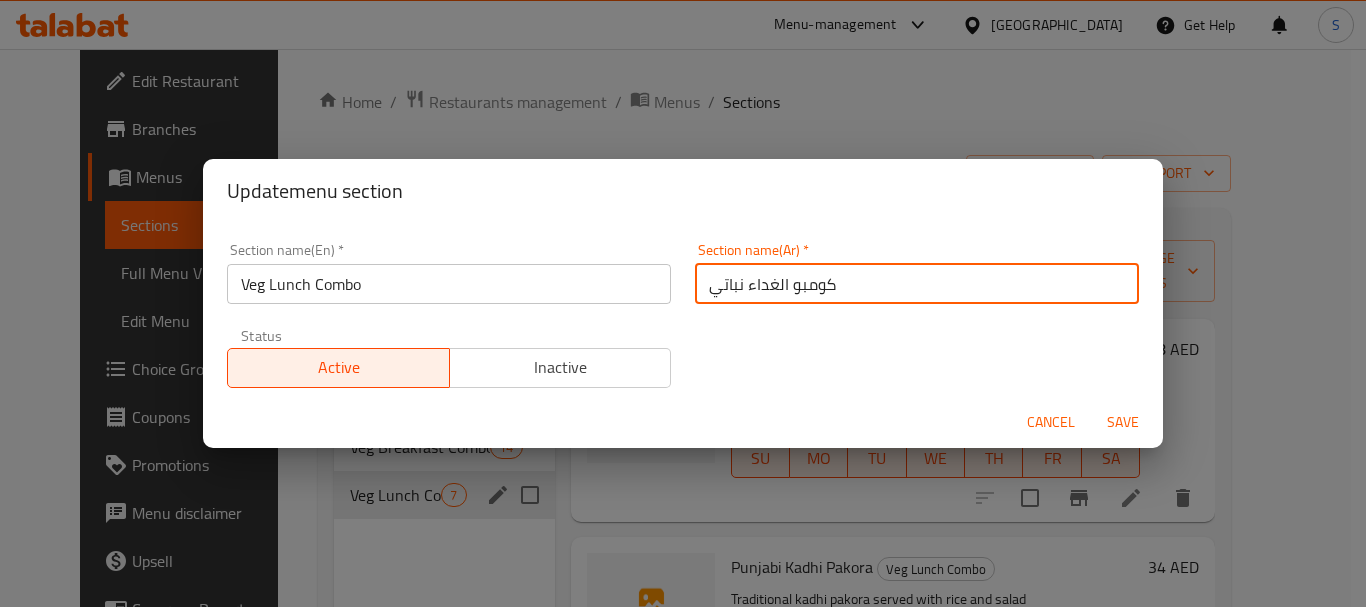 type on "كومبو الغداء نباتي" 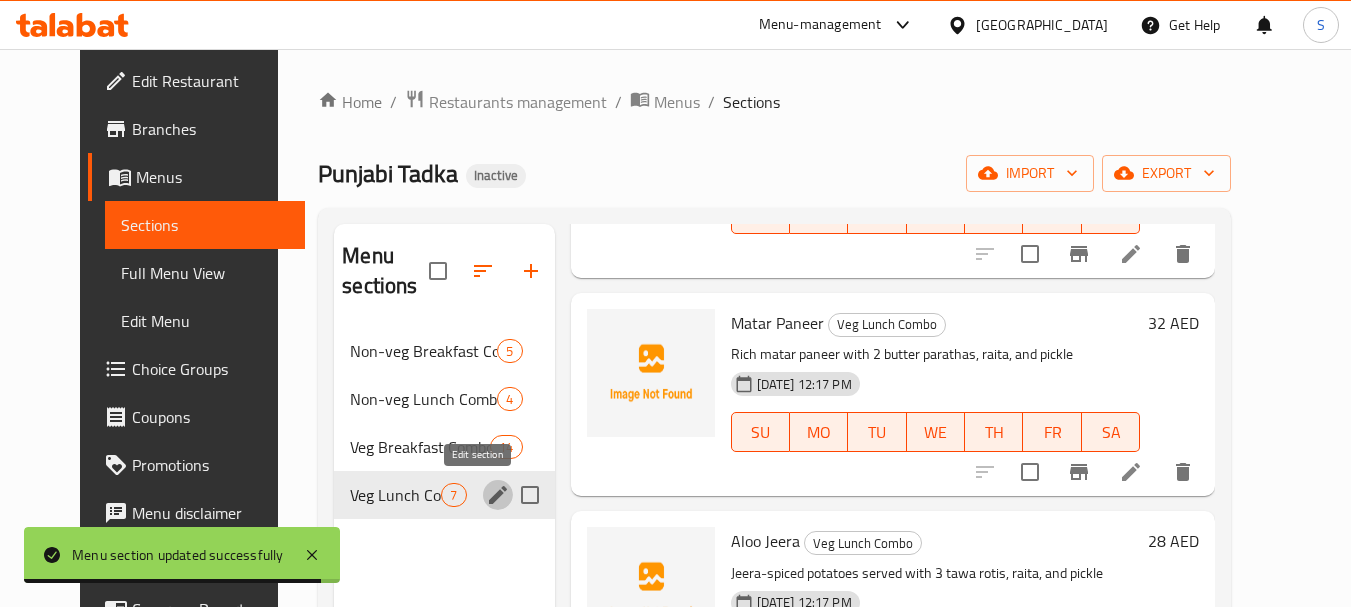 scroll, scrollTop: 1002, scrollLeft: 0, axis: vertical 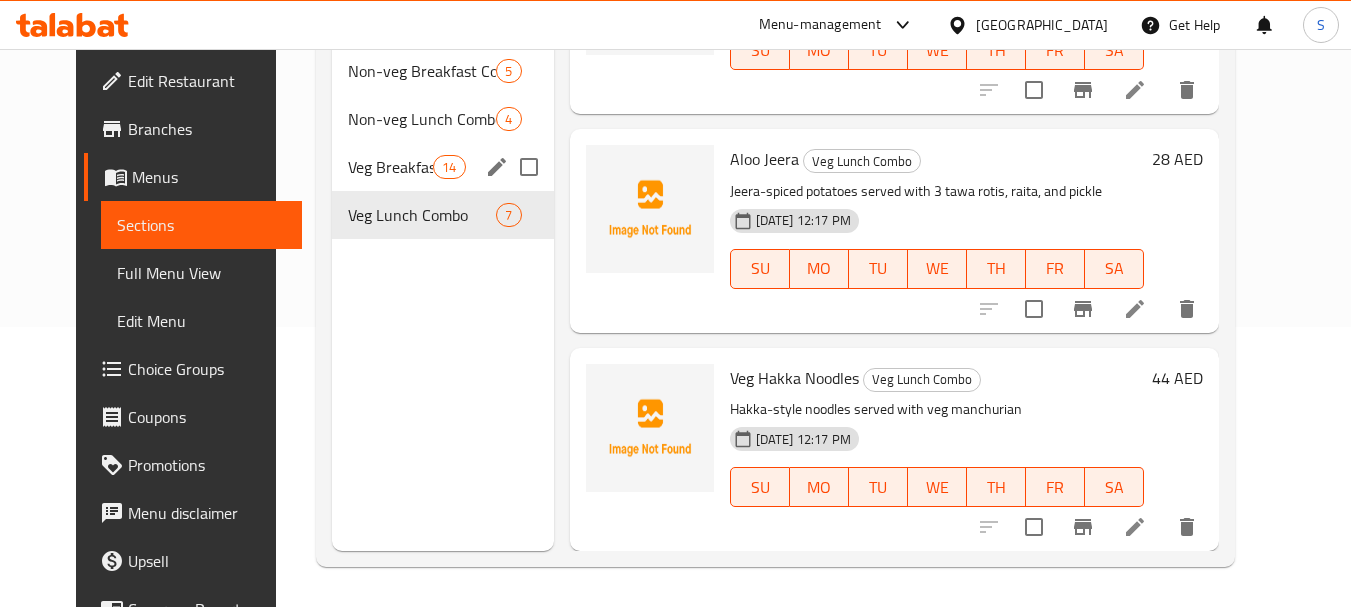 click on "Veg Breakfast Combos" at bounding box center (390, 167) 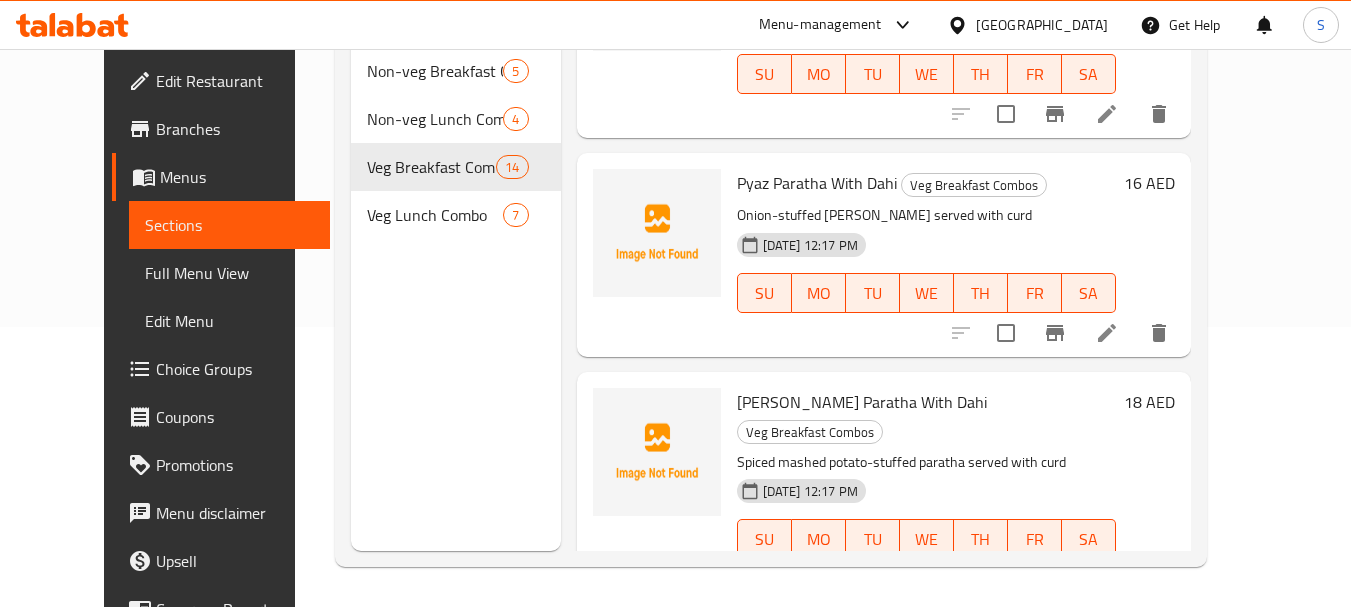 scroll, scrollTop: 1698, scrollLeft: 0, axis: vertical 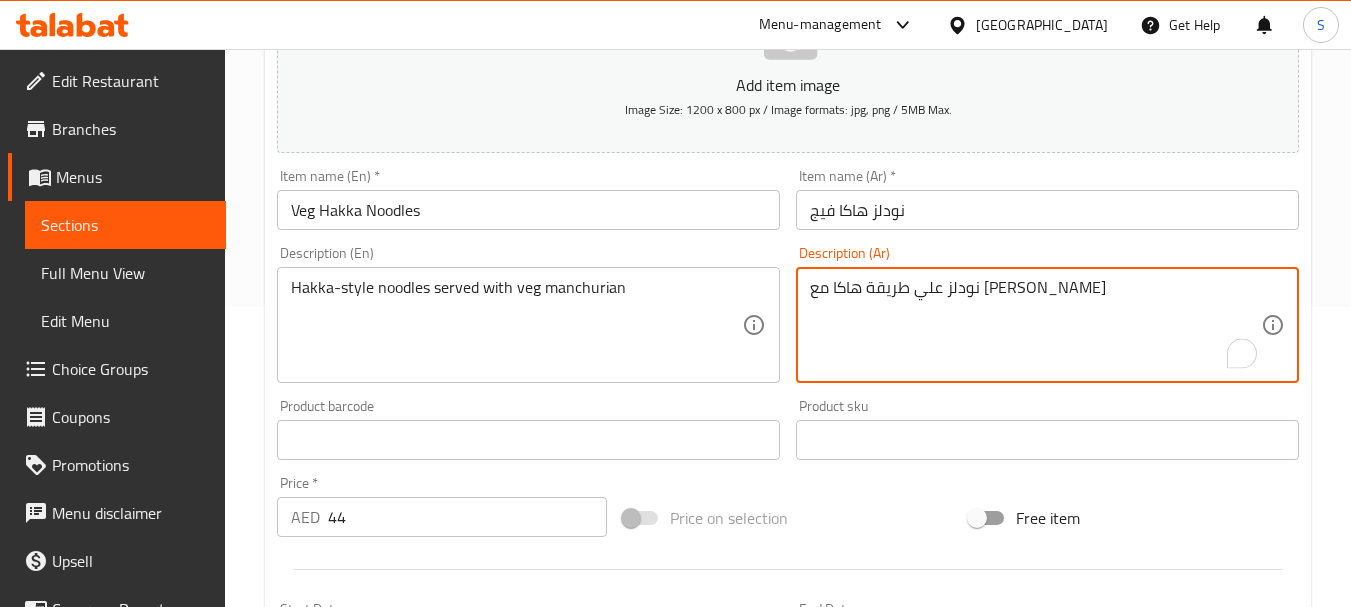 click on "نودلز علي طريقة هاكا مع [PERSON_NAME]" at bounding box center (1035, 325) 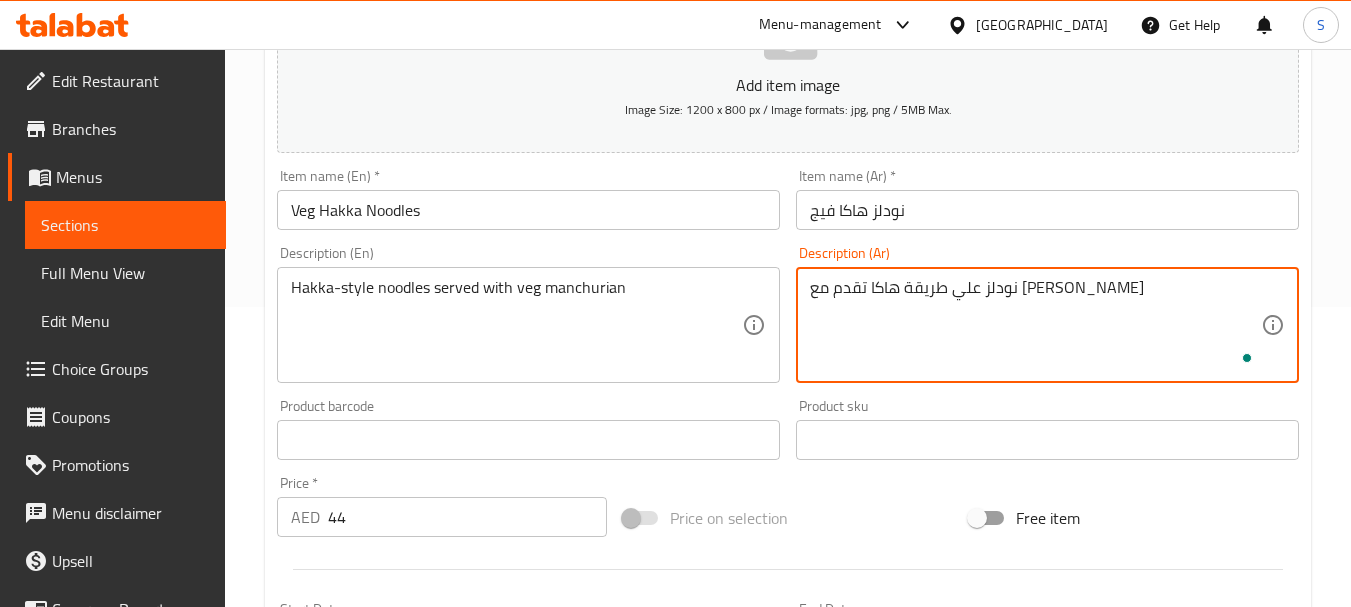type on "نودلز علي طريقة هاكا تقدم مع [PERSON_NAME]" 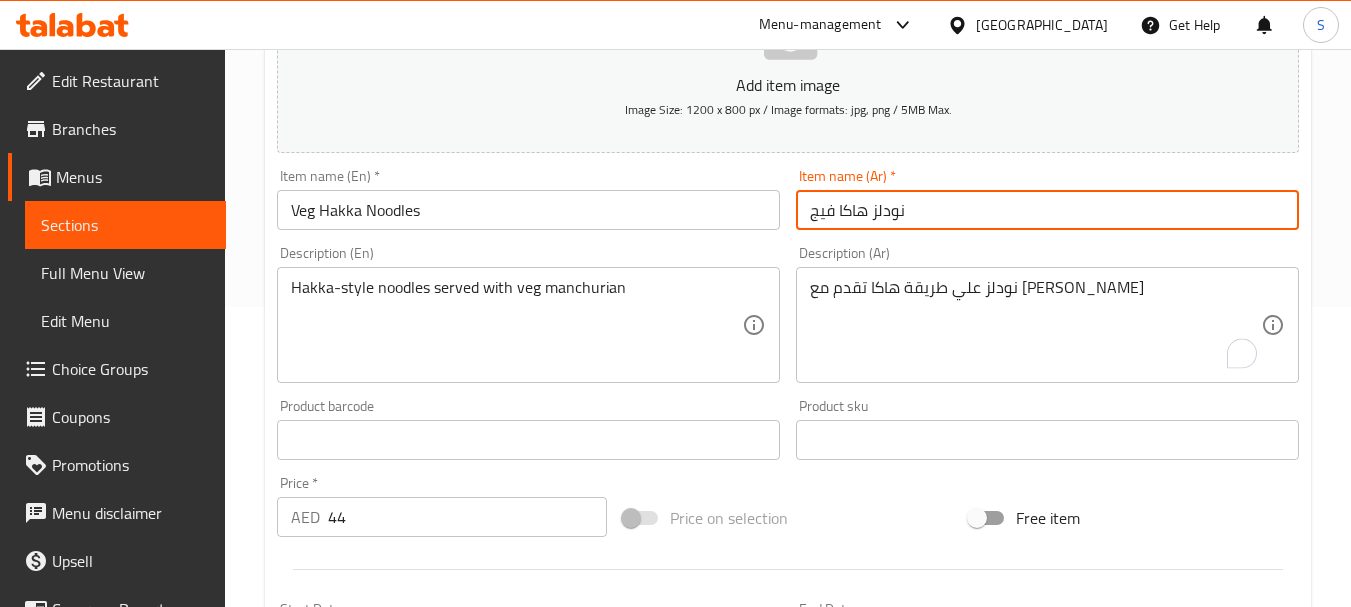 click on "Update" at bounding box center [398, 1010] 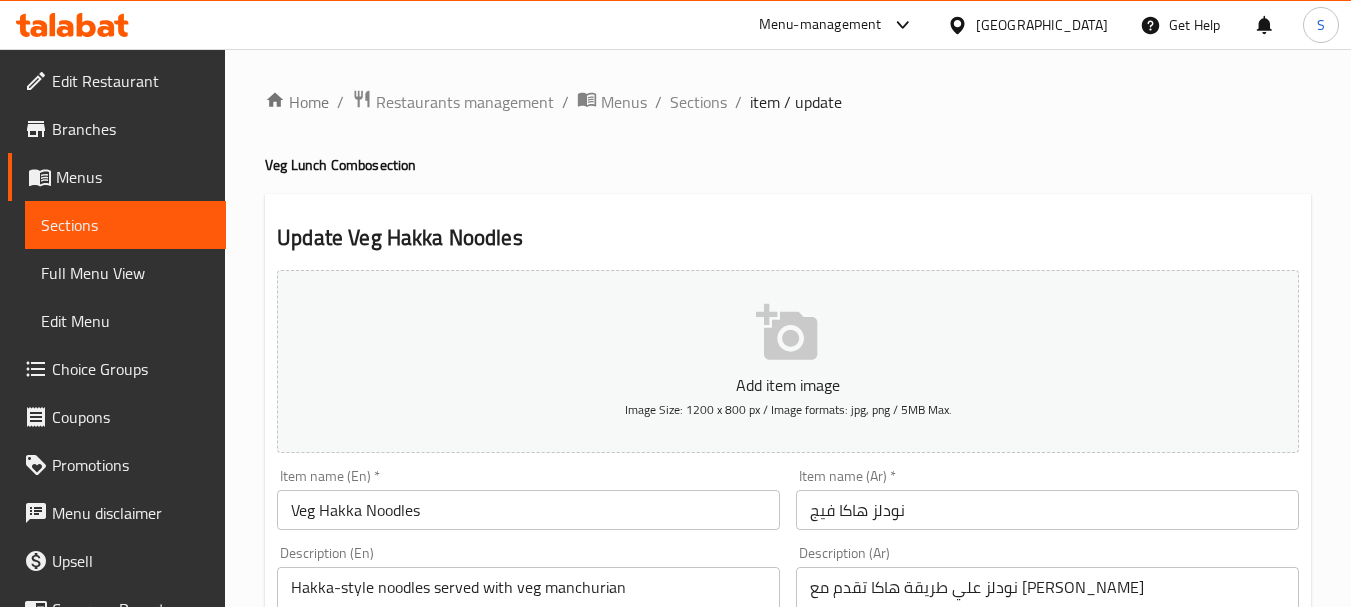 scroll, scrollTop: 100, scrollLeft: 0, axis: vertical 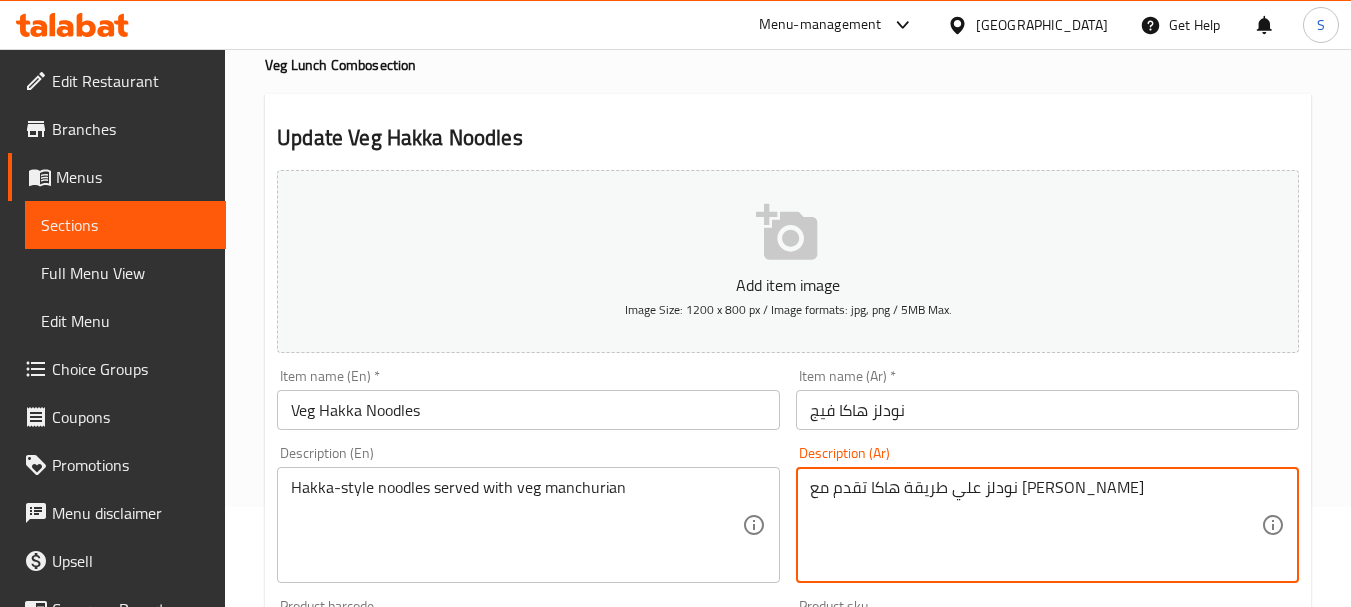 click on "نودلز علي طريقة هاكا تقدم مع منشوريان فيج" at bounding box center [1035, 525] 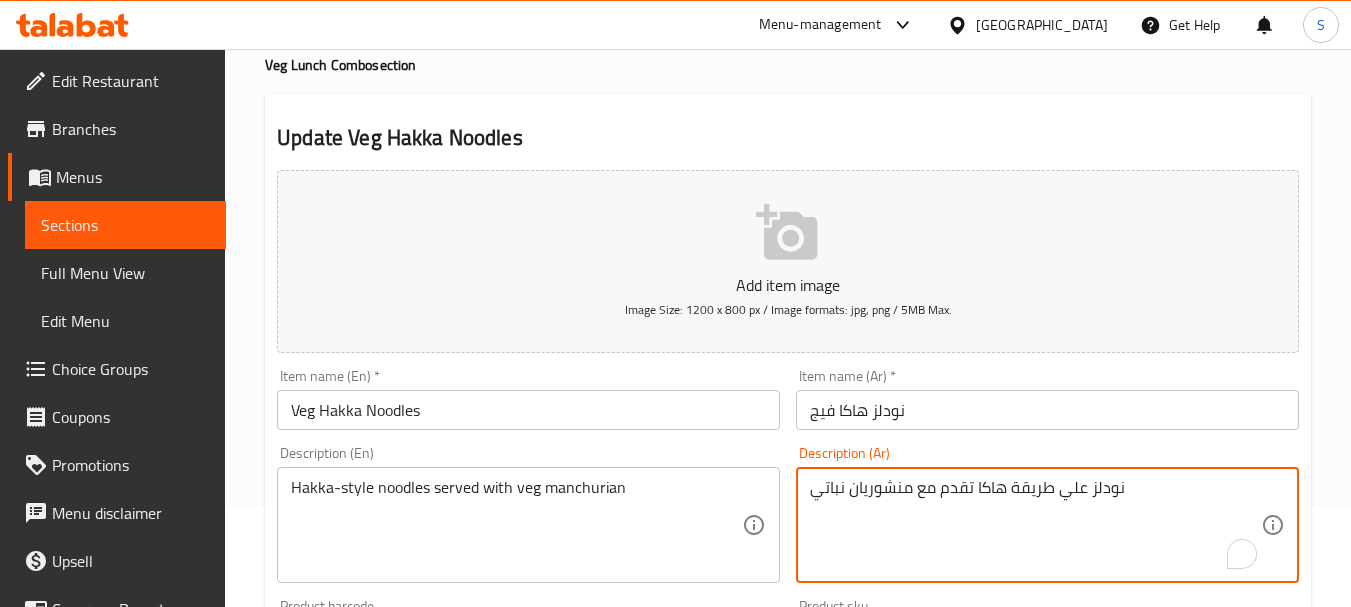 type on "نودلز علي طريقة هاكا تقدم مع منشوريان نباتي" 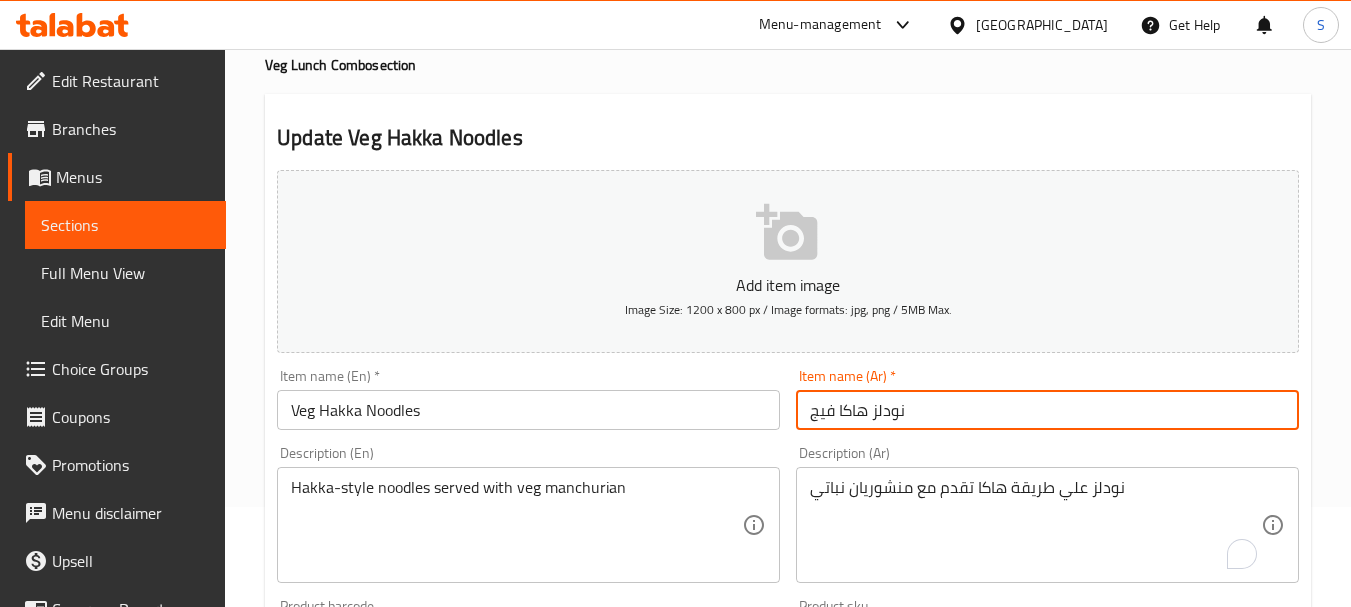 click on "نودلز هاكا فيج" at bounding box center (1047, 410) 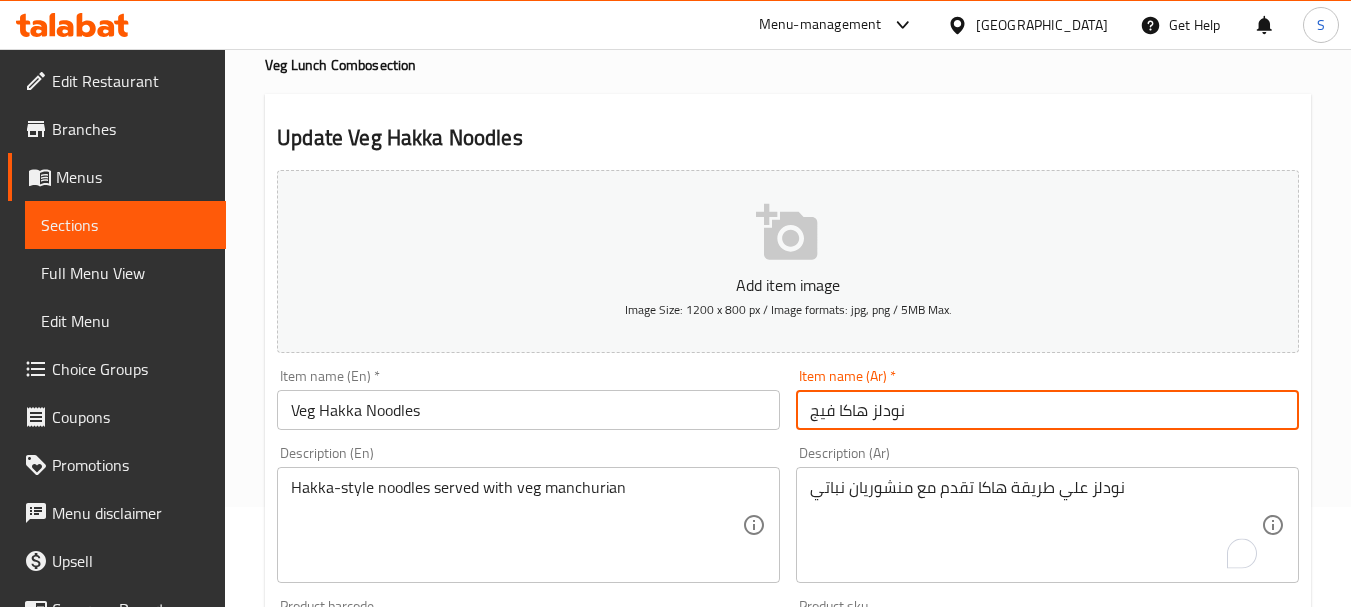 click on "نودلز هاكا فيج" at bounding box center (1047, 410) 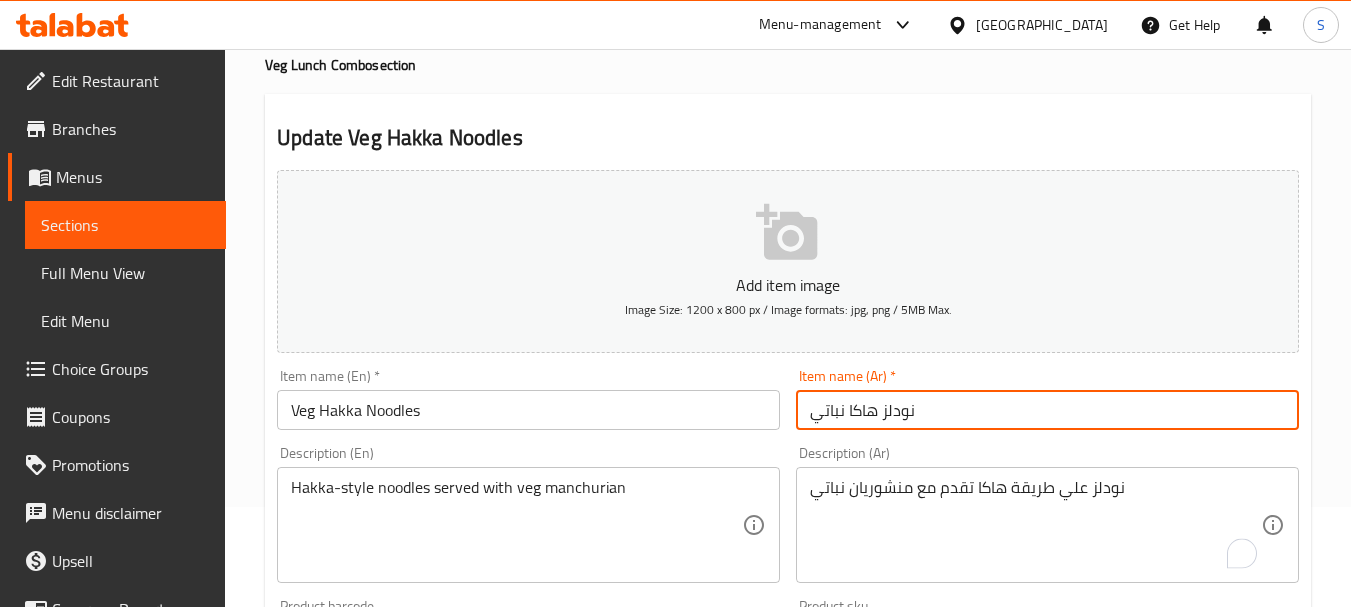 type on "نودلز هاكا نباتي" 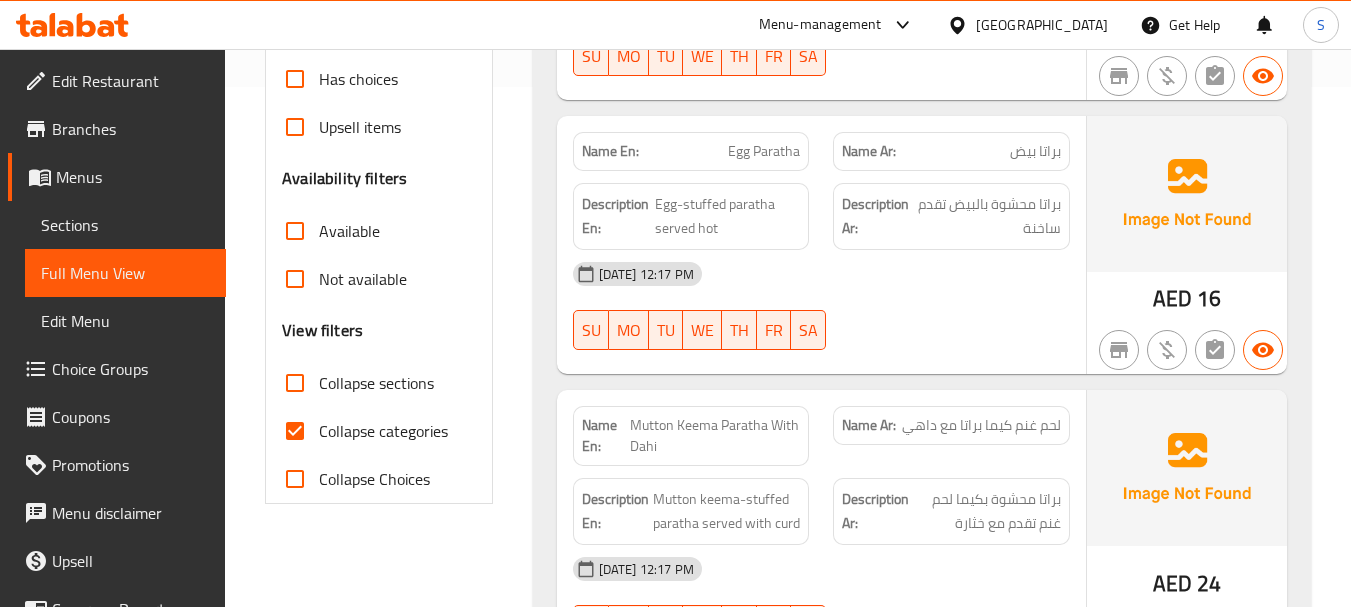 scroll, scrollTop: 600, scrollLeft: 0, axis: vertical 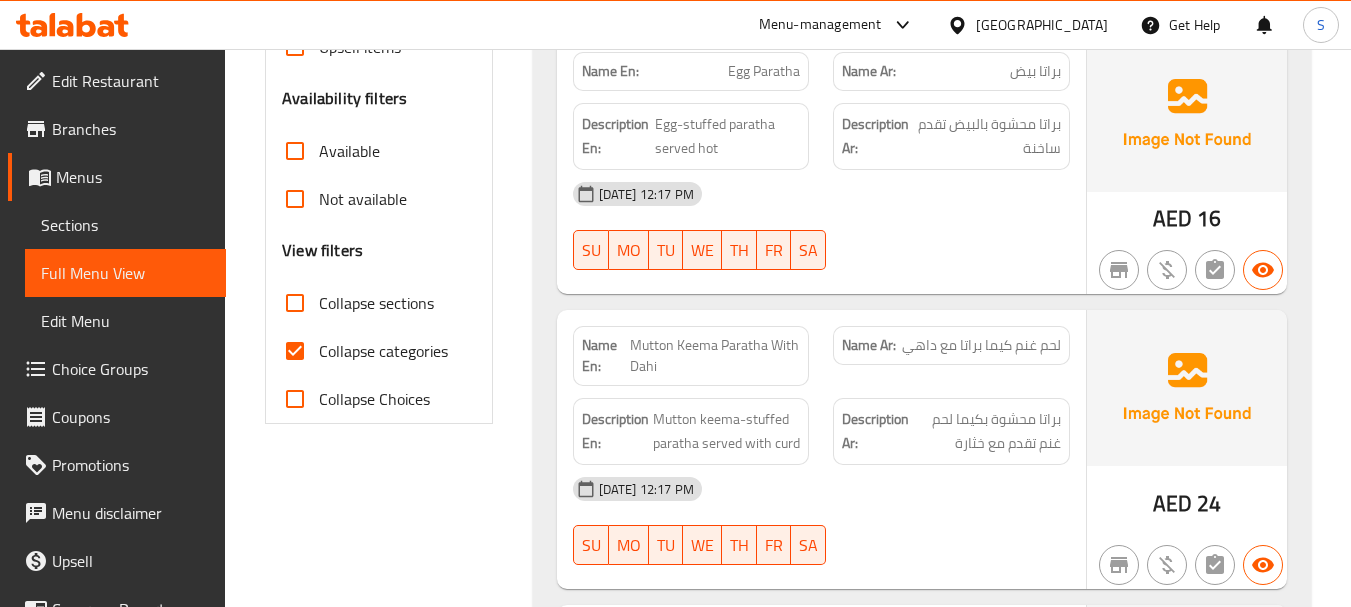 click on "Collapse categories" at bounding box center (383, 351) 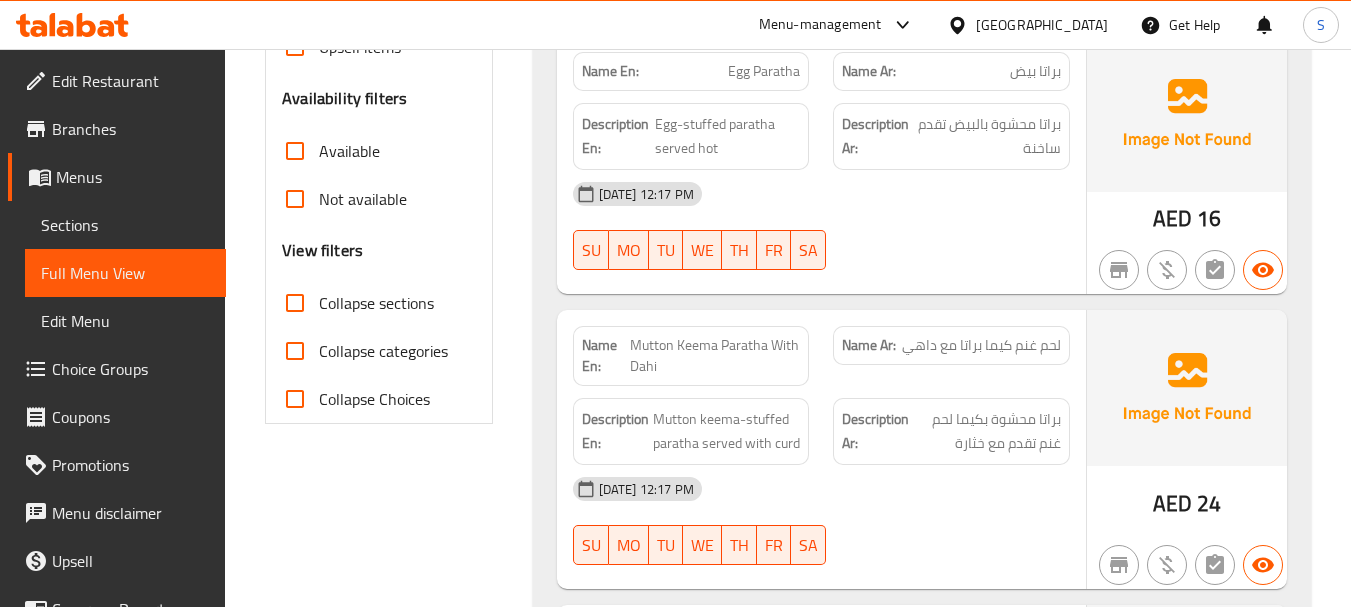 click on "(En):   Non-veg Breakfast Combos (Ar): كومبو الإفطار غير النباتي Name En: Egg Bhurji With 2 Butter Pav Name Ar: بيض بورجي مع 2 باف زبدة Description En: Spicy egg bhurji served with 2 buttered pav Description Ar: بيض بورجي حار يقدم مع 2 باف بالزبدة 10-07-2025 12:17 PM SU MO TU WE TH FR SA AED 18 Name En: Egg Paratha Name Ar: براتا بيض Description En: Egg-stuffed paratha served hot Description Ar: براتا محشوة بالبيض تقدم ساخنة 10-07-2025 12:17 PM SU MO TU WE TH FR SA AED 16 Name En: Mutton Keema Paratha With Dahi Name Ar: لحم غنم كيما براتا مع داهي Description En: Mutton keema-stuffed paratha served with curd Description Ar: براتا محشوة بكيما لحم غنم تقدم مع خثارة 10-07-2025 12:17 PM SU MO TU WE TH FR SA AED 24 Name En: French Toast Name Ar: خبز فرنسي محمص Description En: Soft and fluffy French toast, lightly sweetened Description Ar: SU MO TU WE TH" at bounding box center (922, 4413) 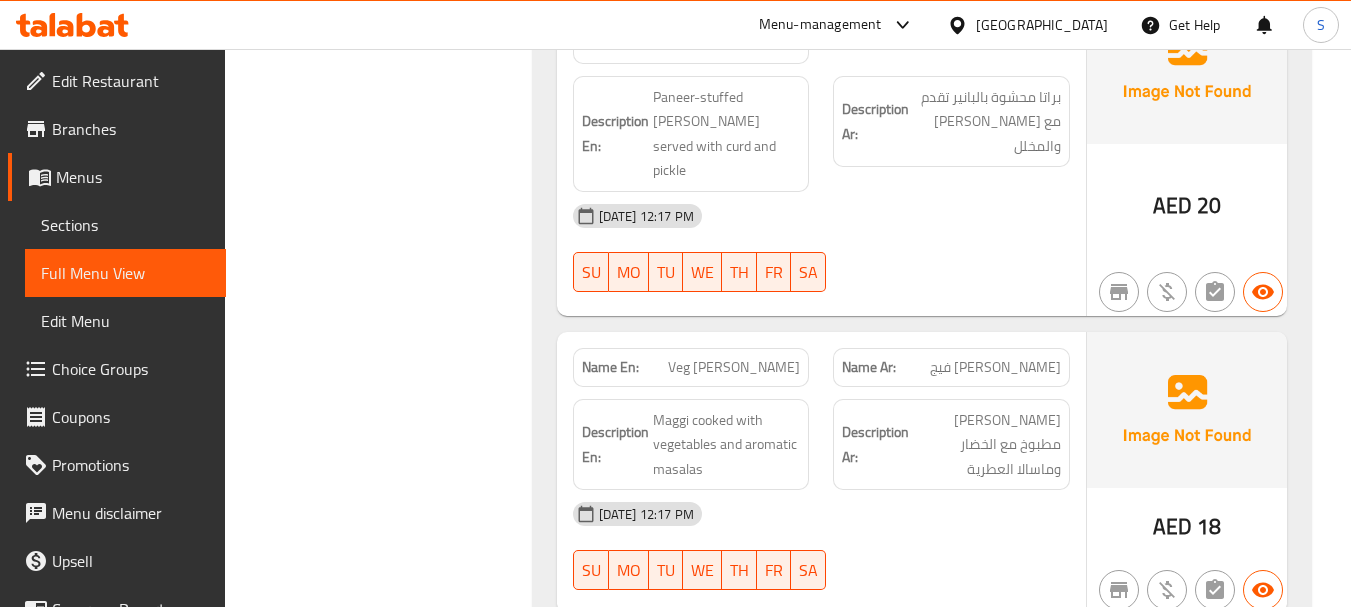 scroll, scrollTop: 5564, scrollLeft: 0, axis: vertical 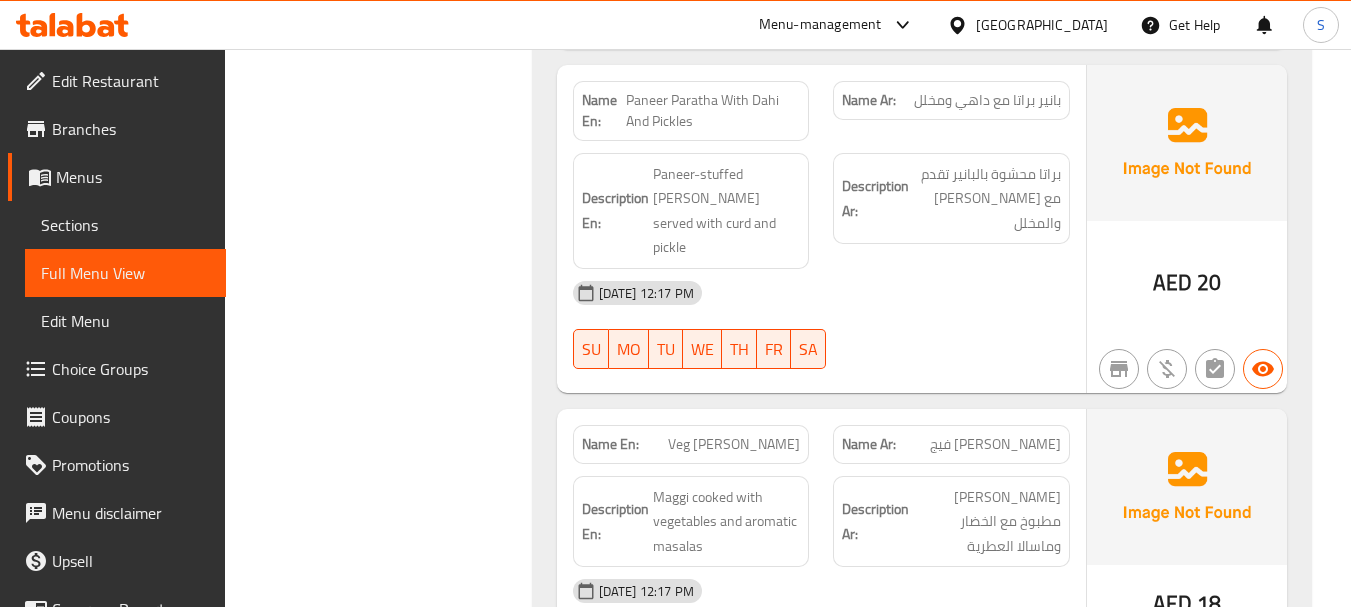click on "Veg [PERSON_NAME]" at bounding box center [734, 444] 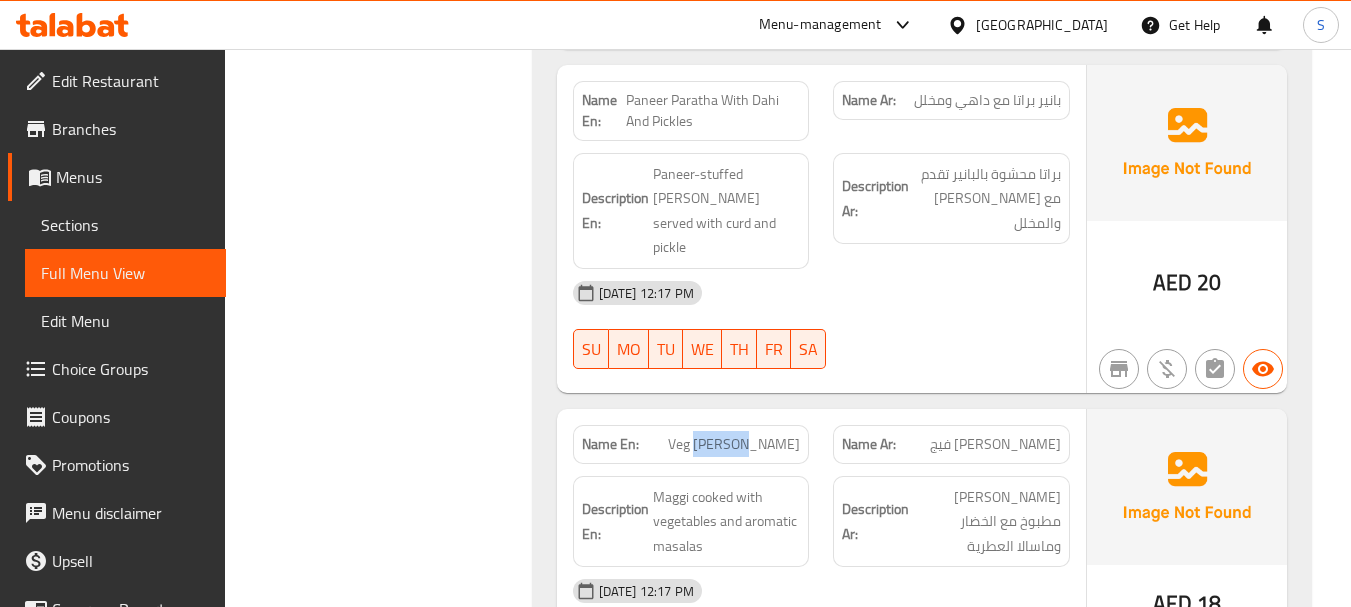 click on "Veg [PERSON_NAME]" at bounding box center (734, 444) 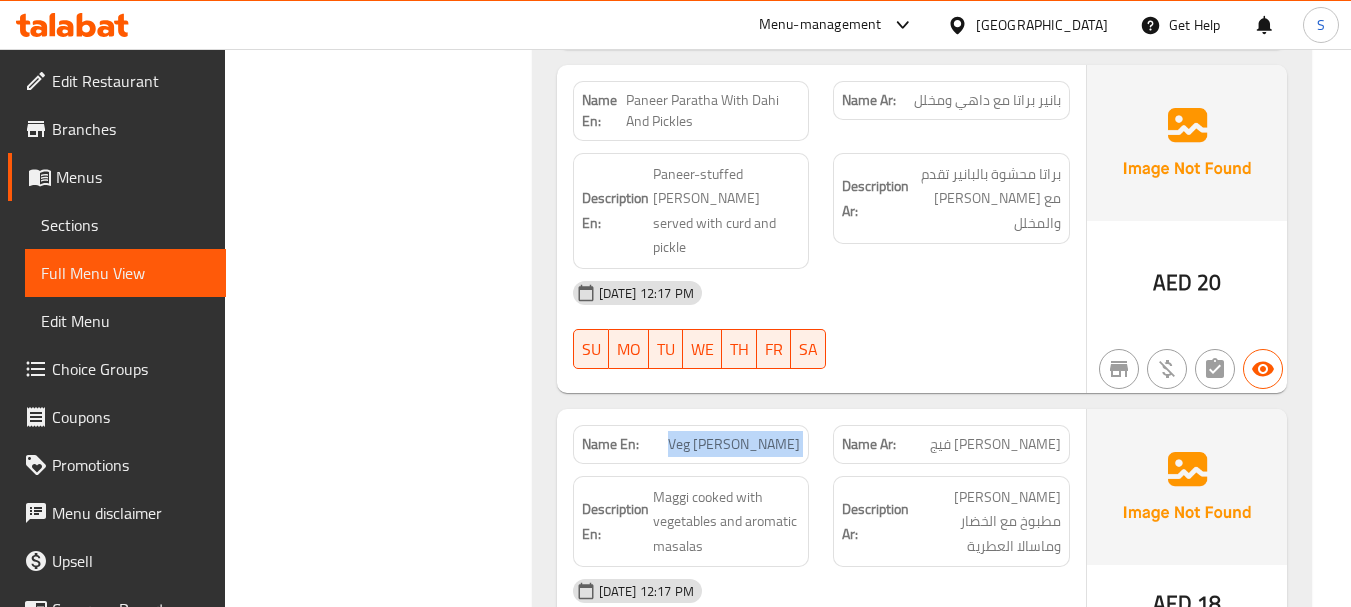 click on "Veg [PERSON_NAME]" at bounding box center (734, 444) 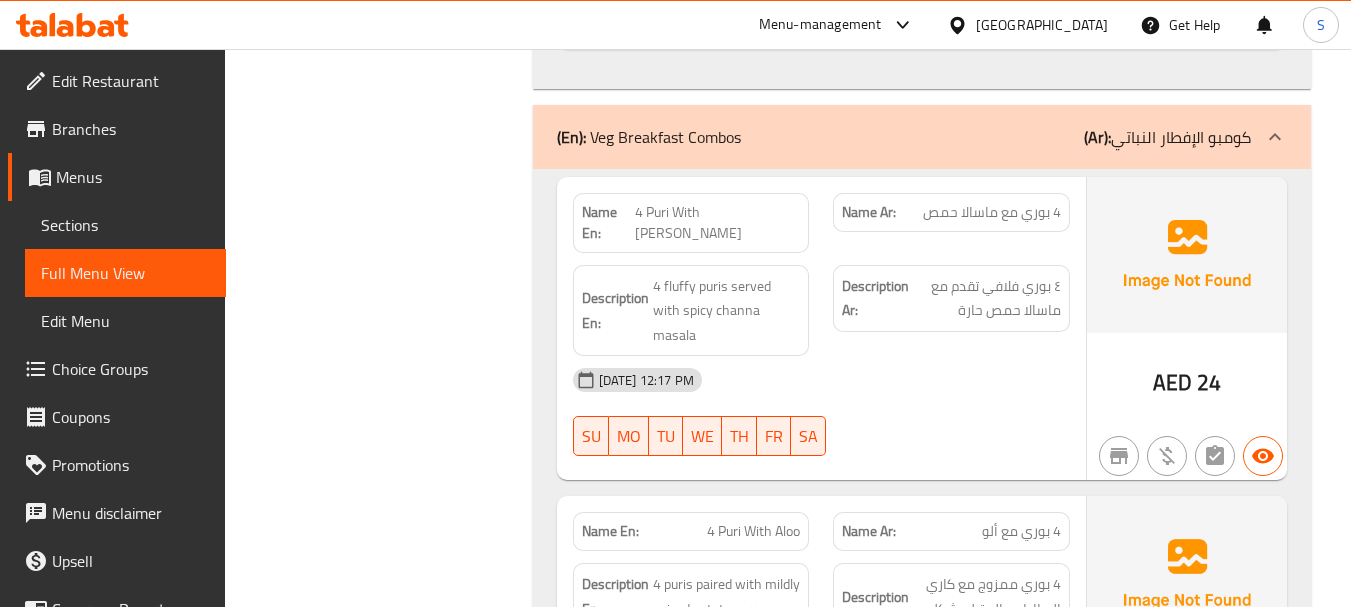 scroll, scrollTop: 2664, scrollLeft: 0, axis: vertical 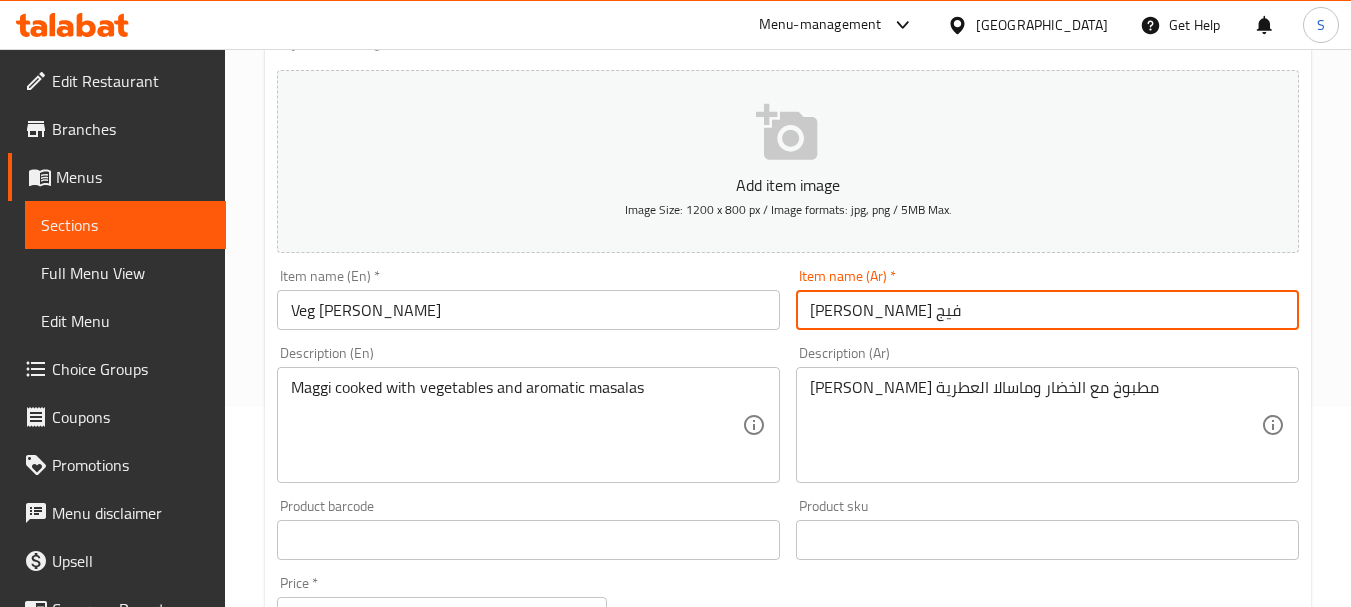 click on "[PERSON_NAME] فيج" at bounding box center [1047, 310] 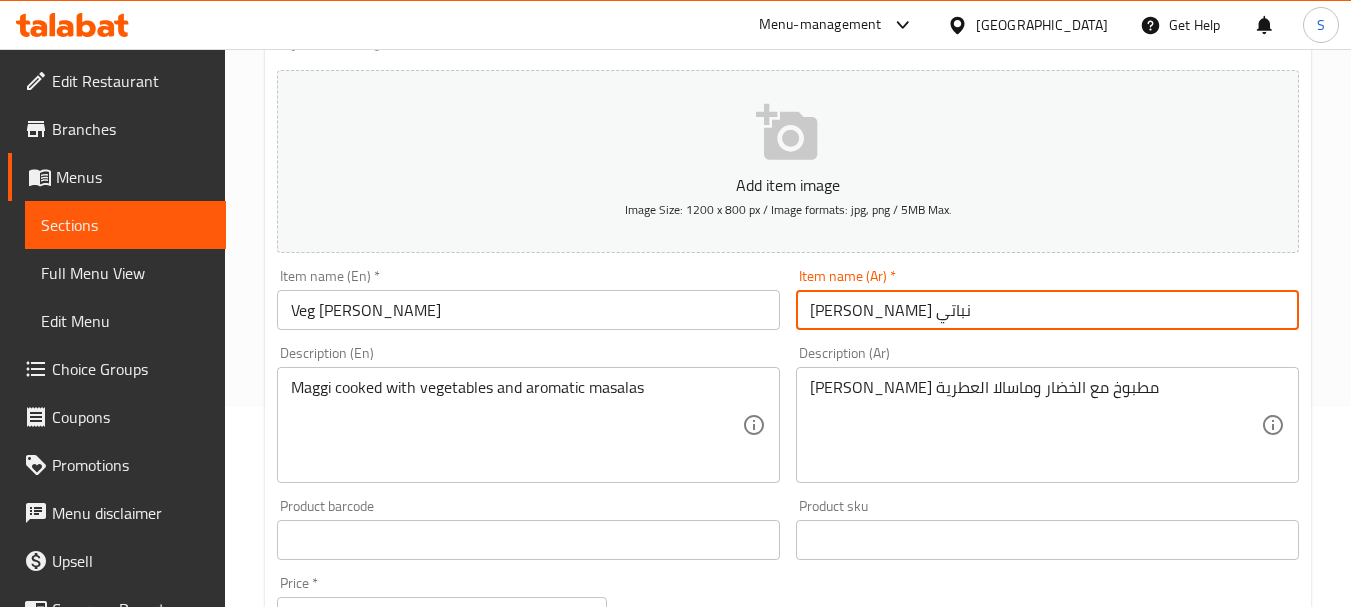 type on "ماجي ماسالا نباتي" 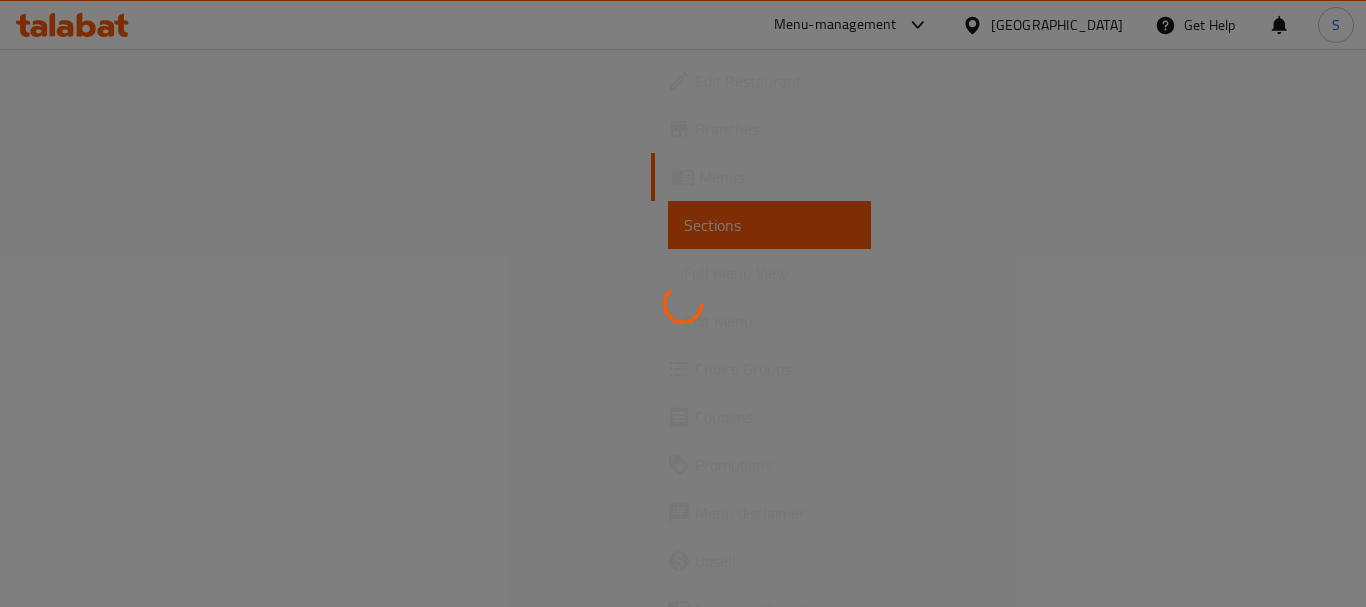 scroll, scrollTop: 0, scrollLeft: 0, axis: both 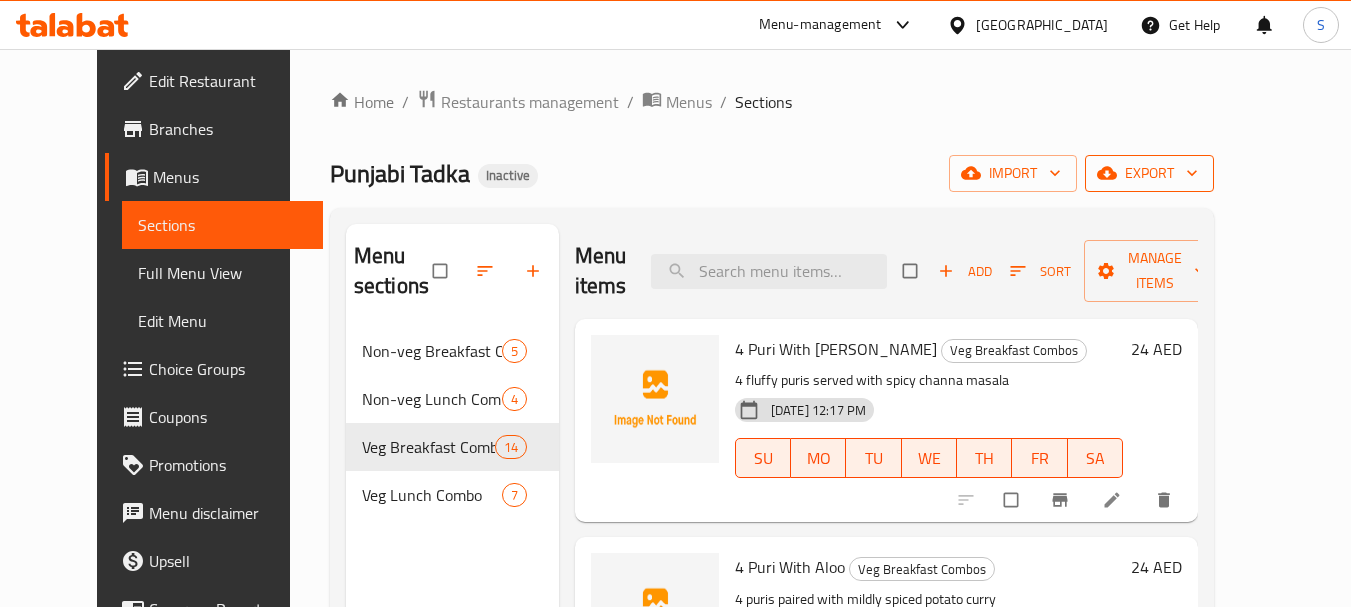 click on "export" at bounding box center [1149, 173] 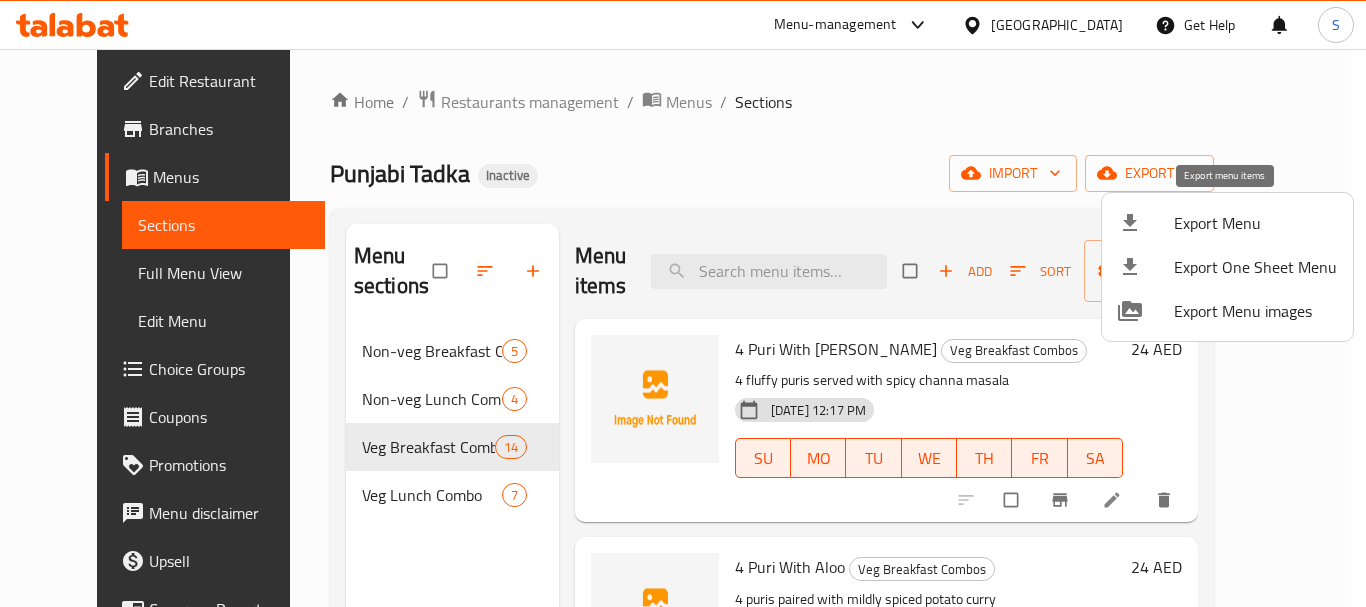 click on "Export Menu" at bounding box center [1255, 223] 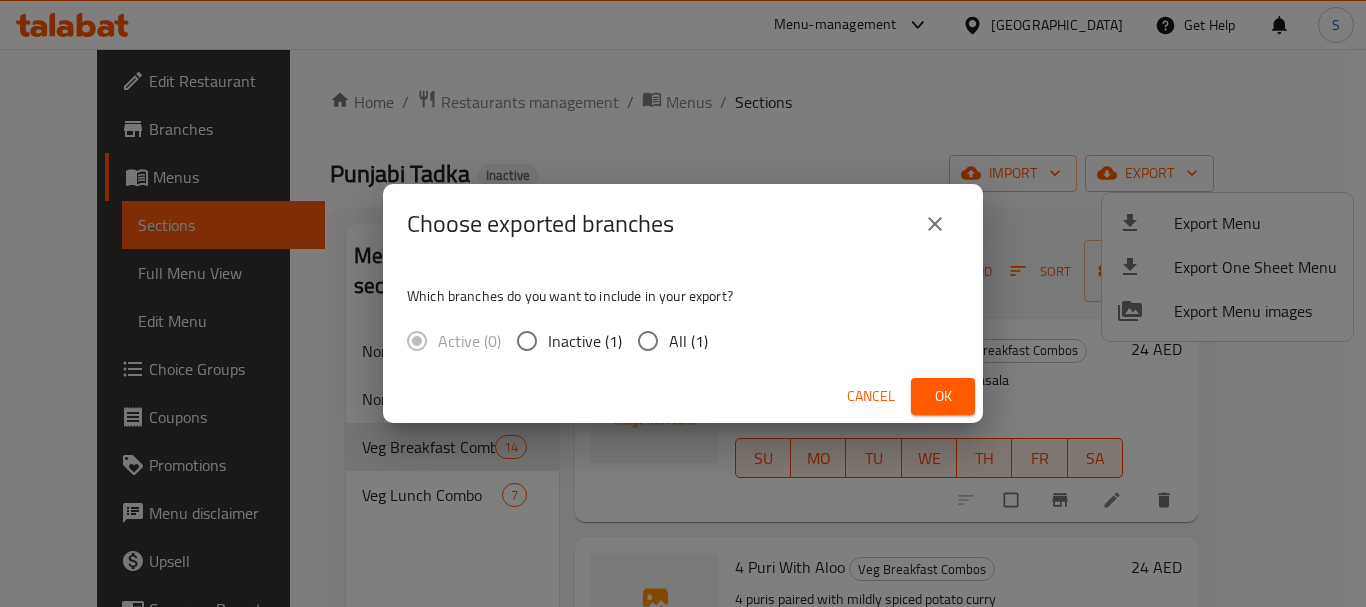 click on "All (1)" at bounding box center (688, 341) 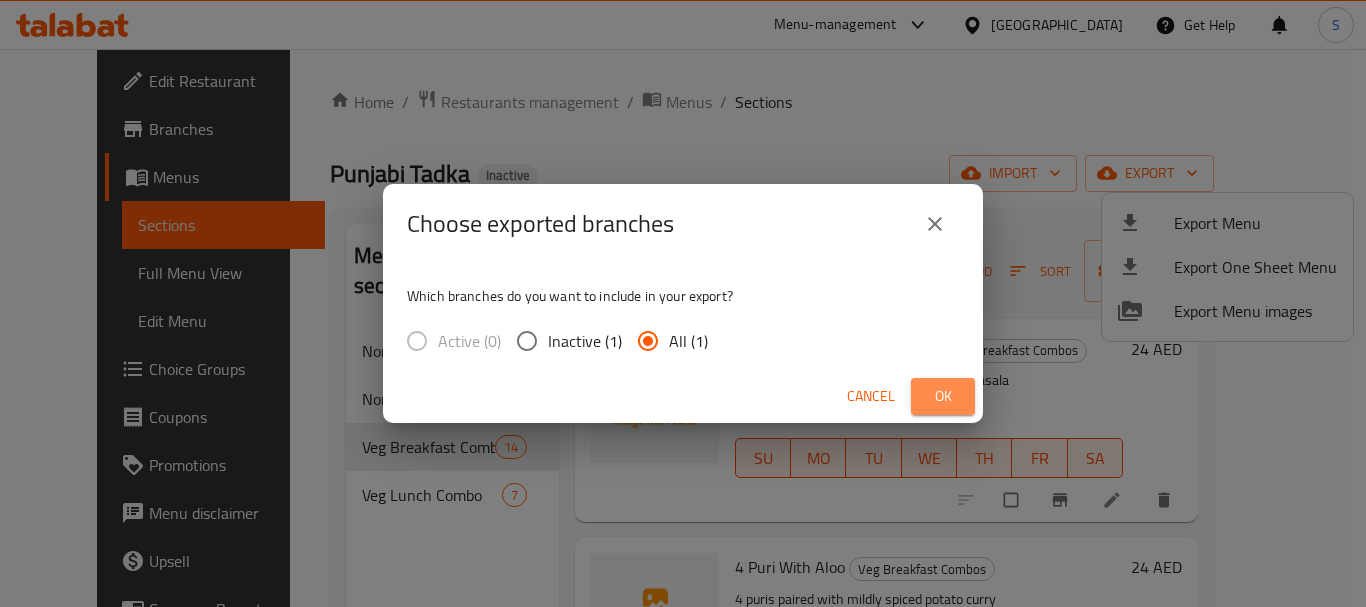 drag, startPoint x: 934, startPoint y: 382, endPoint x: 866, endPoint y: 125, distance: 265.84393 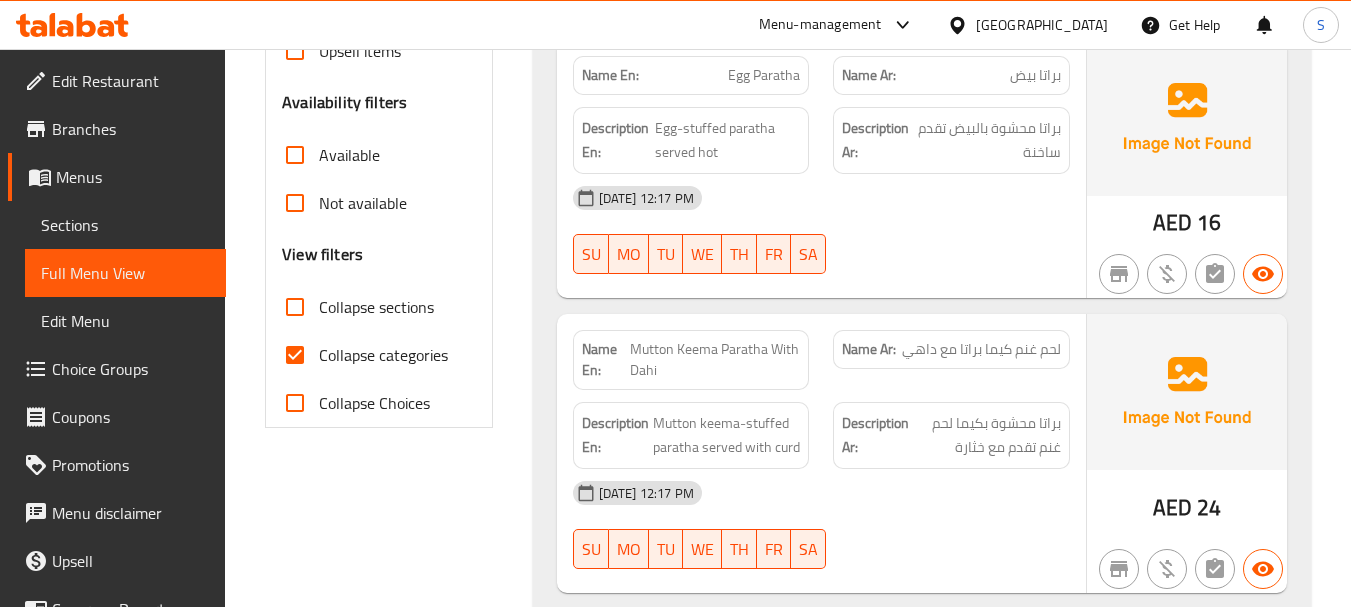 scroll, scrollTop: 600, scrollLeft: 0, axis: vertical 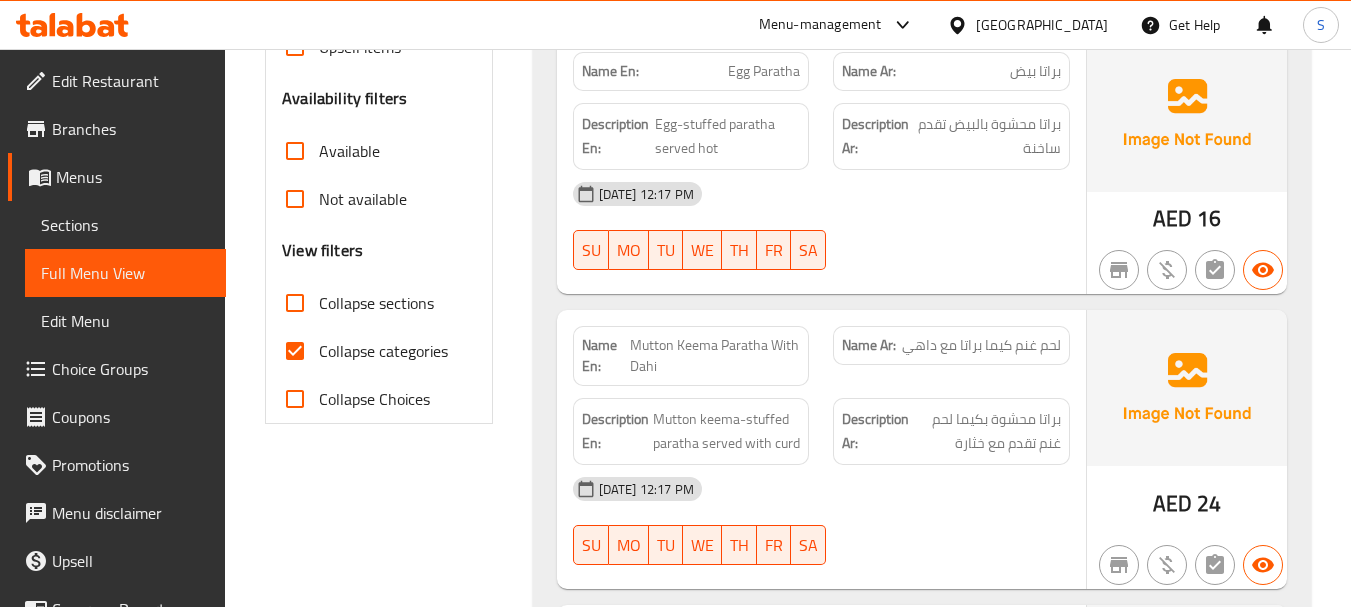 drag, startPoint x: 331, startPoint y: 354, endPoint x: 579, endPoint y: 326, distance: 249.57564 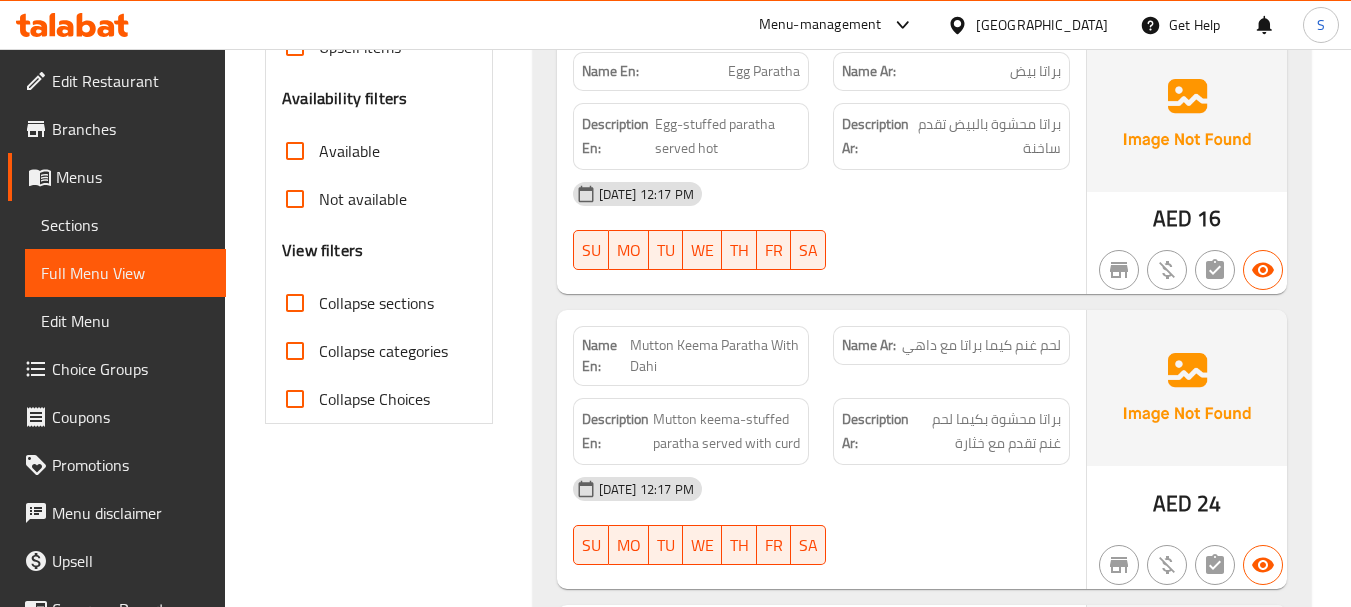 click on "Collapse sections" at bounding box center [376, 303] 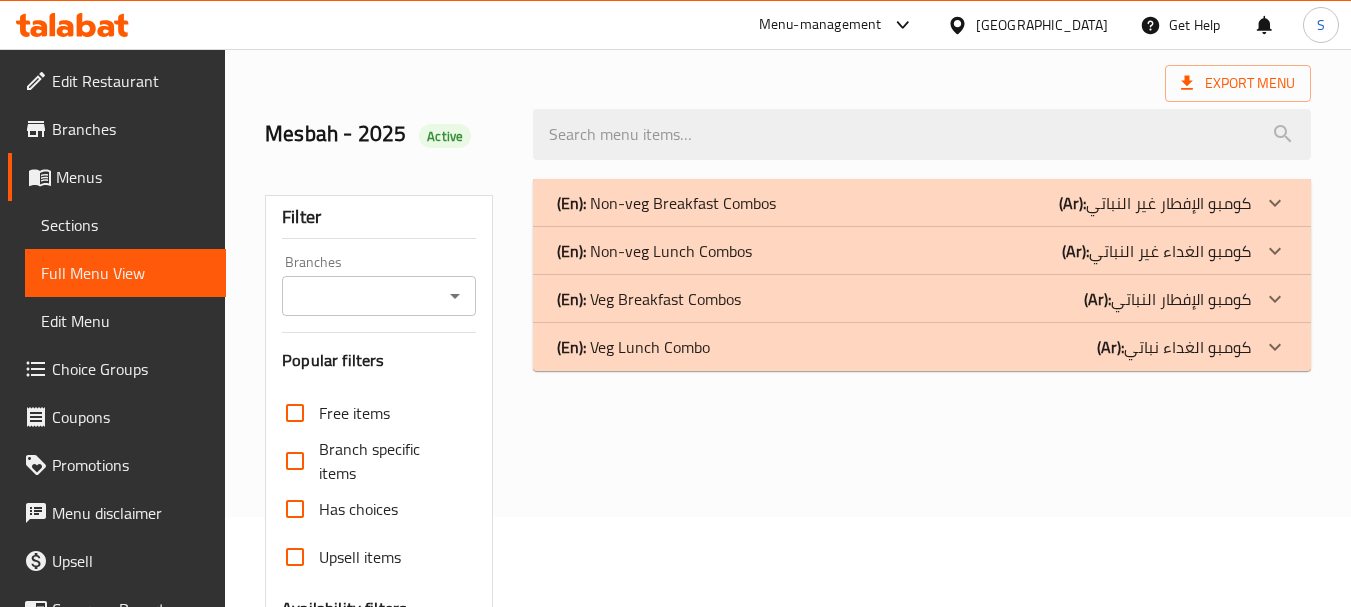 scroll, scrollTop: 57, scrollLeft: 0, axis: vertical 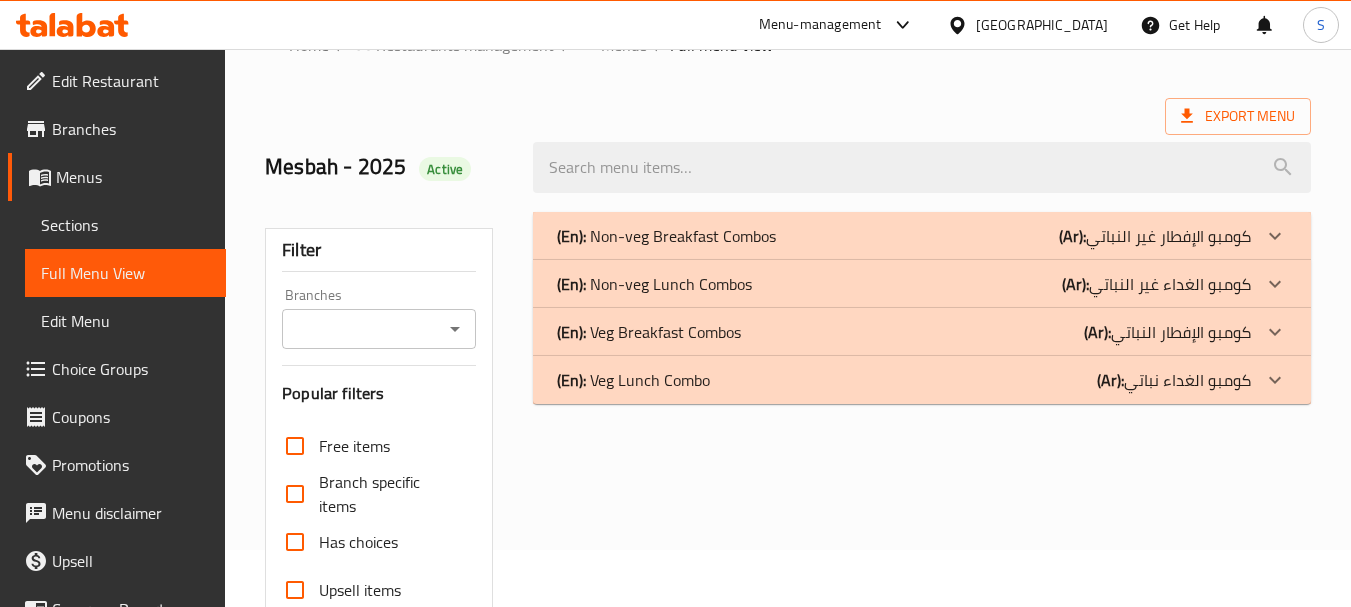 click on "(En):   Veg Lunch Combo" at bounding box center [666, 236] 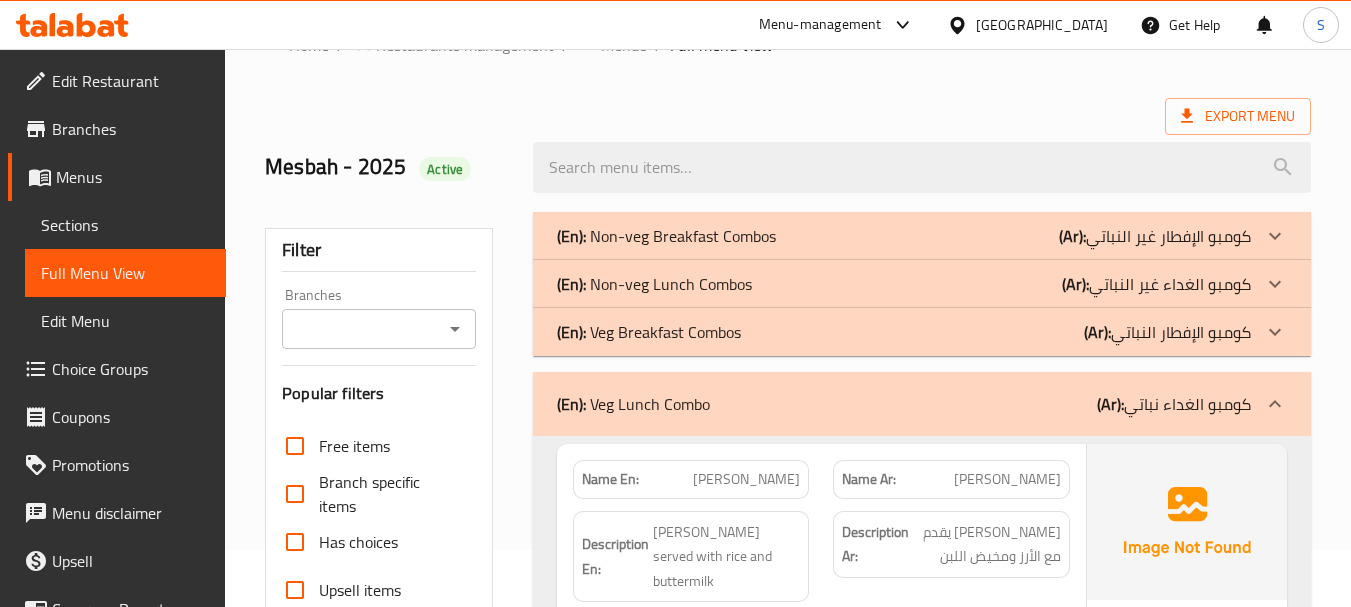drag, startPoint x: 678, startPoint y: 334, endPoint x: 919, endPoint y: 264, distance: 250.96016 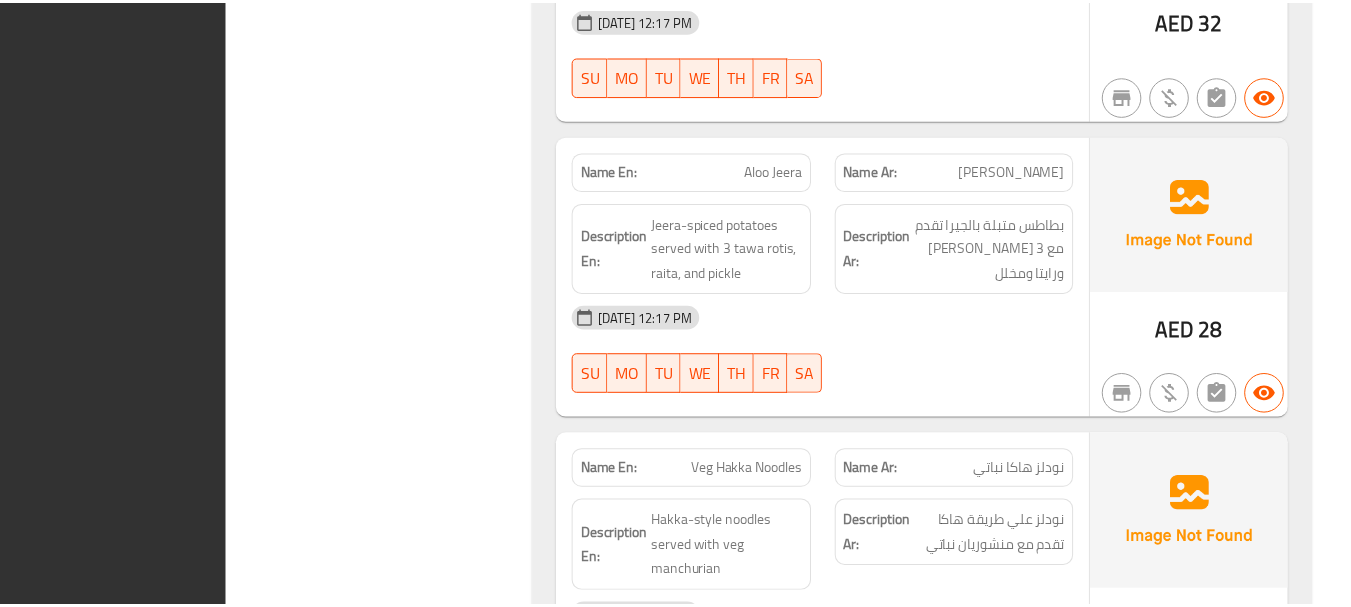 scroll, scrollTop: 6119, scrollLeft: 0, axis: vertical 